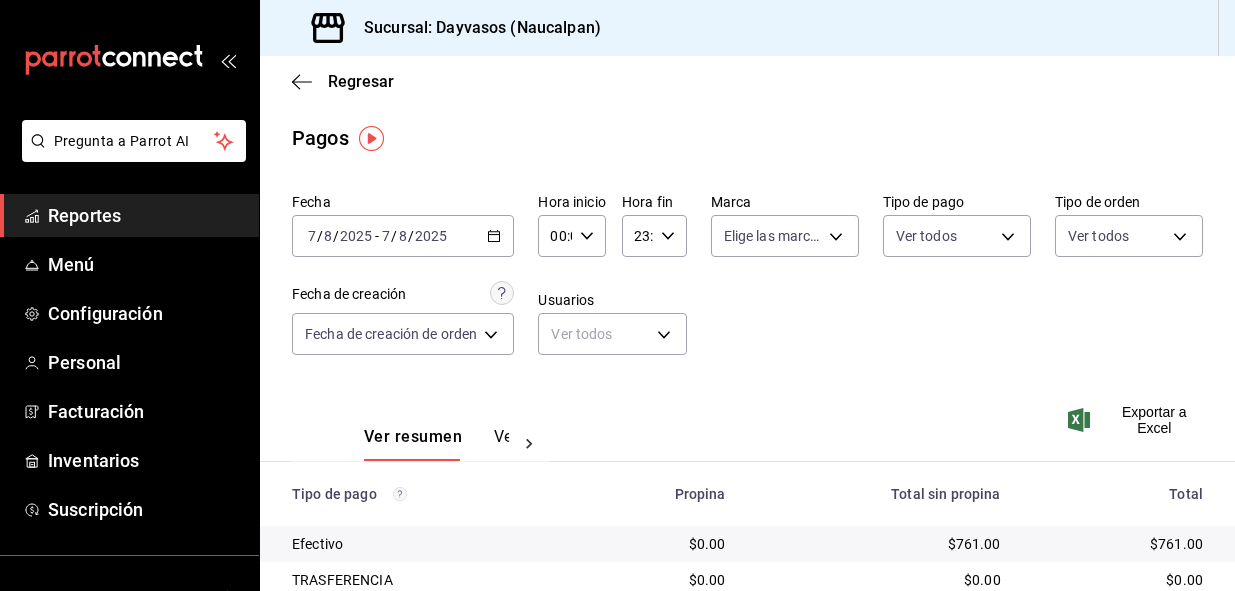 scroll, scrollTop: 0, scrollLeft: 0, axis: both 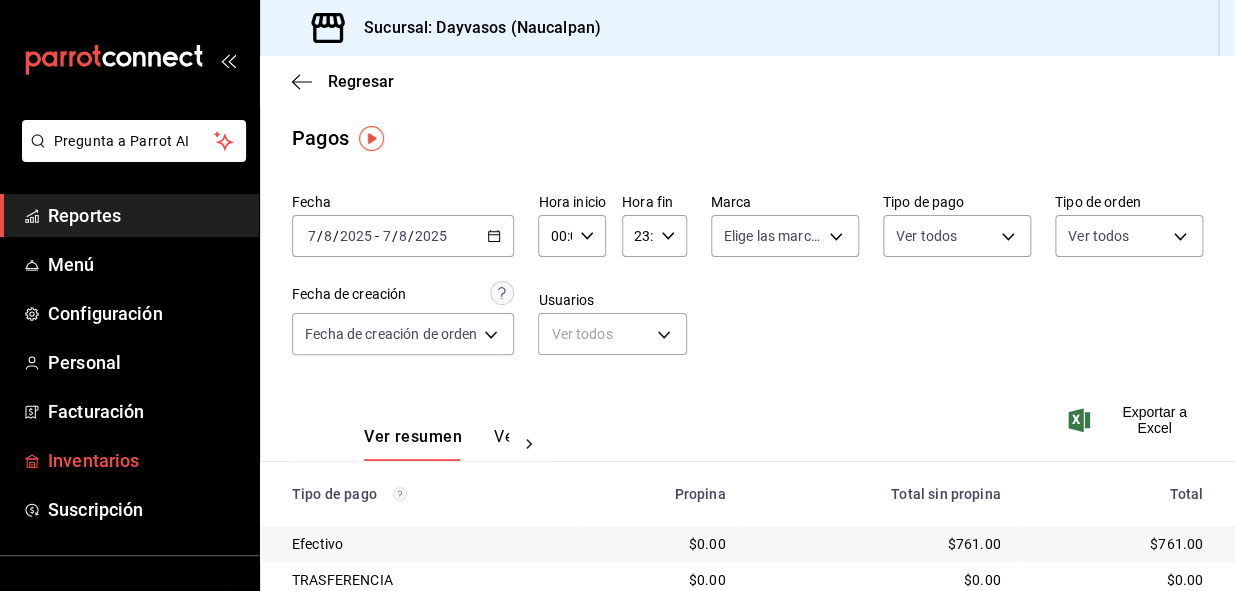 click on "Inventarios" at bounding box center [145, 460] 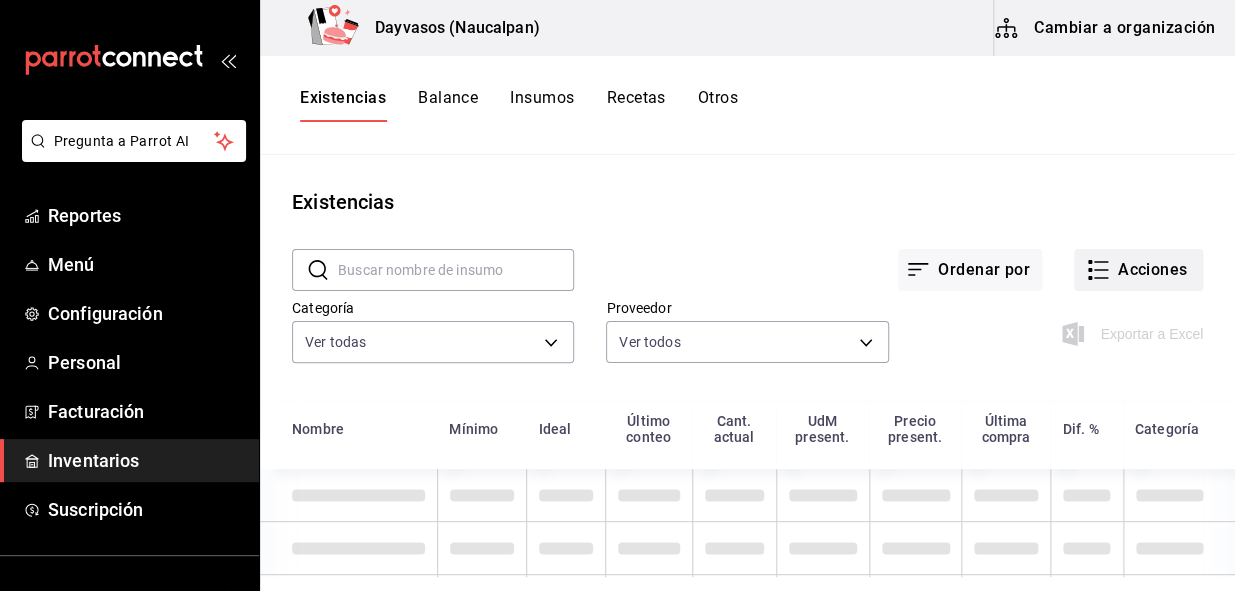 click on "Acciones" at bounding box center (1138, 270) 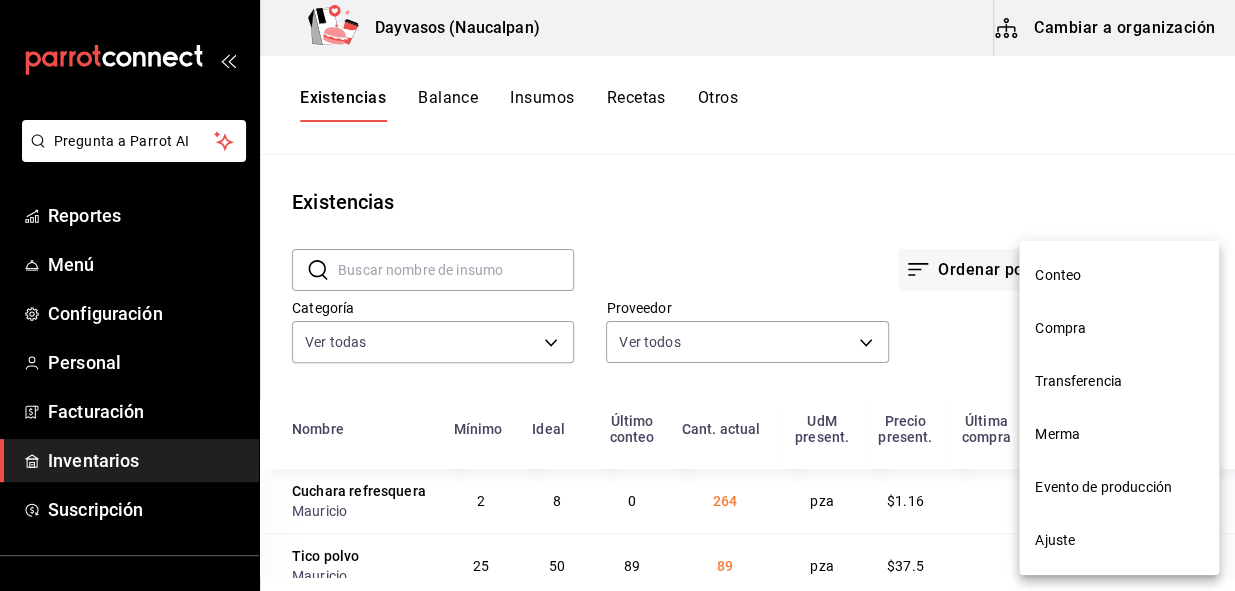 click on "Compra" at bounding box center [1119, 328] 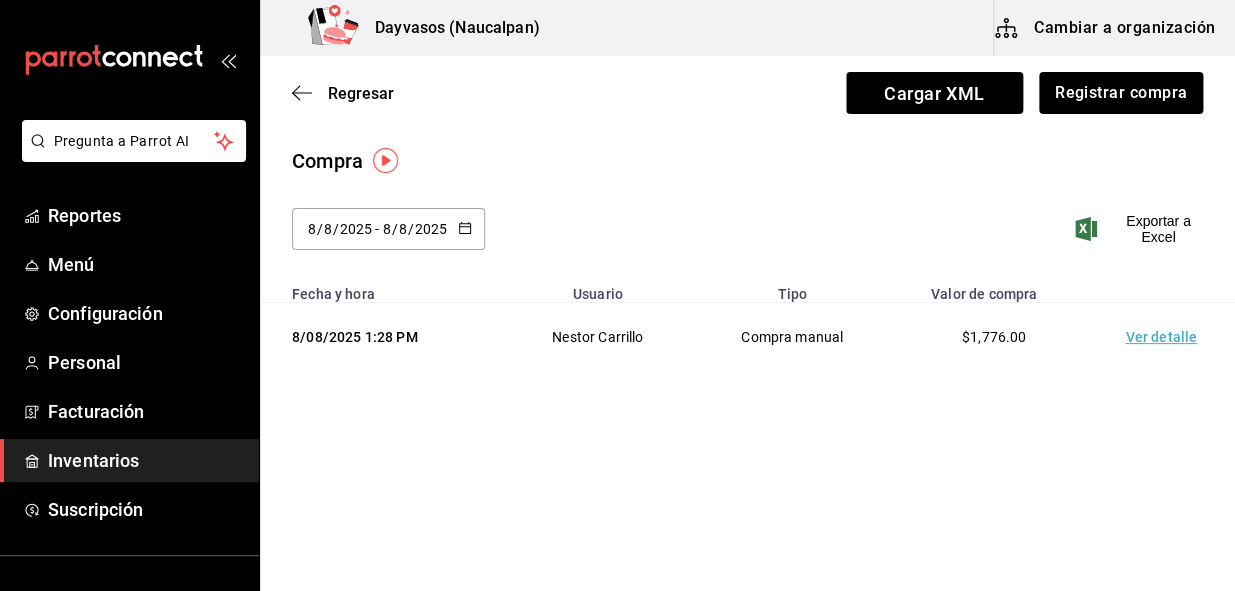 click 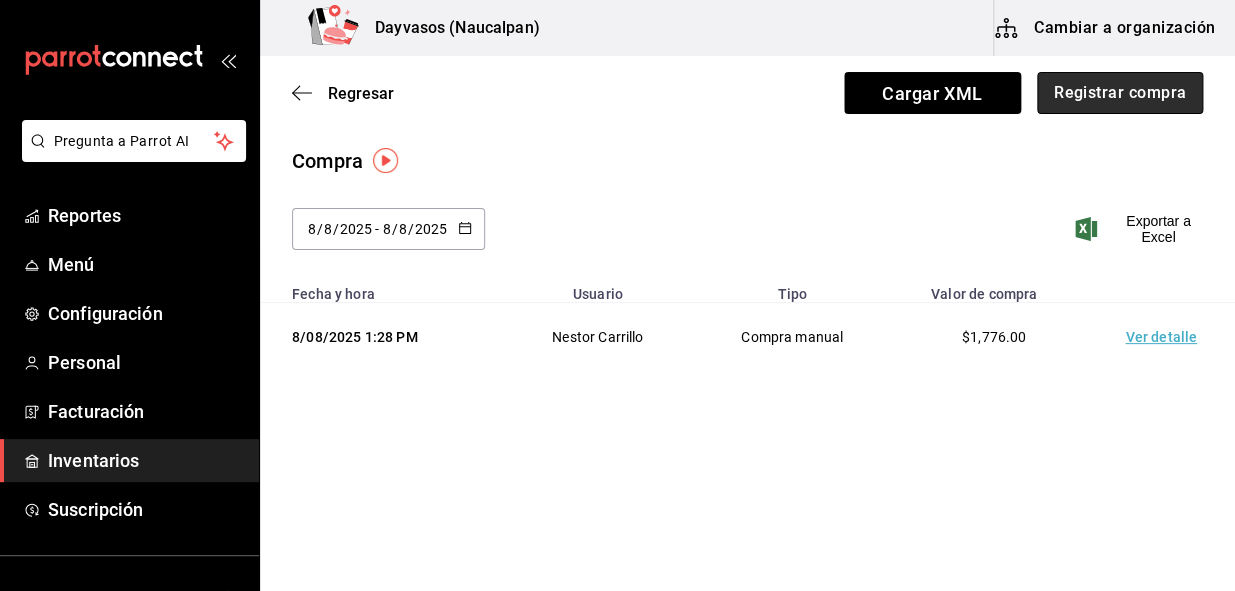 click on "Registrar compra" at bounding box center [1120, 93] 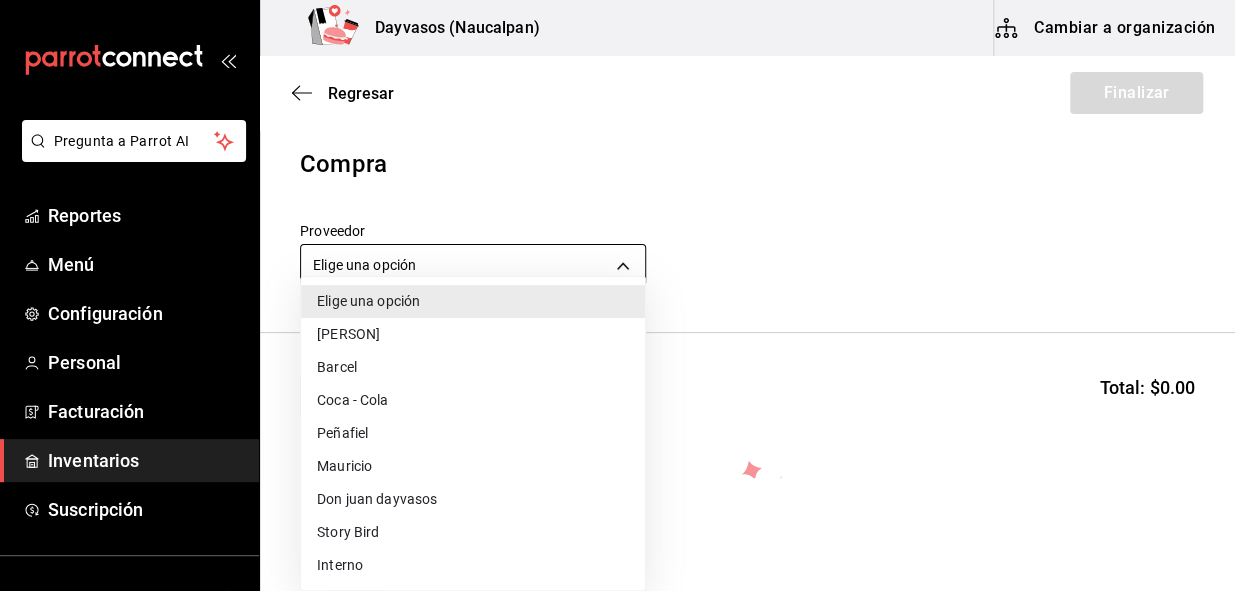 click on "Pregunta a Parrot AI Reportes   Menú   Configuración   Personal   Facturación   Inventarios   Suscripción   Ayuda Recomienda Parrot   [PERSON]   Sugerir nueva función   Dayvasos ([CITY]) Cambiar a organización Regresar Finalizar Compra Proveedor Elige una opción default Buscar Total: $0.00 No hay insumos a mostrar. Busca un insumo para agregarlo a la lista GANA 1 MES GRATIS EN TU SUSCRIPCIÓN AQUÍ ¿Recuerdas cómo empezó tu restaurante?
Hoy puedes ayudar a un colega a tener el mismo cambio que tú viviste.
Recomienda Parrot directamente desde tu Portal Administrador.
Es fácil y rápido.
🎁 Por cada restaurante que se una, ganas 1 mes gratis. Ver video tutorial Ir a video Pregunta a Parrot AI Reportes   Menú   Configuración   Personal   Facturación   Inventarios   Suscripción   Ayuda Recomienda Parrot   [PERSON]   Sugerir nueva función   Editar Eliminar Visitar centro de ayuda ([PHONE]) [EMAIL] Visitar centro de ayuda ([PHONE]) Elige una opción" at bounding box center (617, 239) 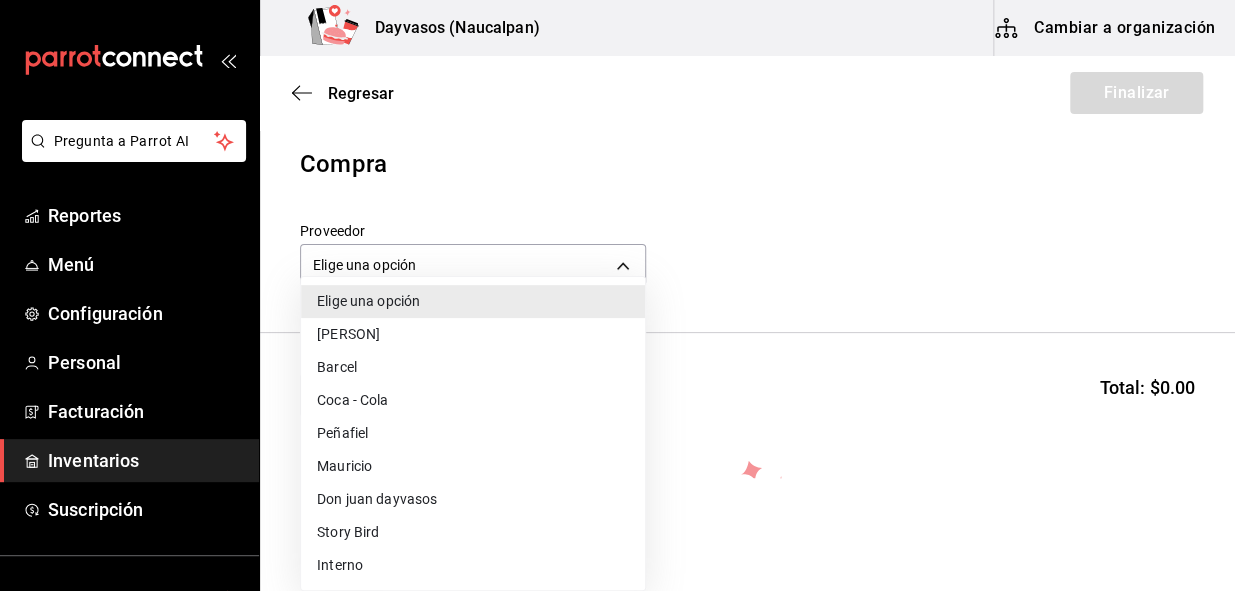 click on "Don juan dayvasos" at bounding box center [473, 499] 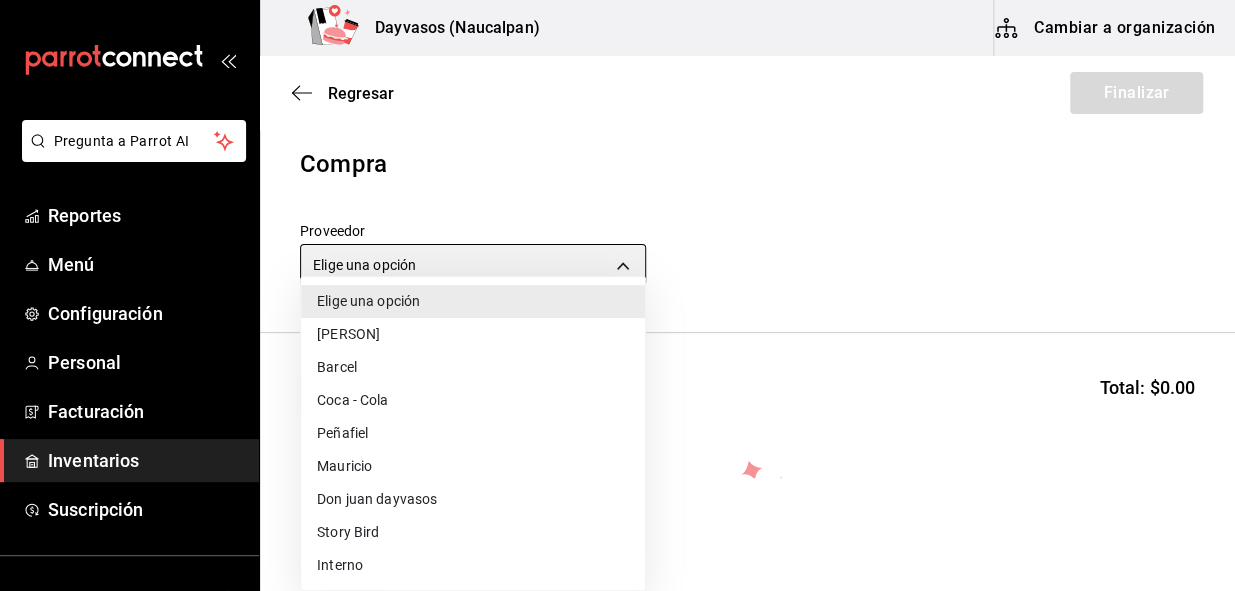 type on "de4198e7-f3e2-4b9d-a7a1-d0f1663059a9" 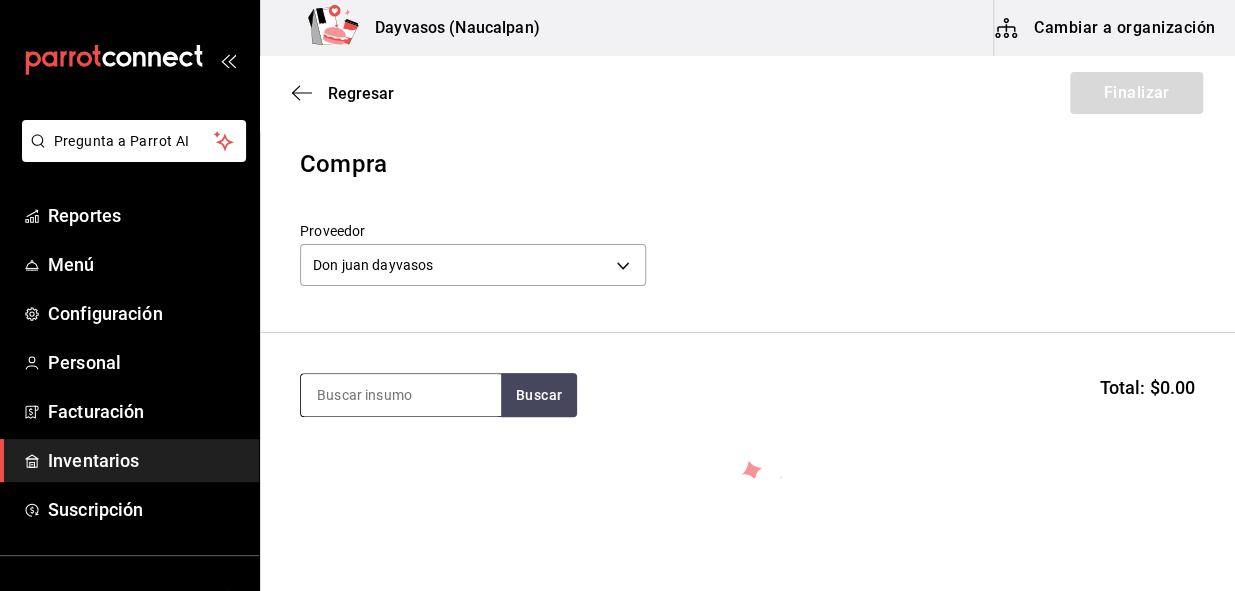 click at bounding box center (401, 395) 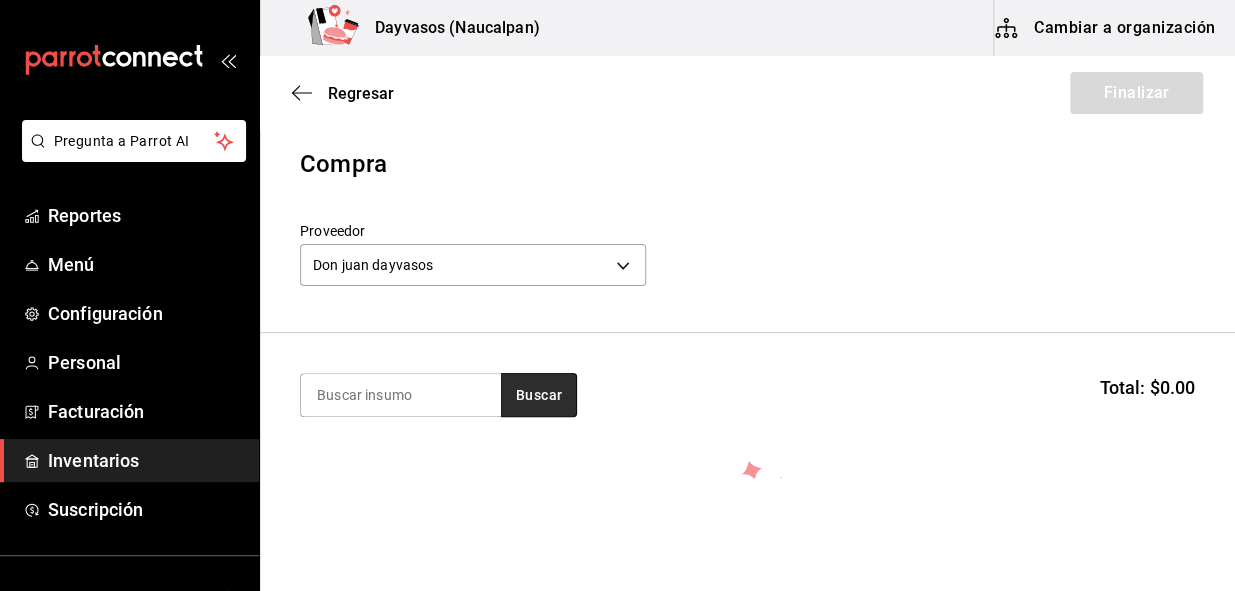 click on "Buscar" at bounding box center (539, 395) 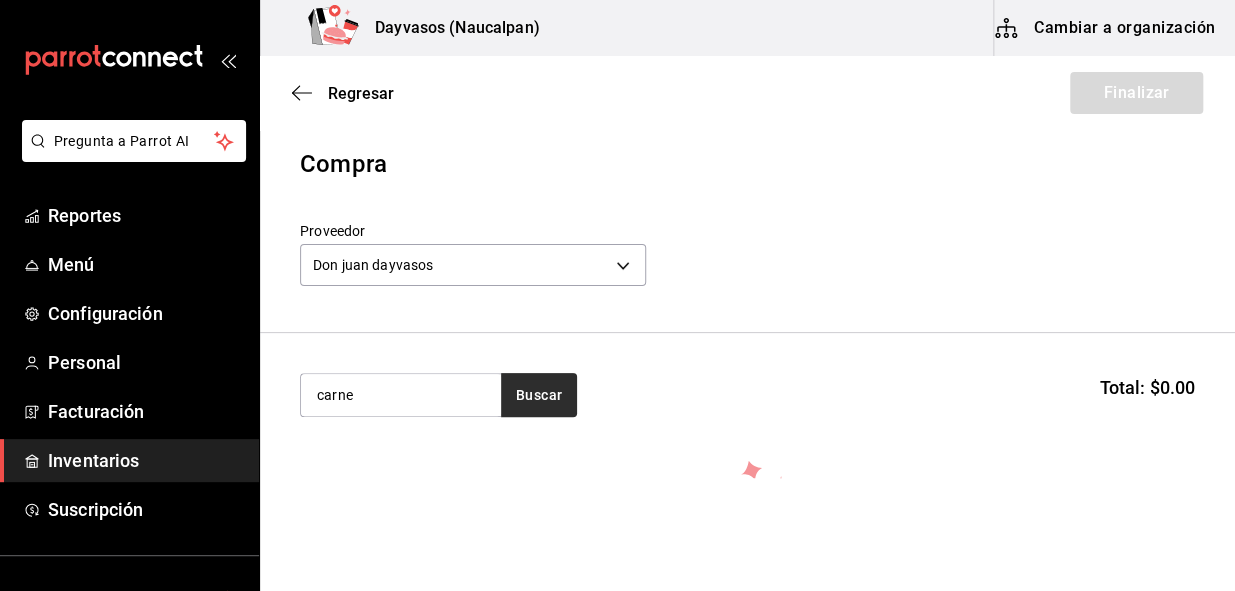 type on "carne" 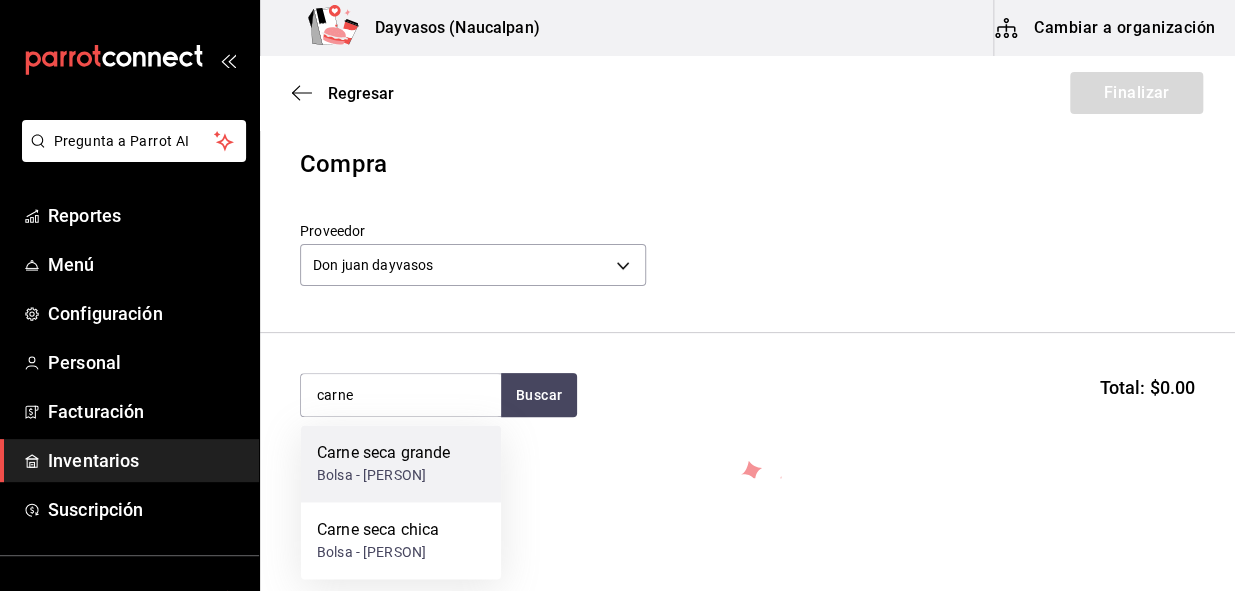 click on "Carne seca grande  Bolsa - Don Juan dayvasos" at bounding box center [401, 463] 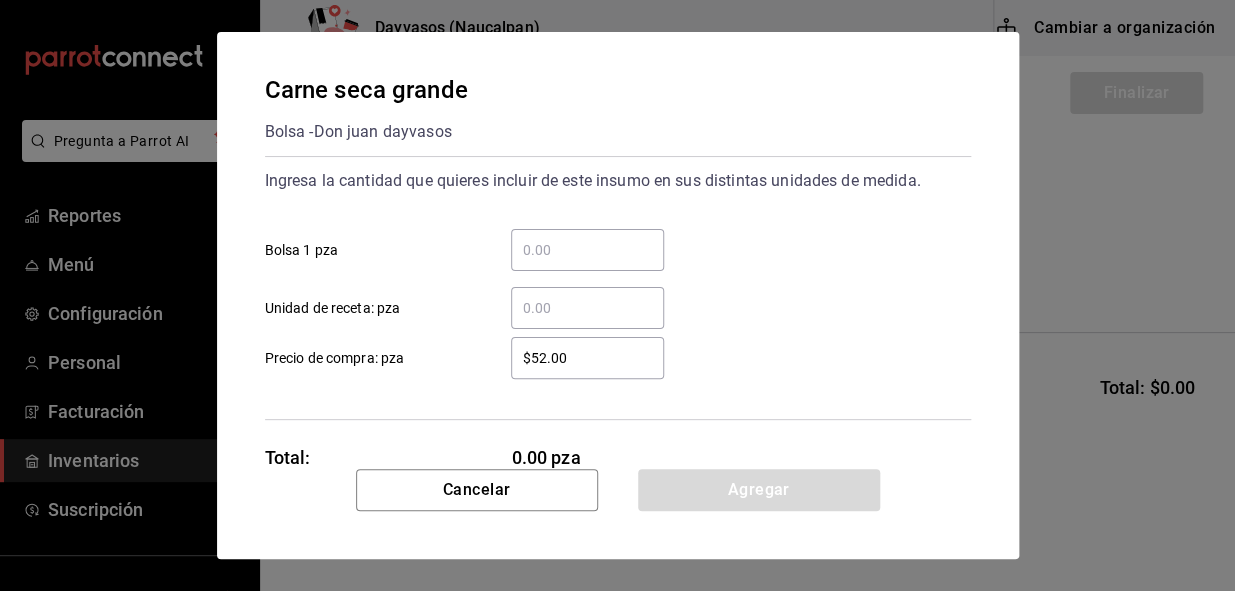 click on "​ Bolsa 1 pza" at bounding box center (587, 250) 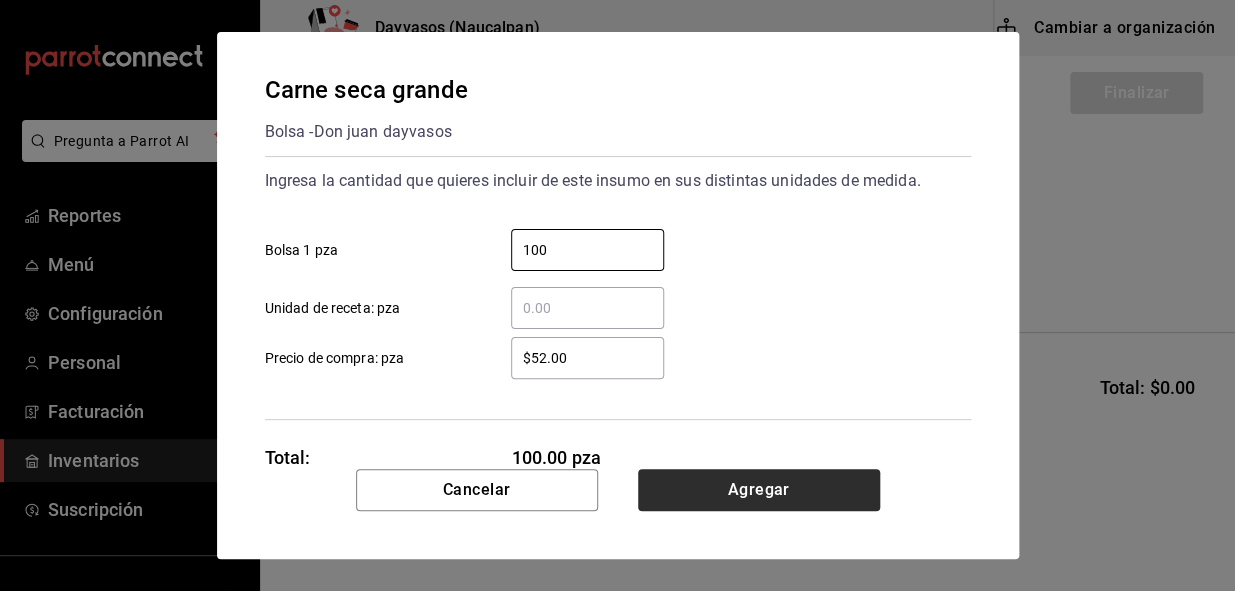 type on "100" 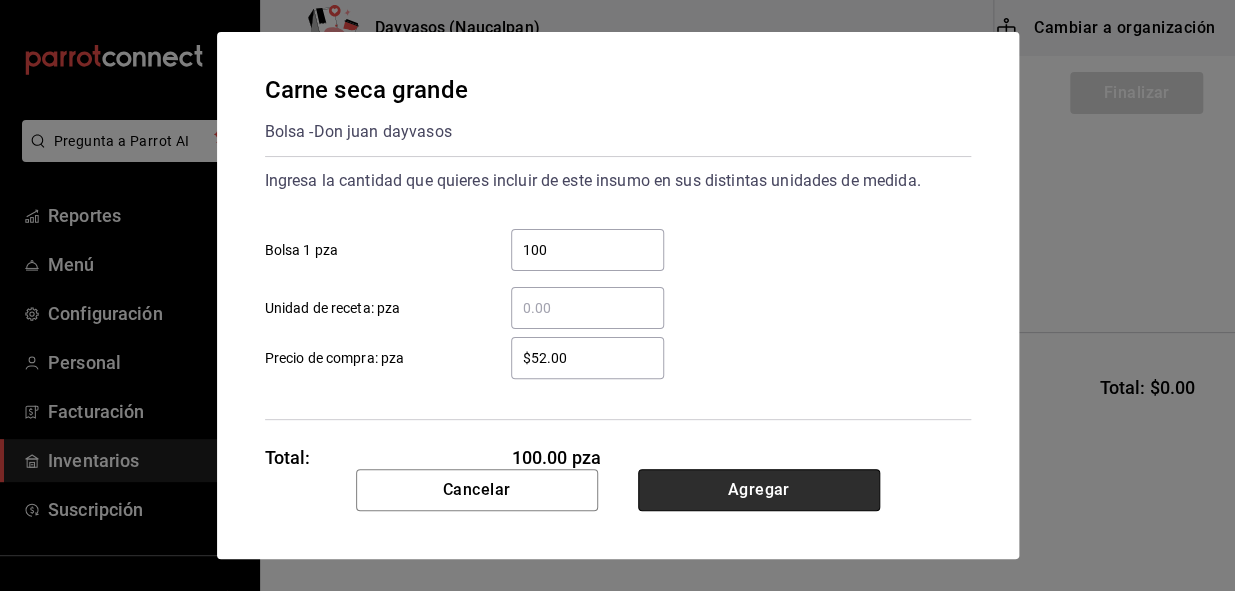 click on "Agregar" at bounding box center [759, 490] 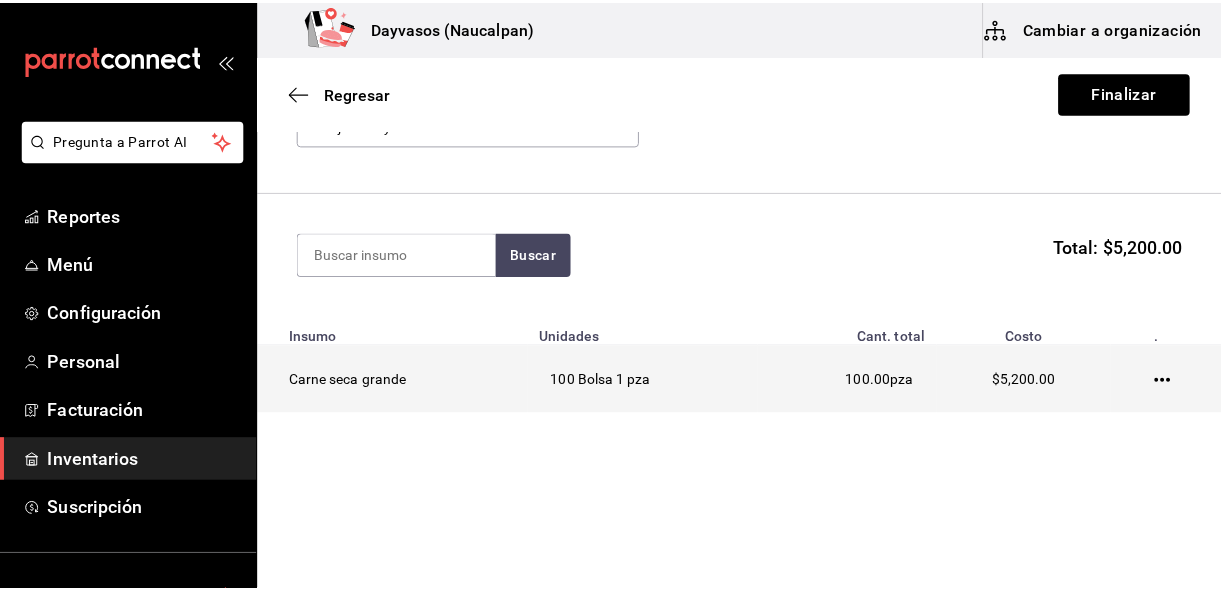 scroll, scrollTop: 50, scrollLeft: 0, axis: vertical 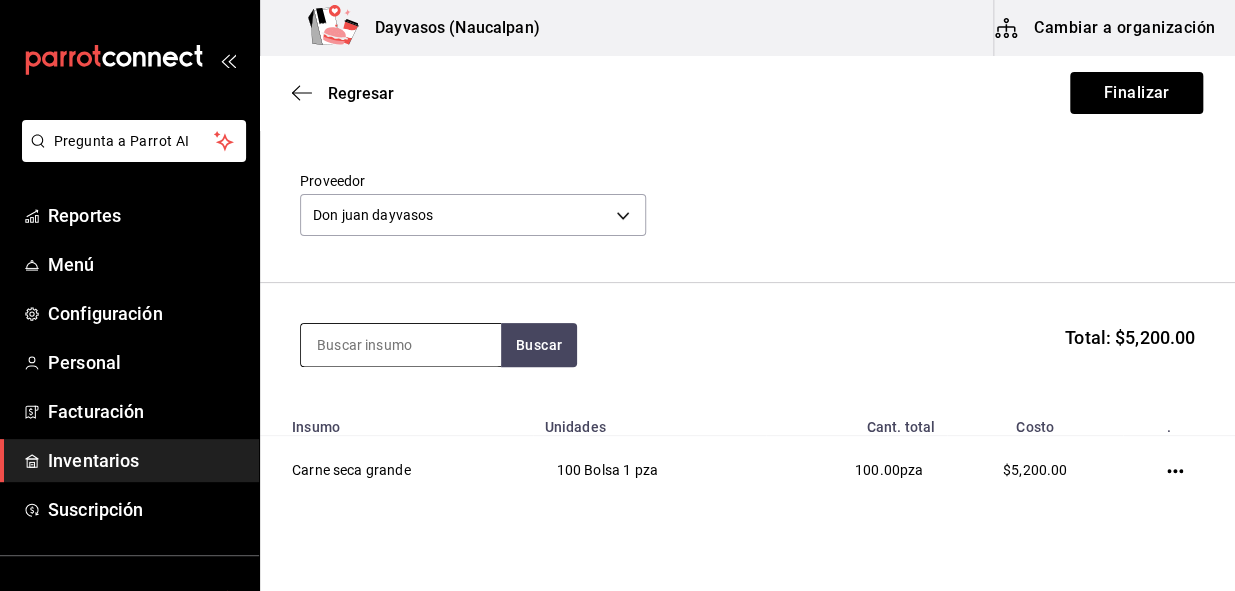 click at bounding box center [401, 345] 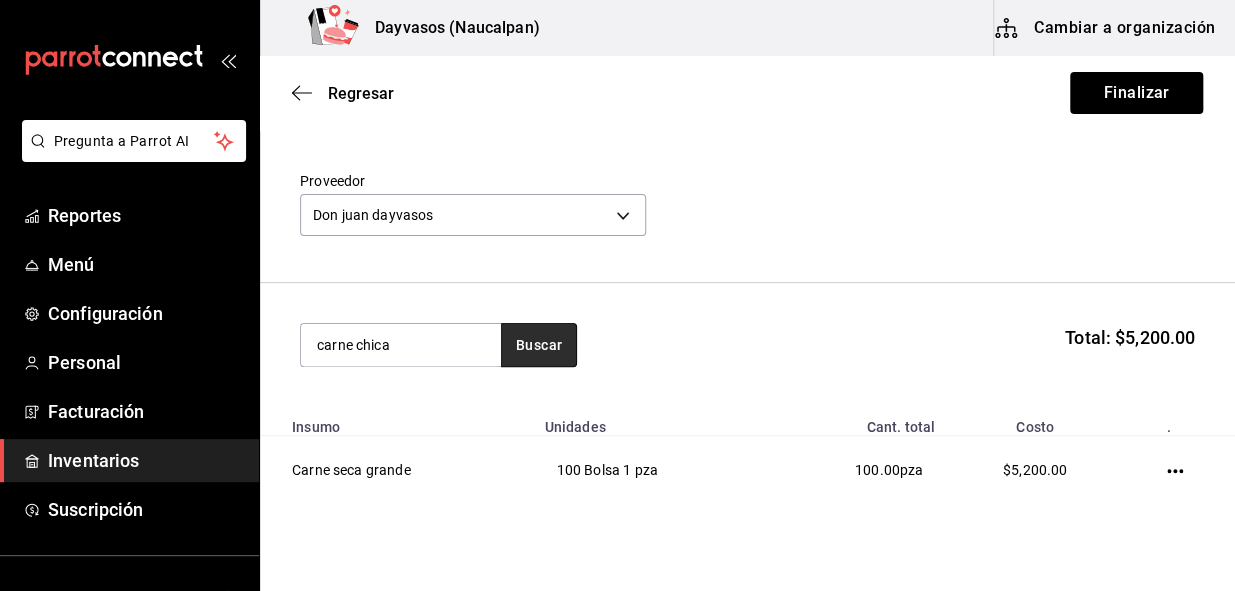 click on "Buscar" at bounding box center (539, 345) 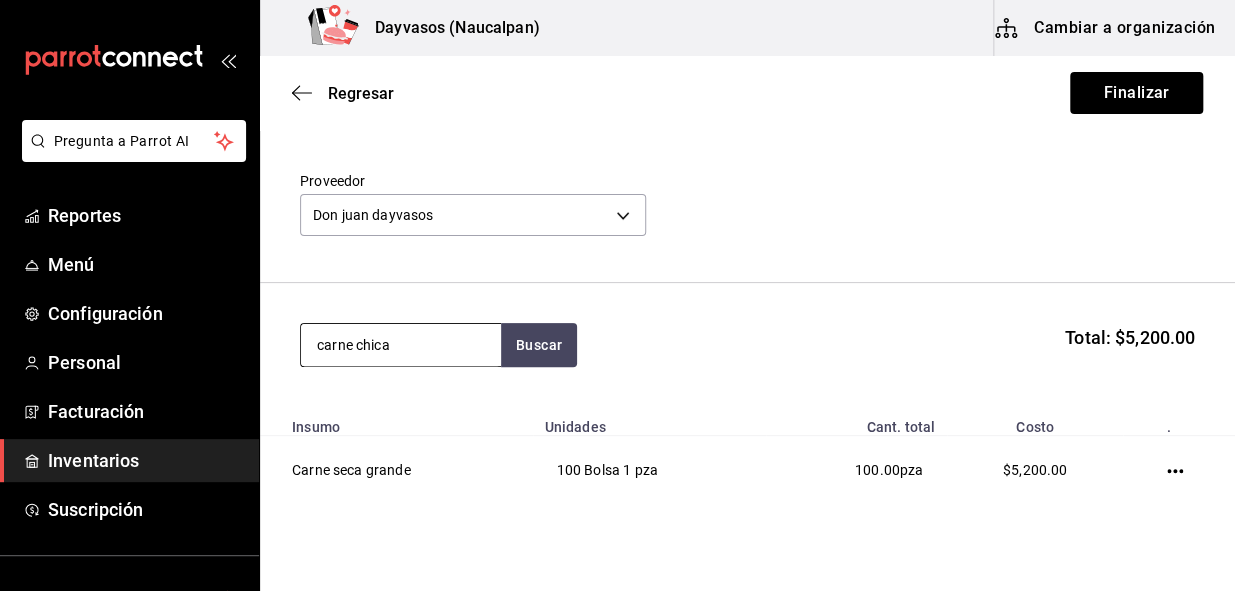 click on "carne chica" at bounding box center [401, 345] 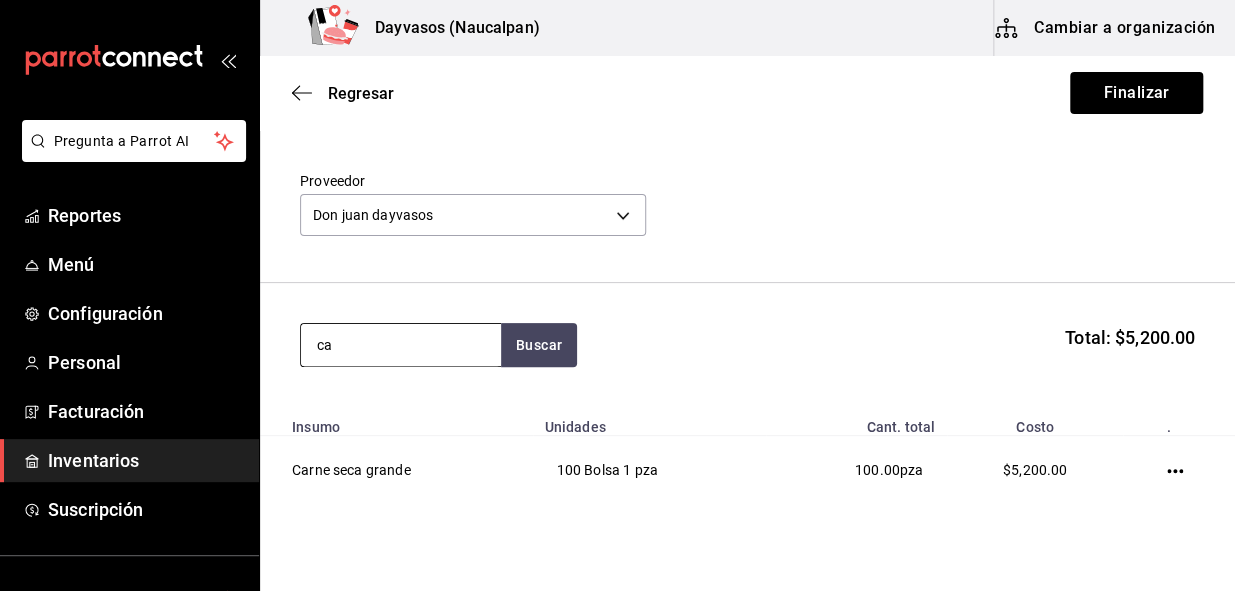 type on "c" 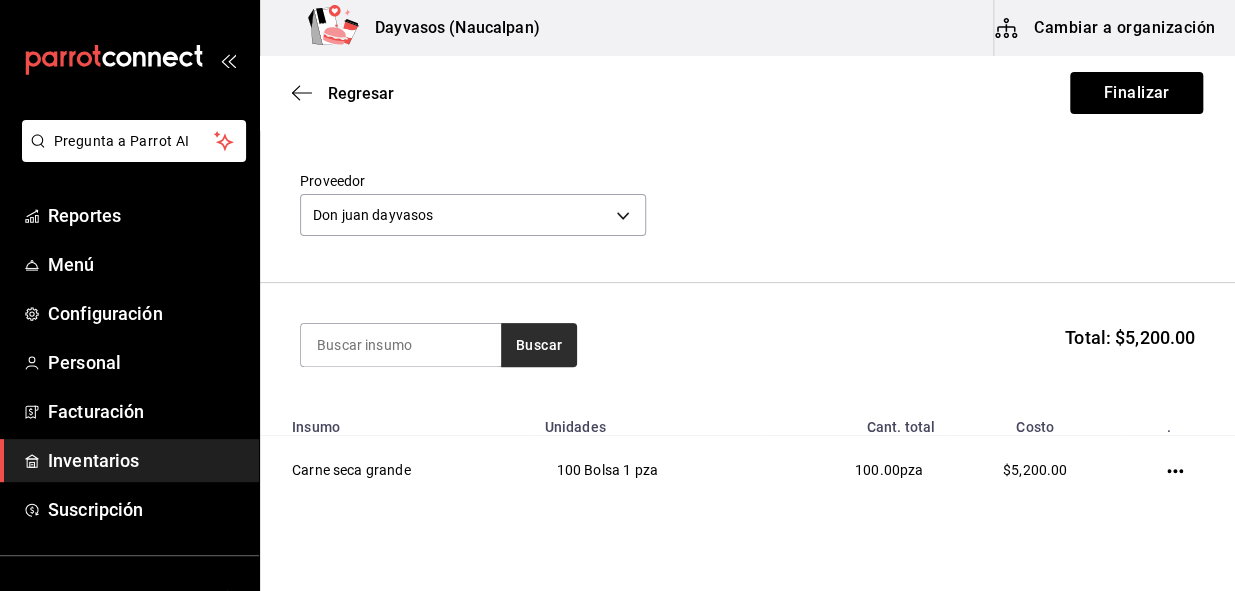 type 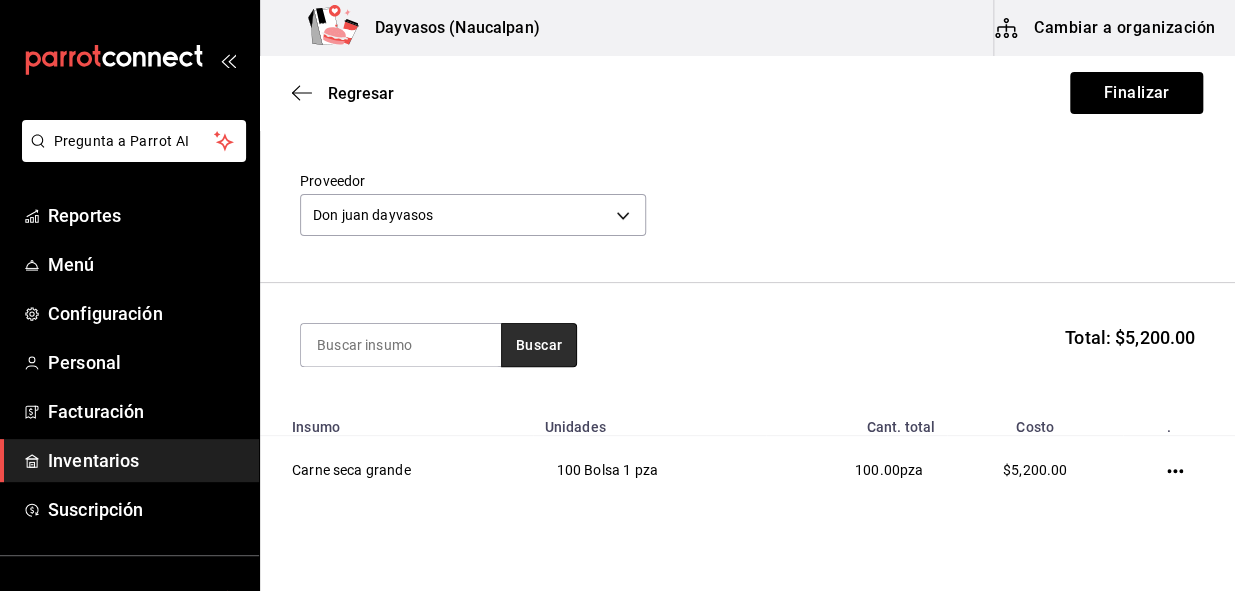 click on "Buscar" at bounding box center [539, 345] 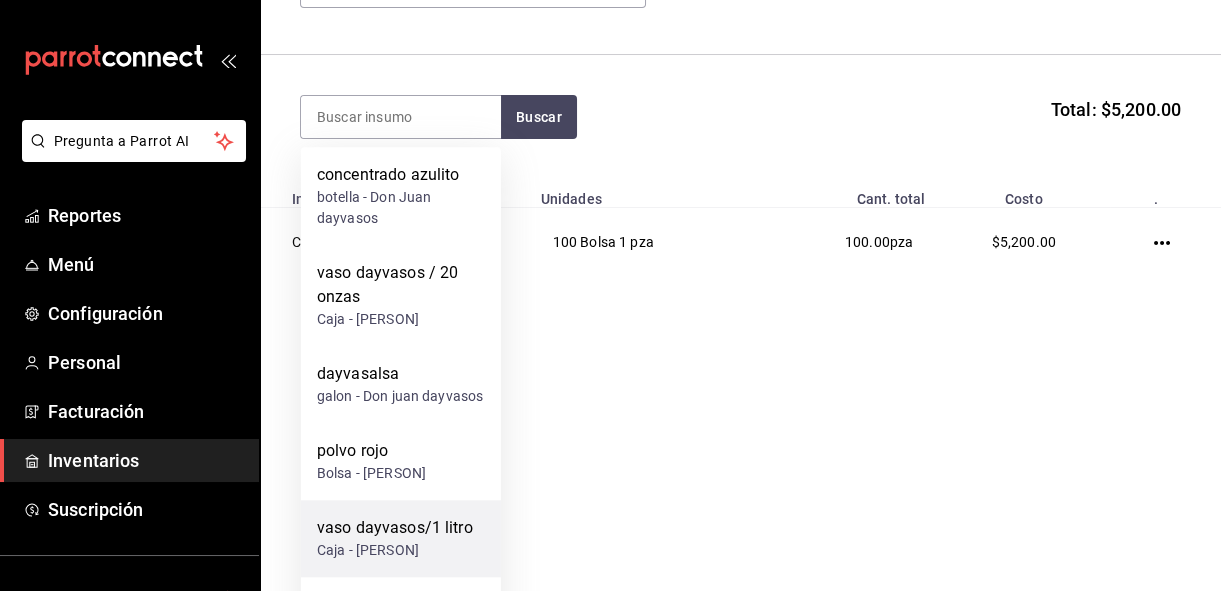 scroll, scrollTop: 363, scrollLeft: 0, axis: vertical 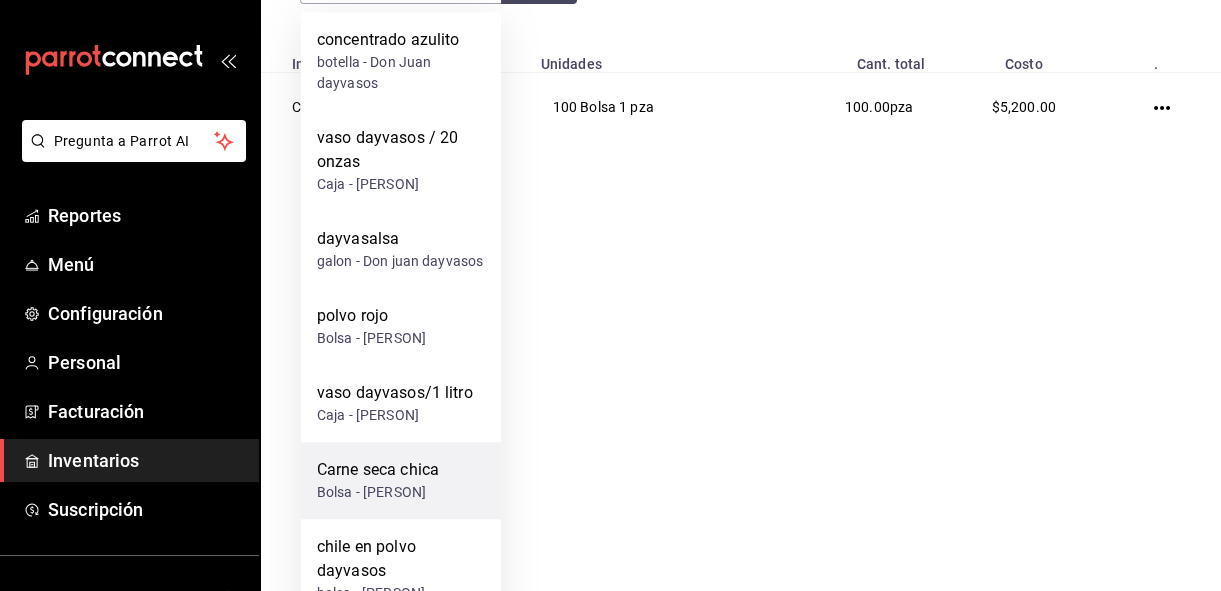 click on "Carne seca chica" at bounding box center [378, 470] 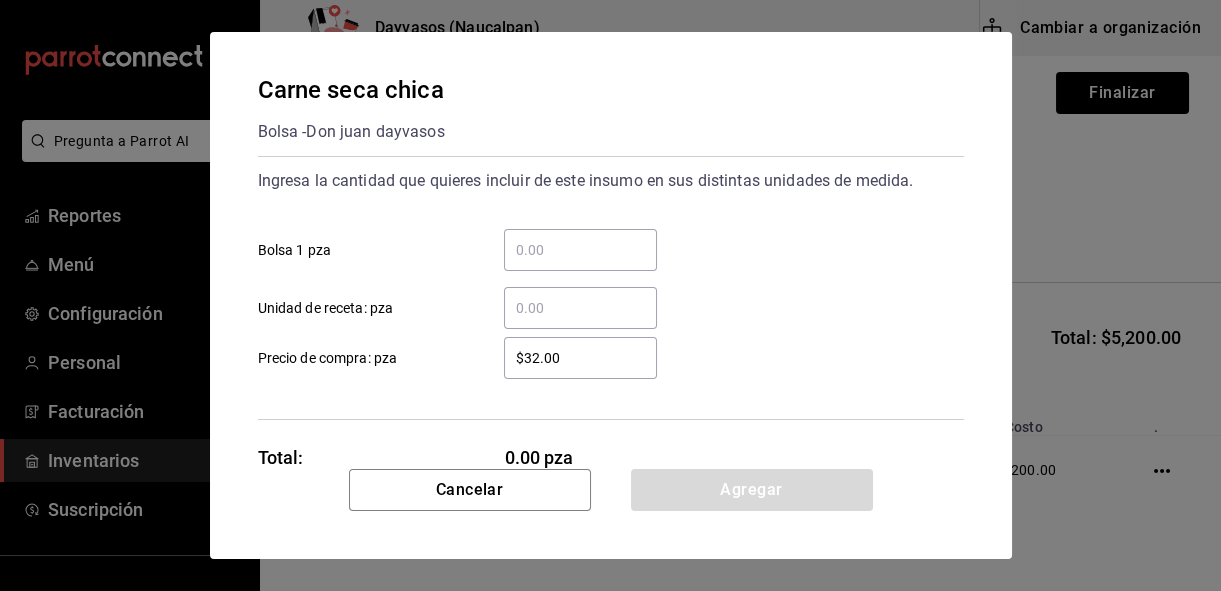 scroll, scrollTop: 0, scrollLeft: 0, axis: both 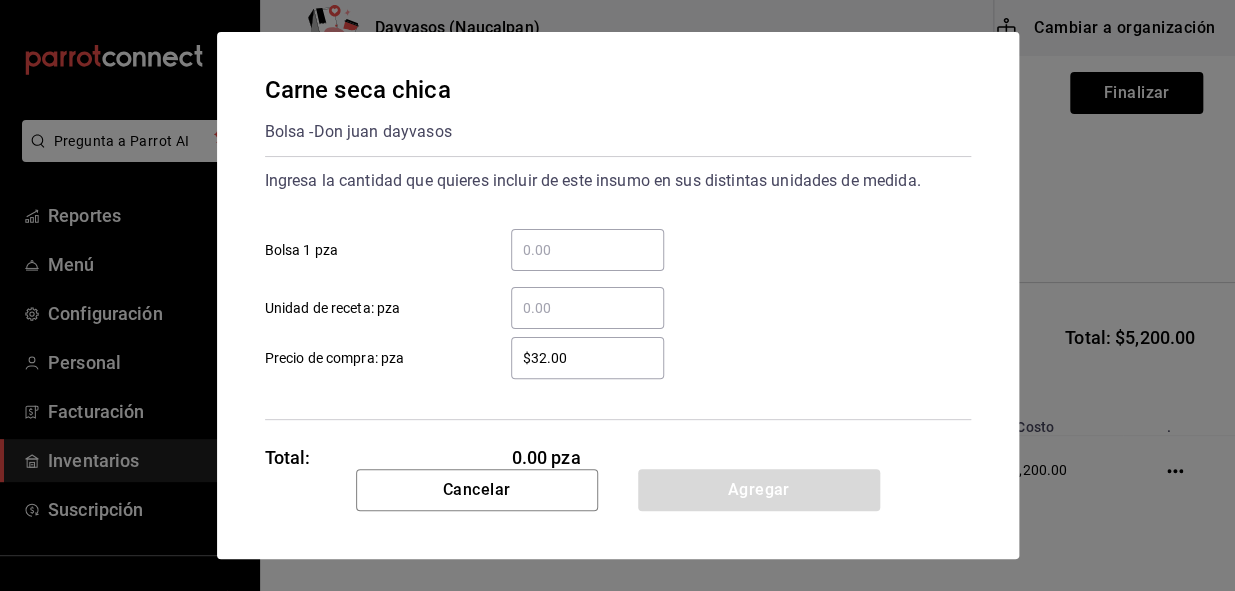 click on "​ Bolsa 1 pza" at bounding box center (587, 250) 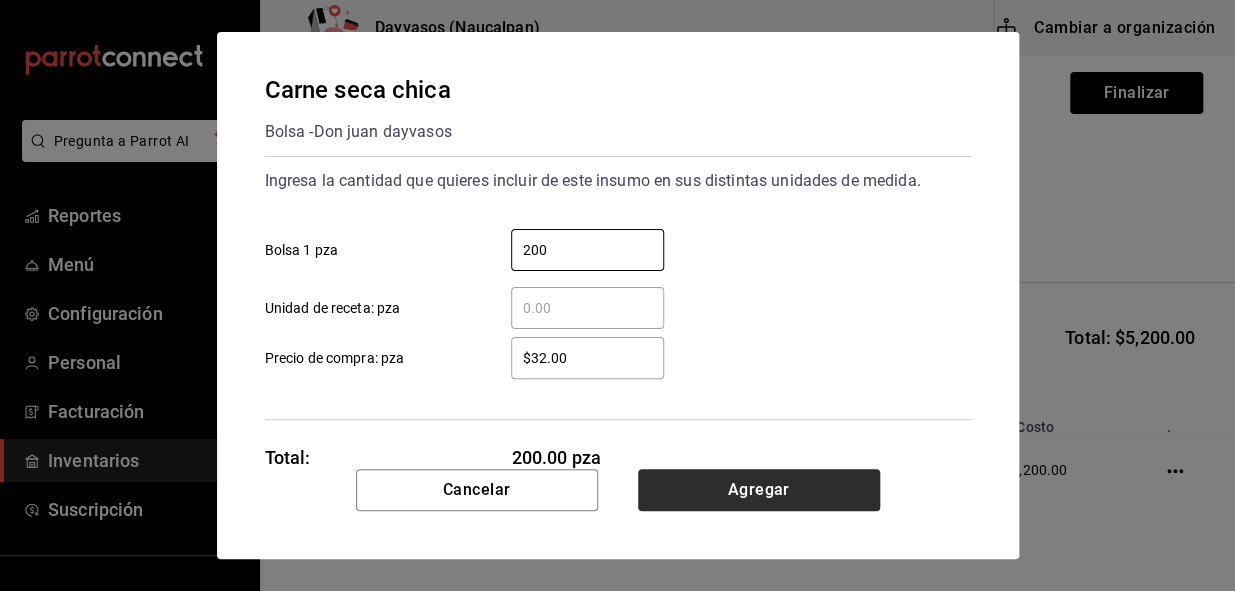 type on "200" 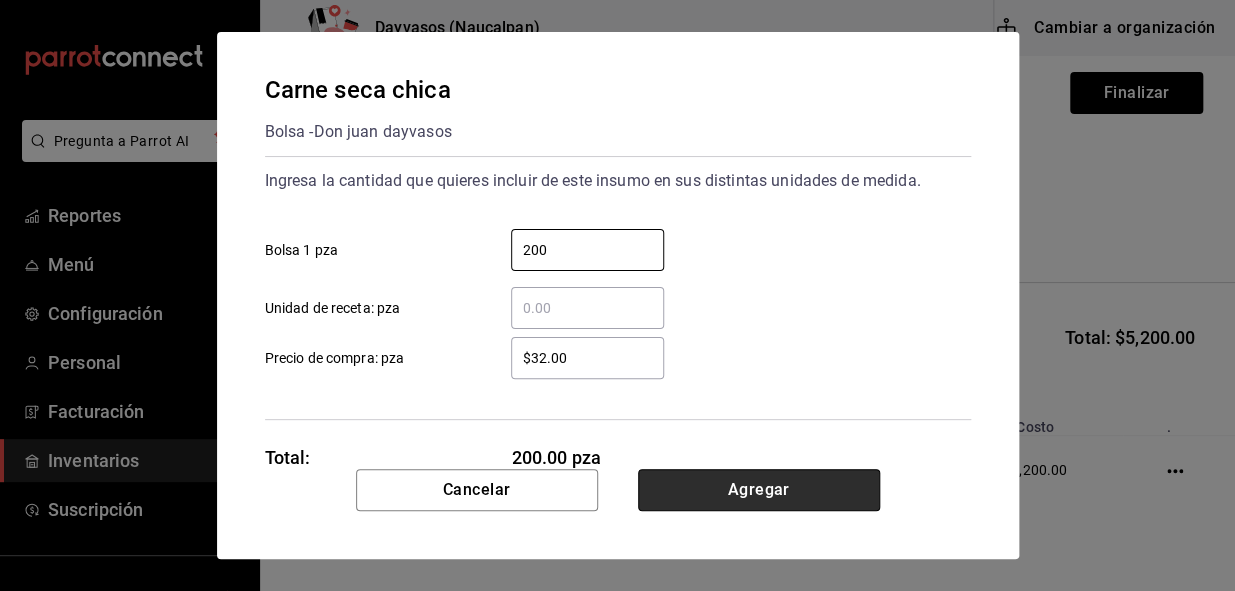 click on "Agregar" at bounding box center [759, 490] 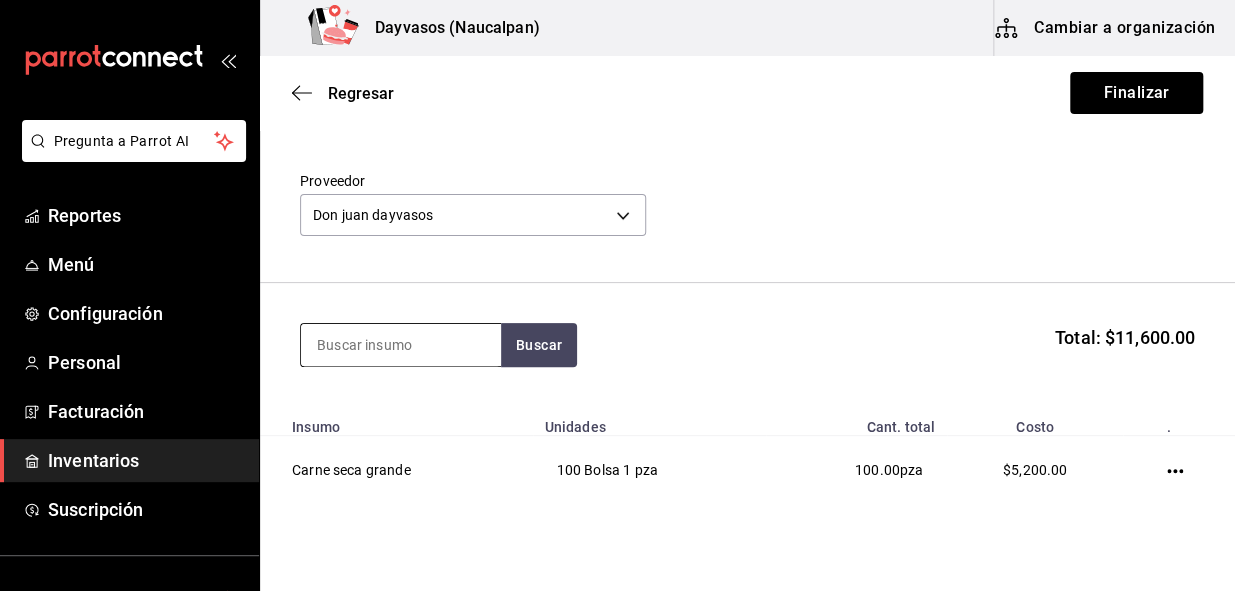 click at bounding box center (401, 345) 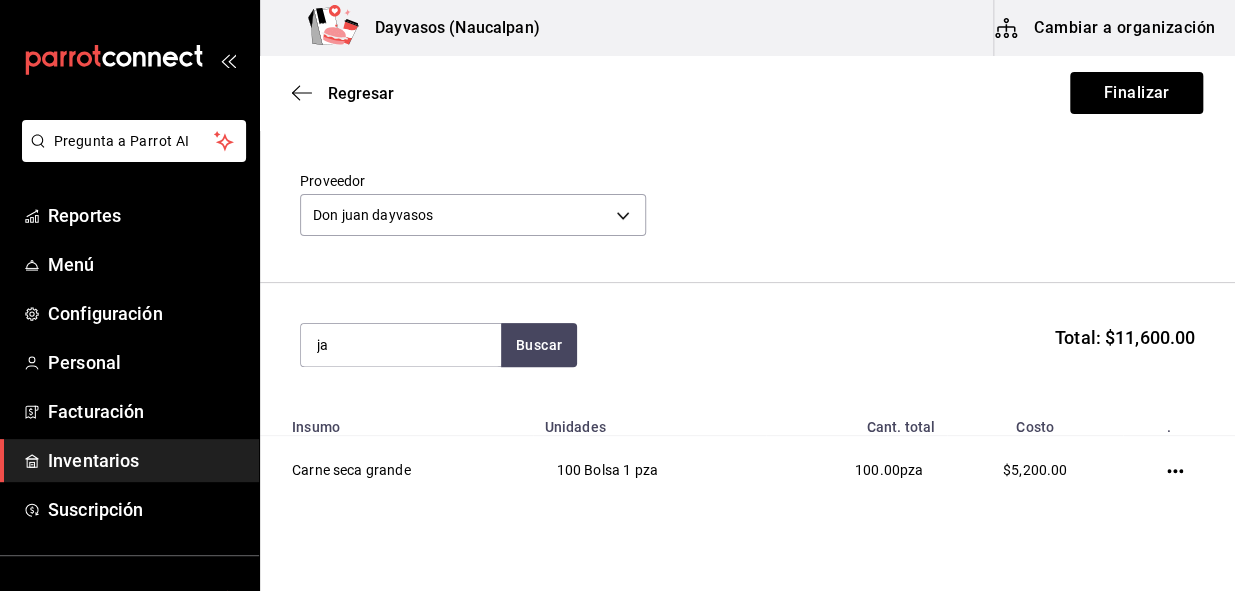 type on "j" 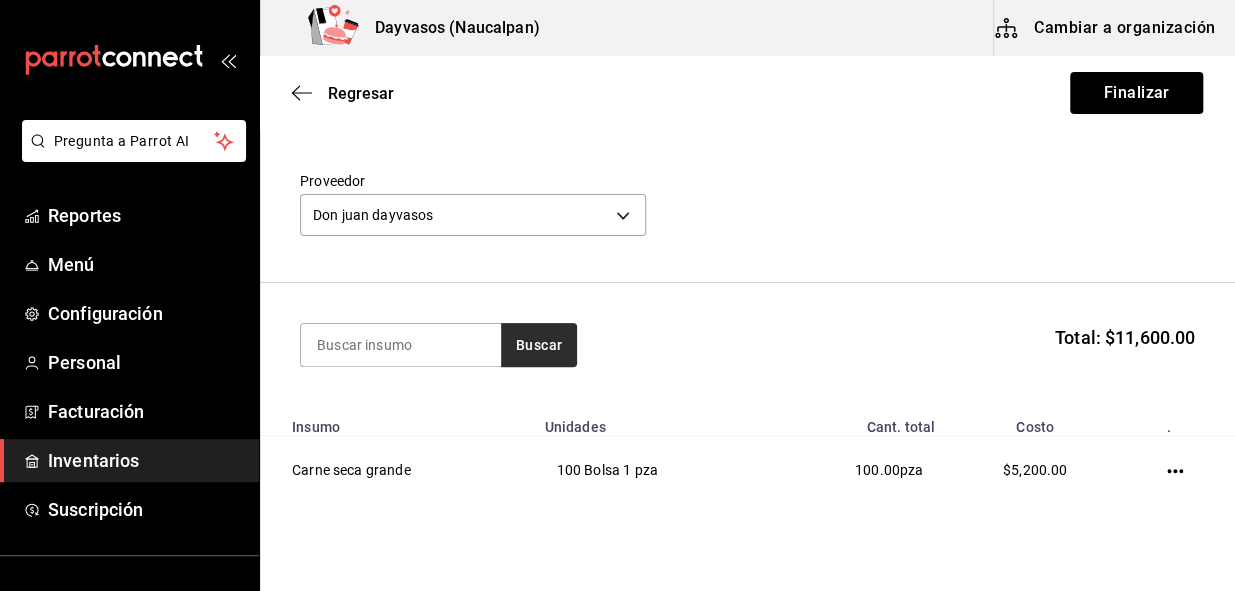 type 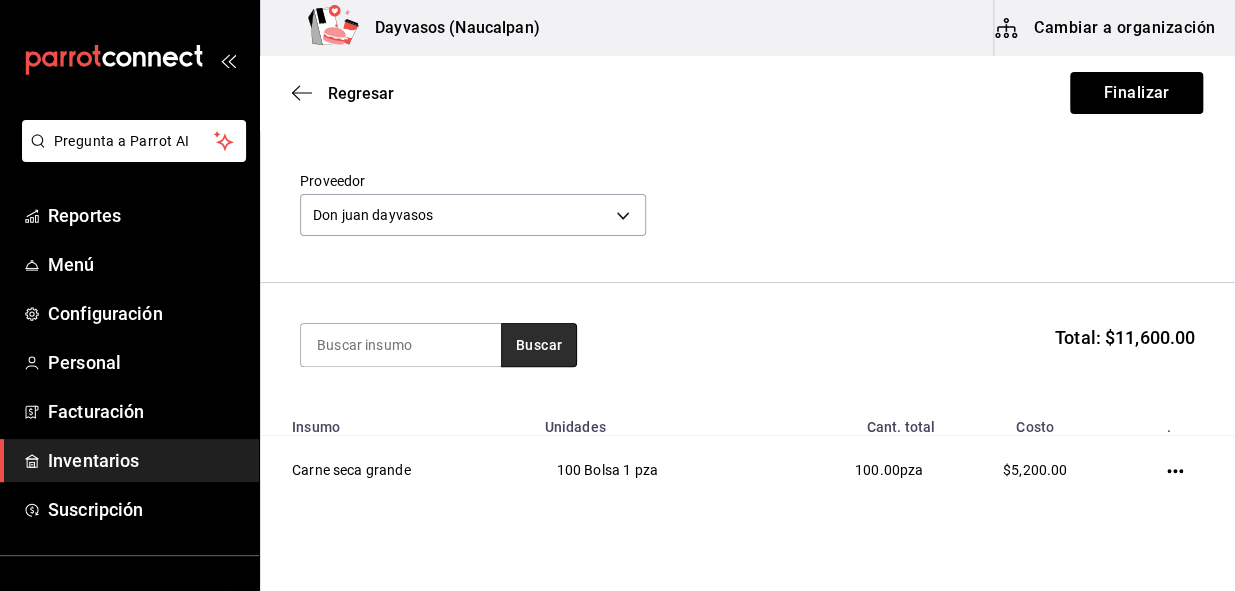click on "Buscar" at bounding box center [539, 345] 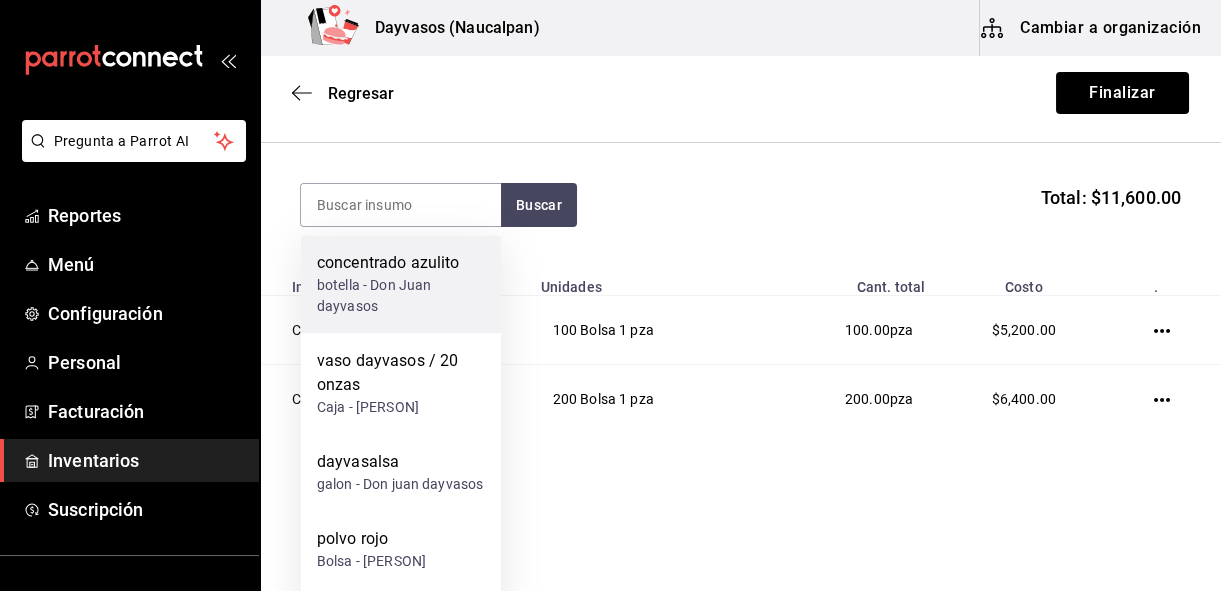 scroll, scrollTop: 210, scrollLeft: 0, axis: vertical 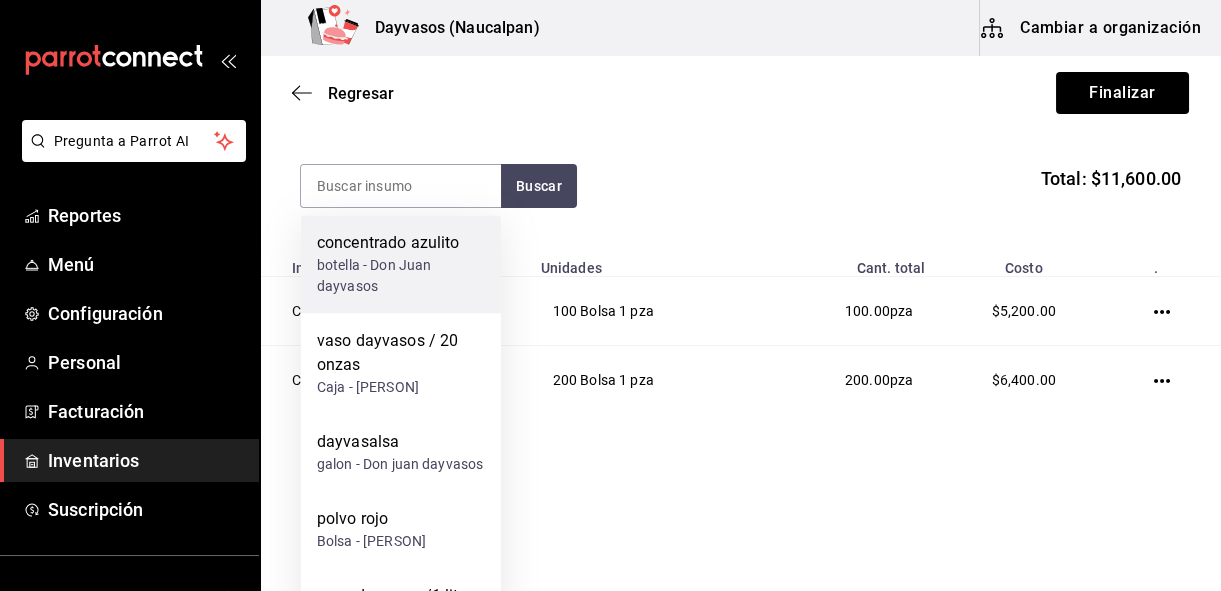 click on "botella - Don Juan dayvasos" at bounding box center (401, 276) 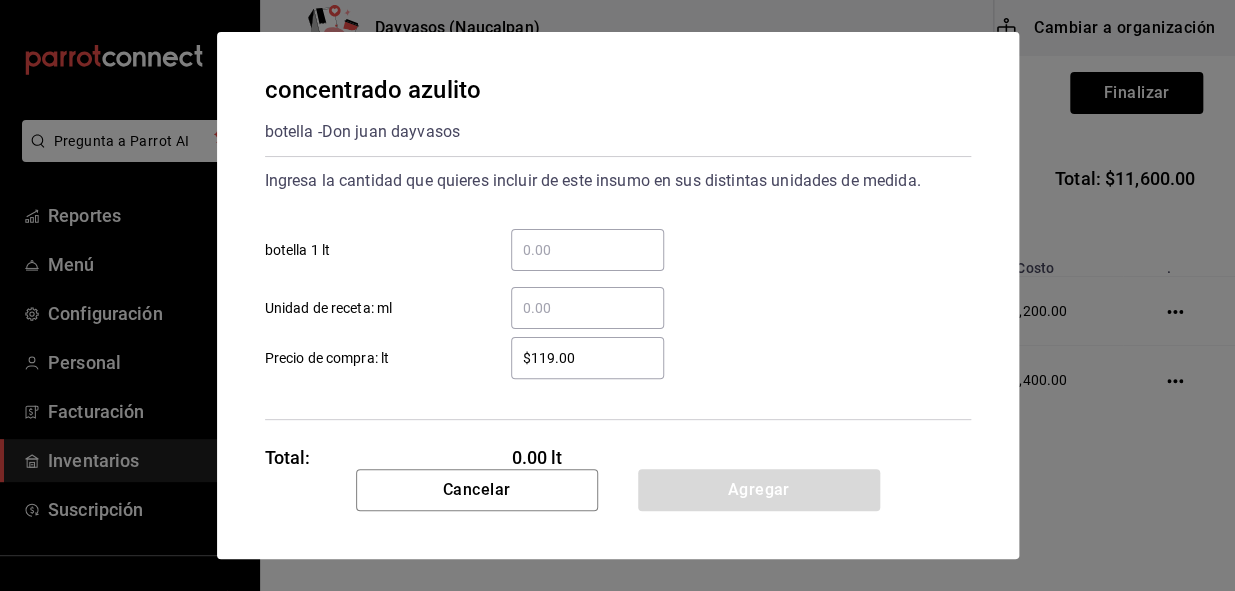 click on "​ botella 1 lt" at bounding box center (587, 250) 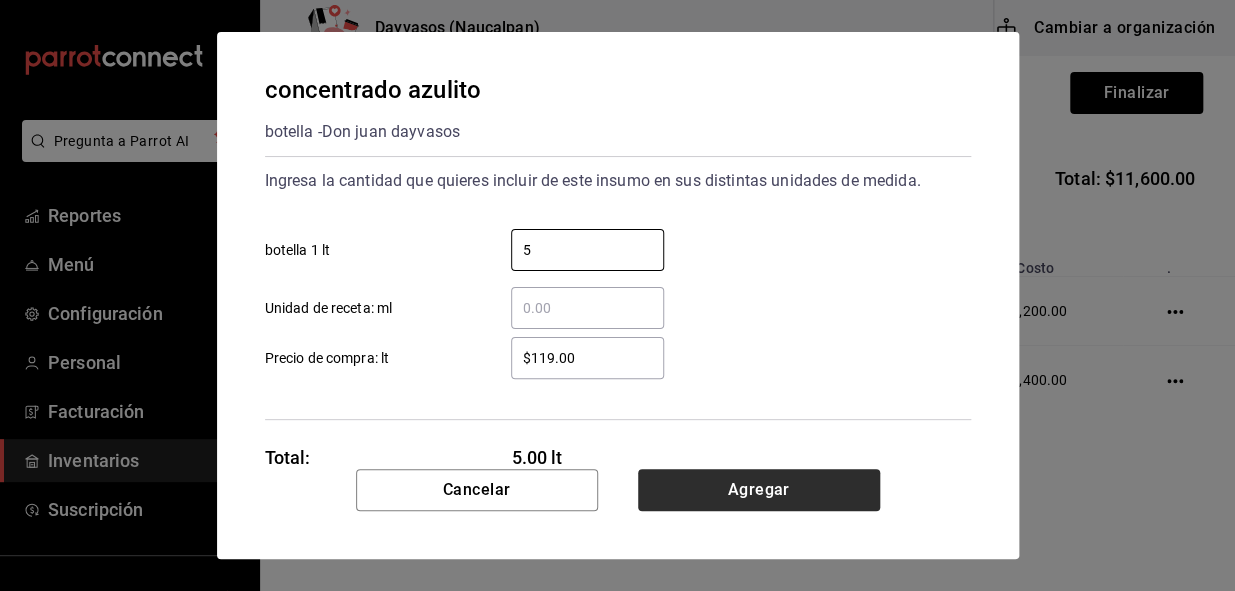 type on "5" 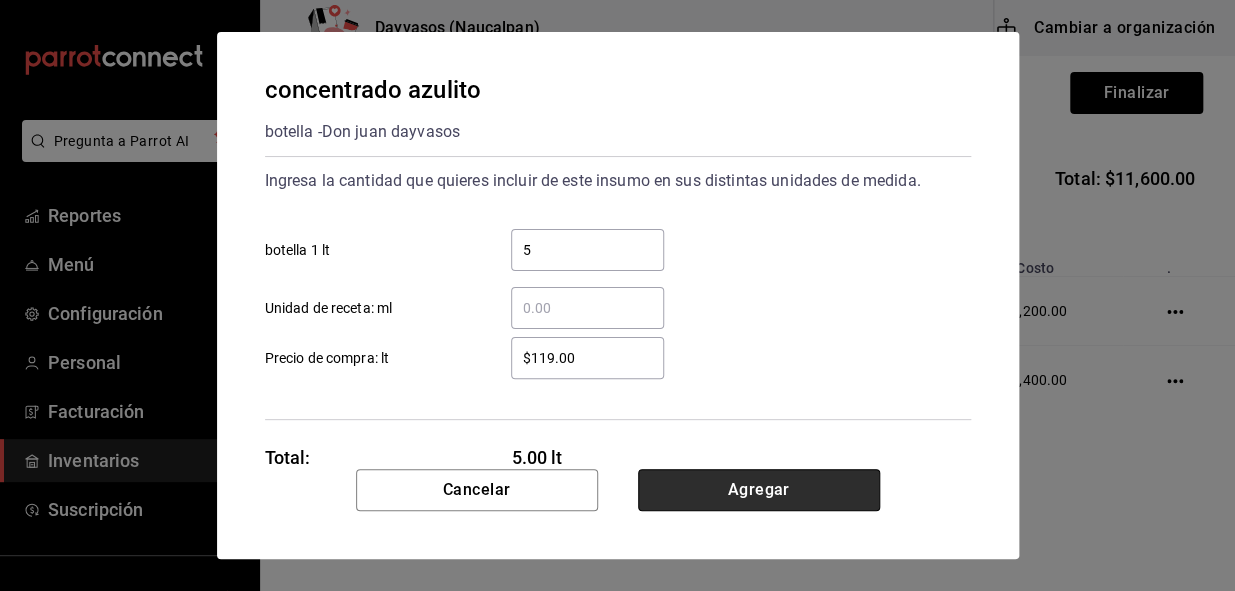 click on "Agregar" at bounding box center (759, 490) 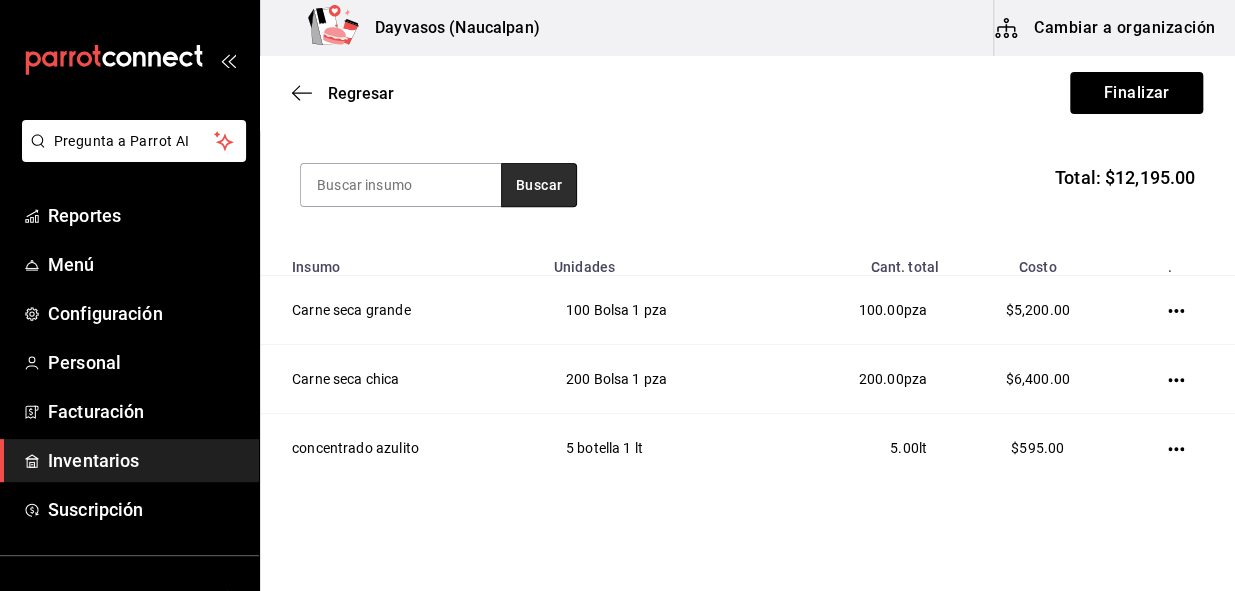 click on "Buscar" at bounding box center (539, 185) 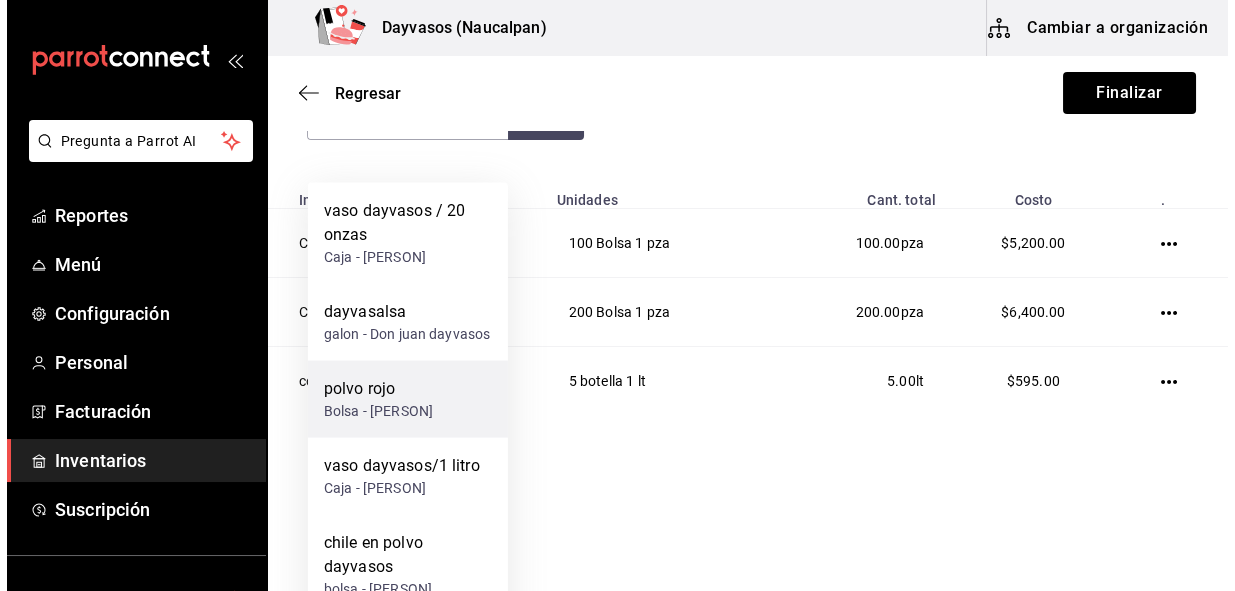 scroll, scrollTop: 279, scrollLeft: 0, axis: vertical 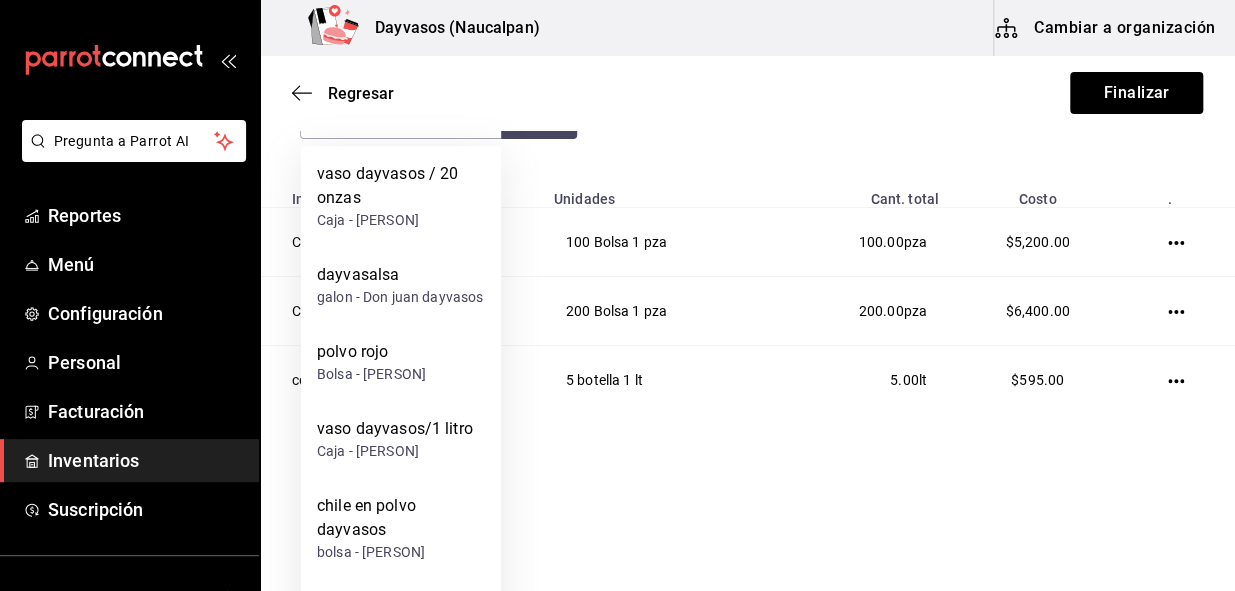 click on "Buscar Total: $12,195.00" at bounding box center (747, 117) 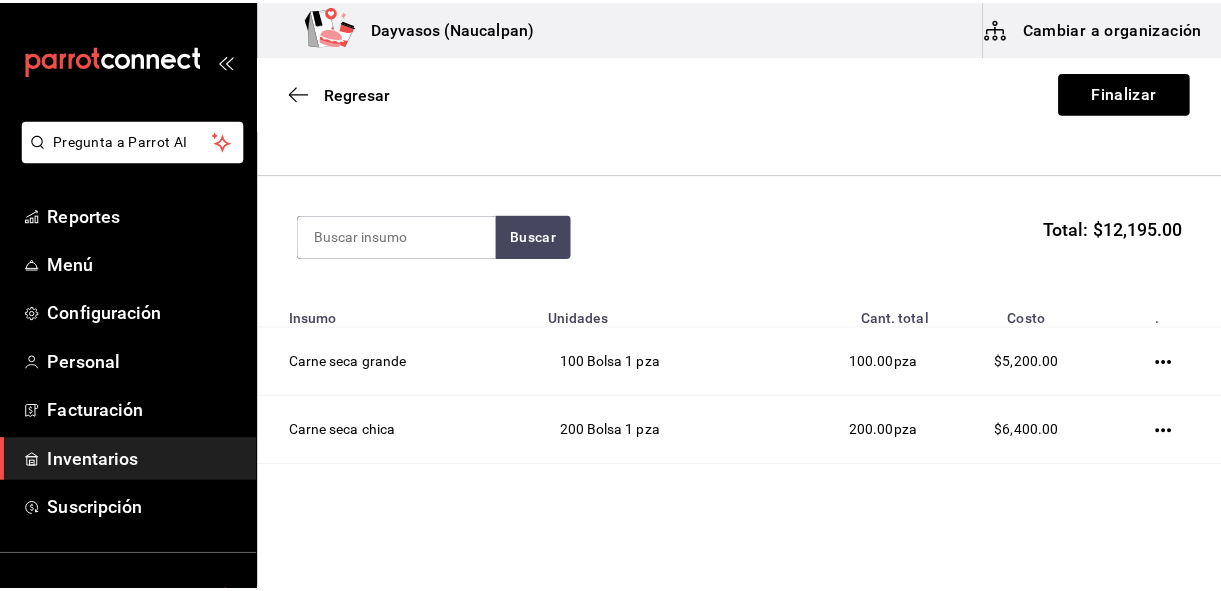 scroll, scrollTop: 6, scrollLeft: 0, axis: vertical 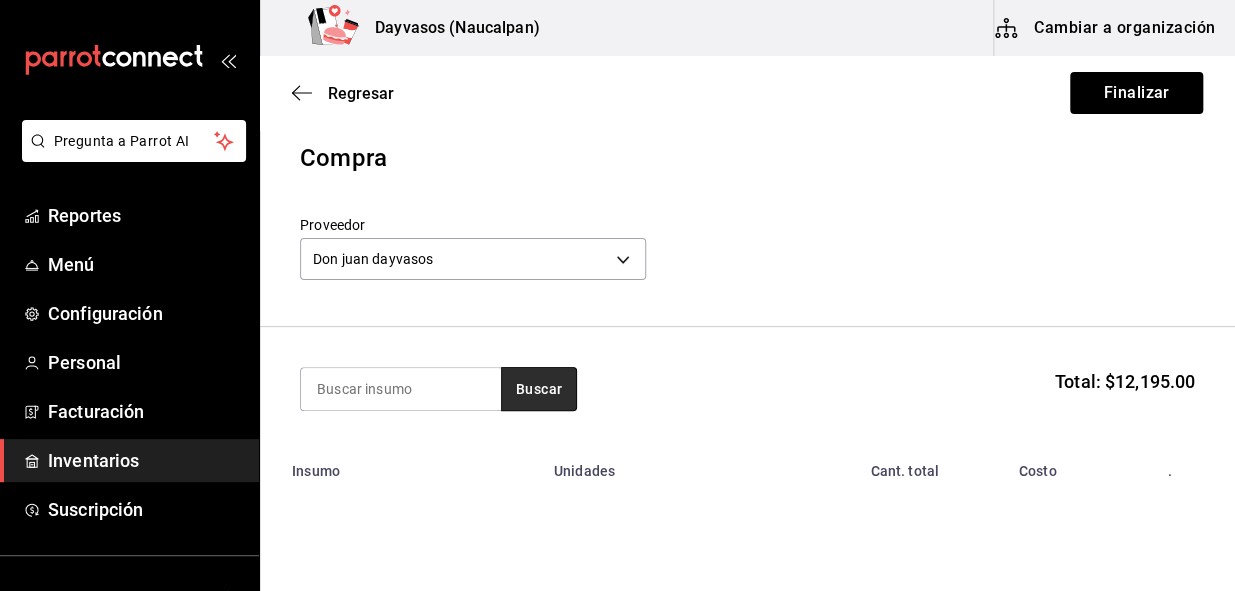 click on "Buscar" at bounding box center [539, 389] 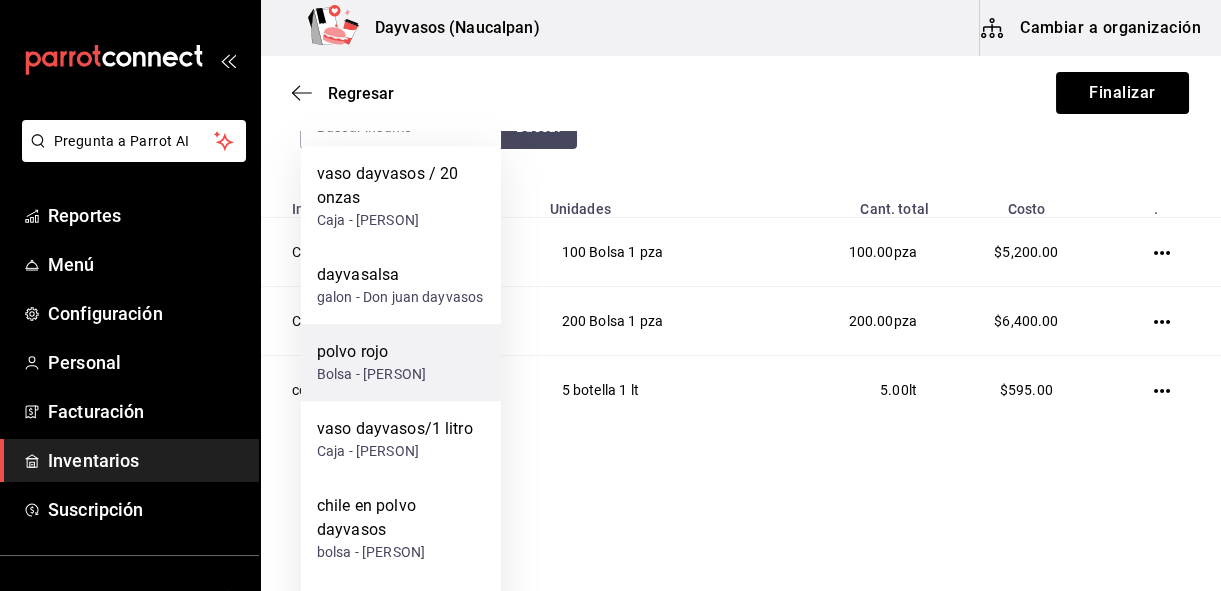 scroll, scrollTop: 279, scrollLeft: 0, axis: vertical 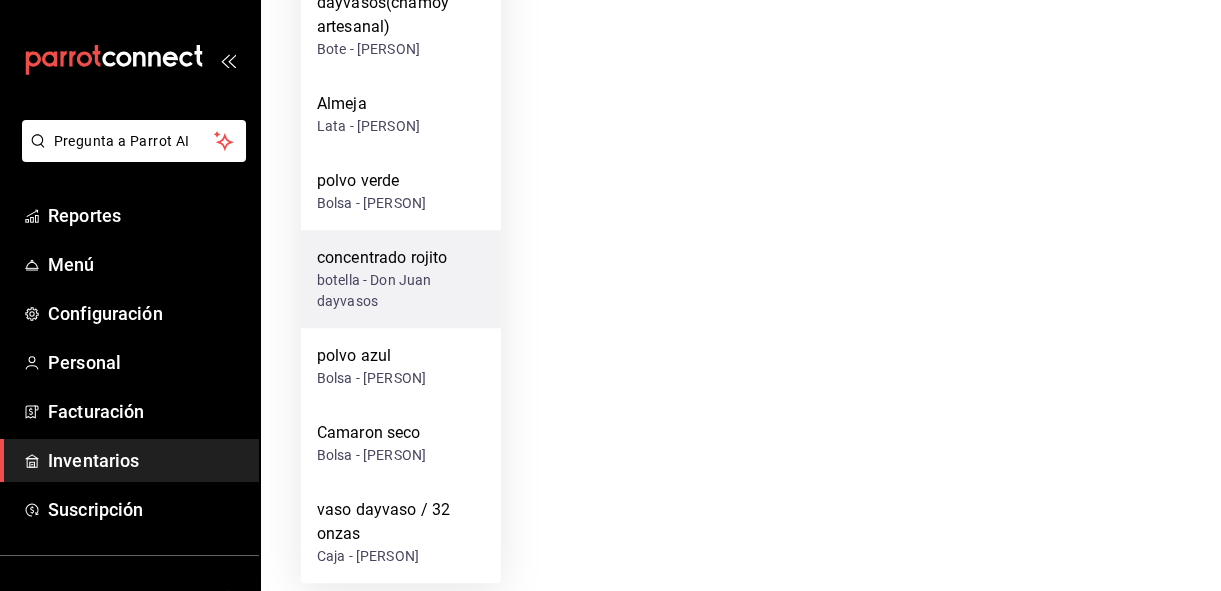 click on "botella - Don Juan dayvasos" at bounding box center [401, 291] 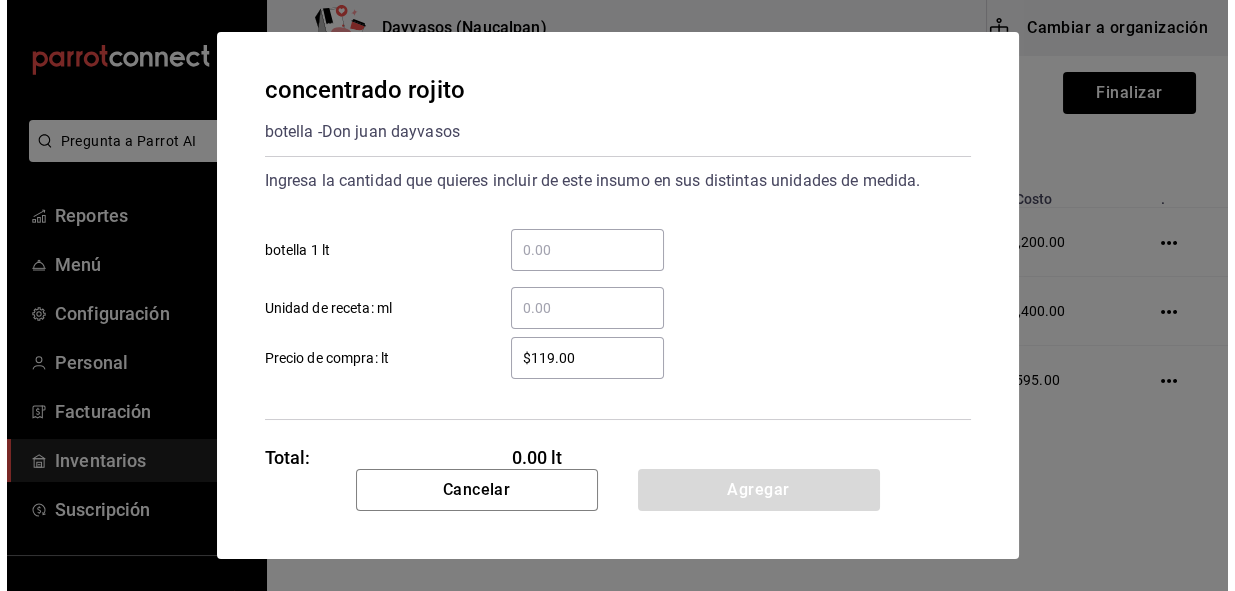 scroll, scrollTop: 0, scrollLeft: 0, axis: both 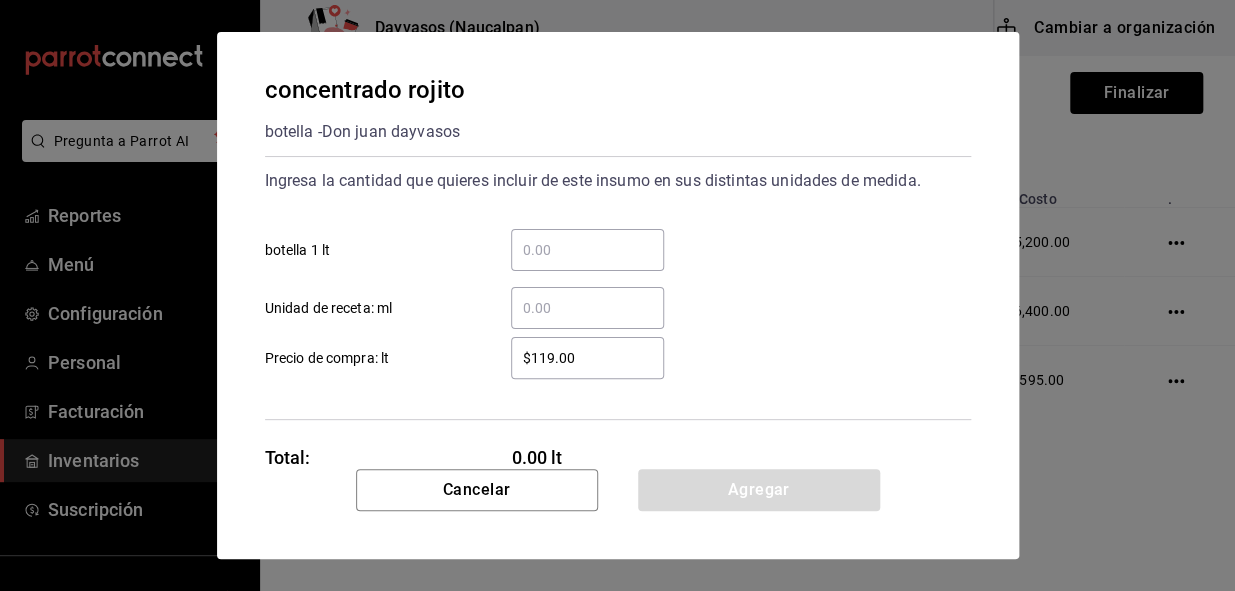 click on "​ botella 1 lt" at bounding box center (587, 250) 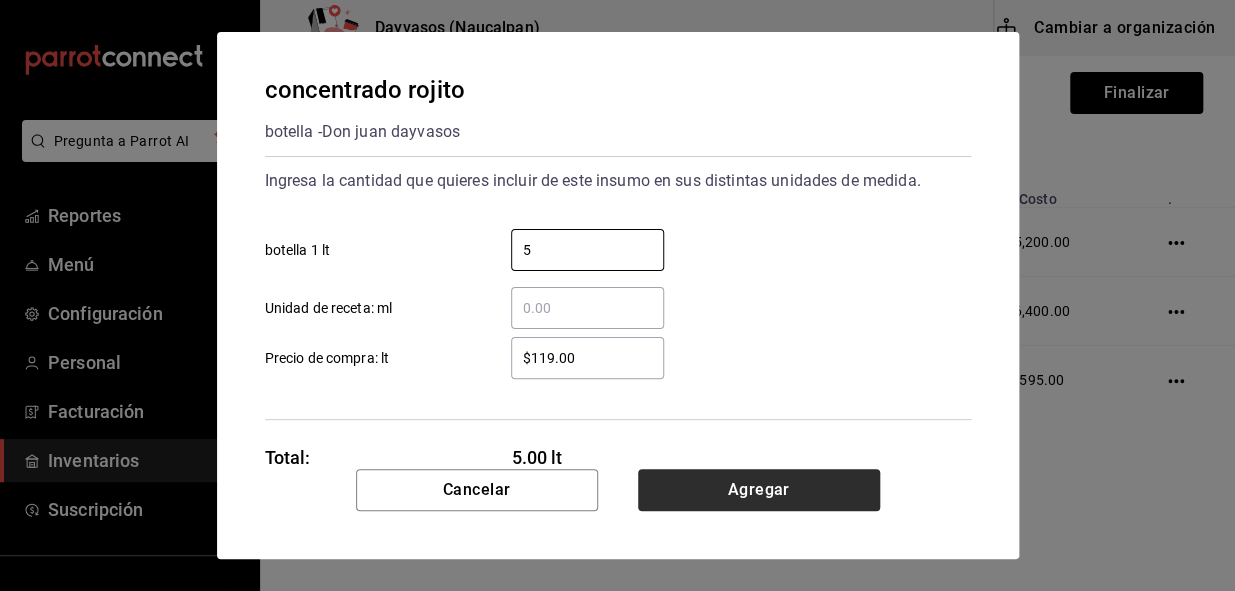 type on "5" 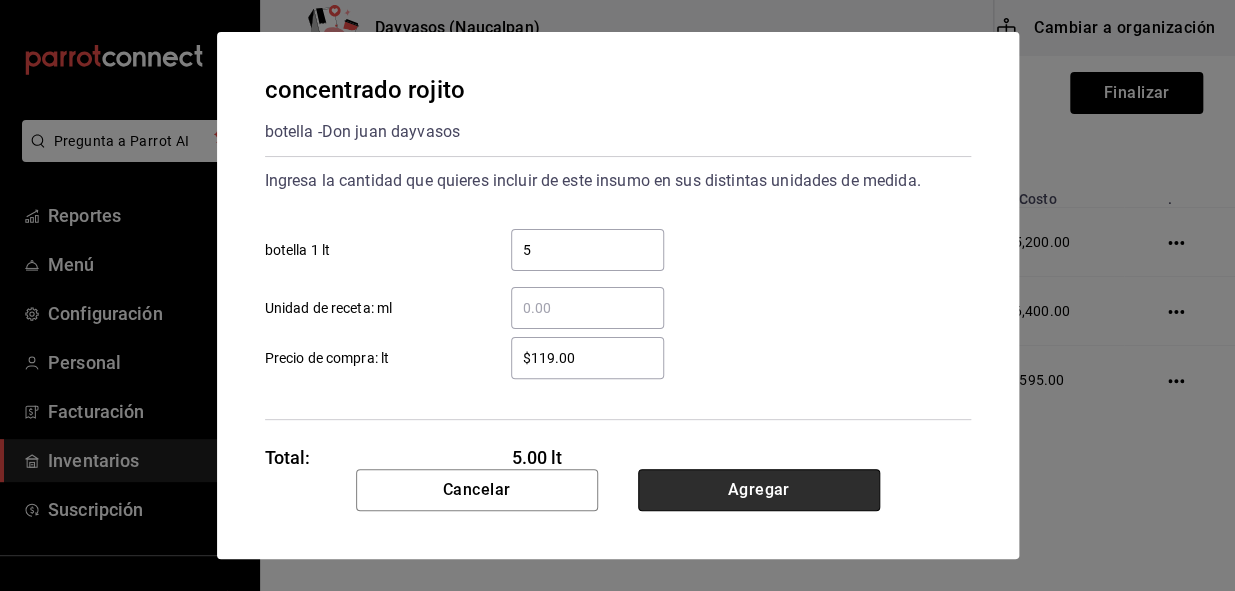 click on "Agregar" at bounding box center (759, 490) 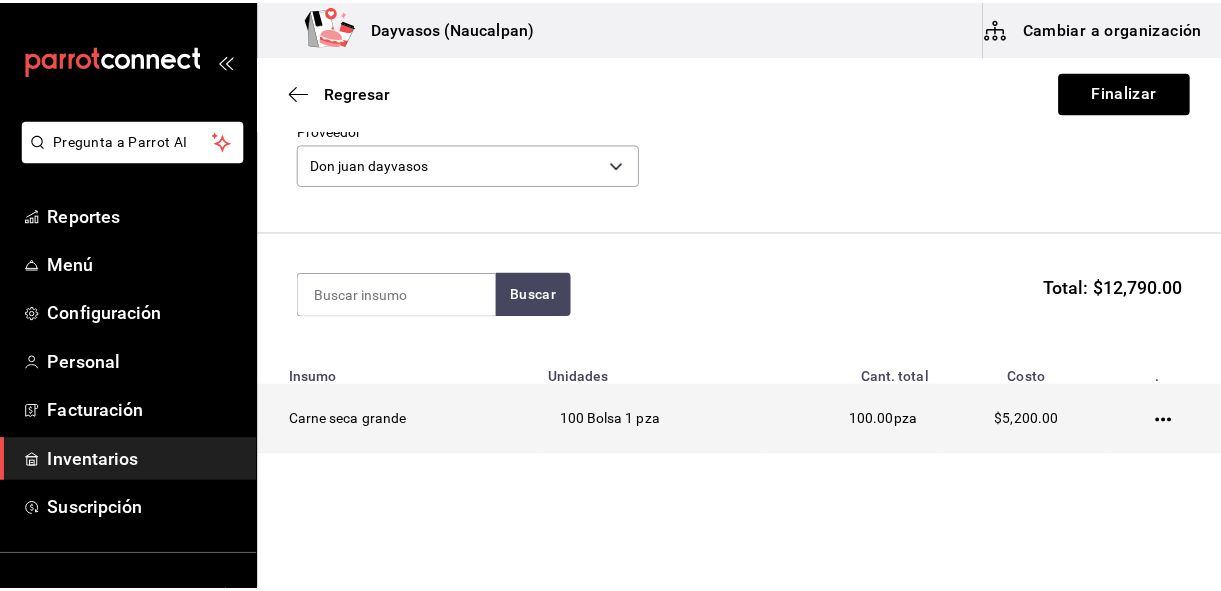scroll, scrollTop: 97, scrollLeft: 0, axis: vertical 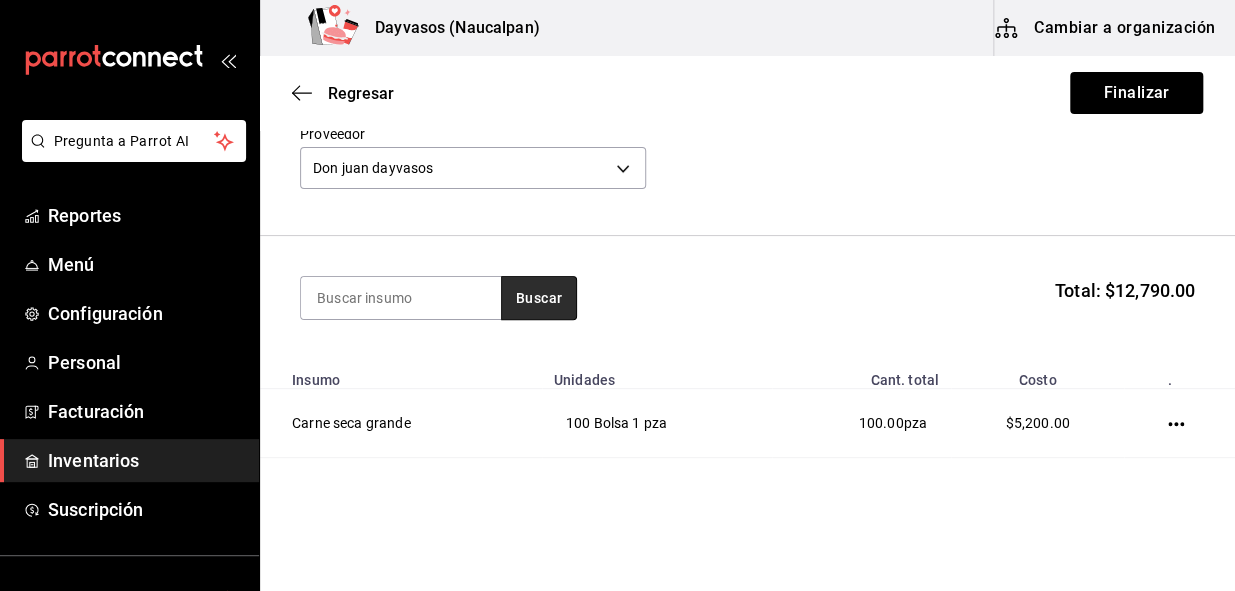 click on "Buscar" at bounding box center (539, 298) 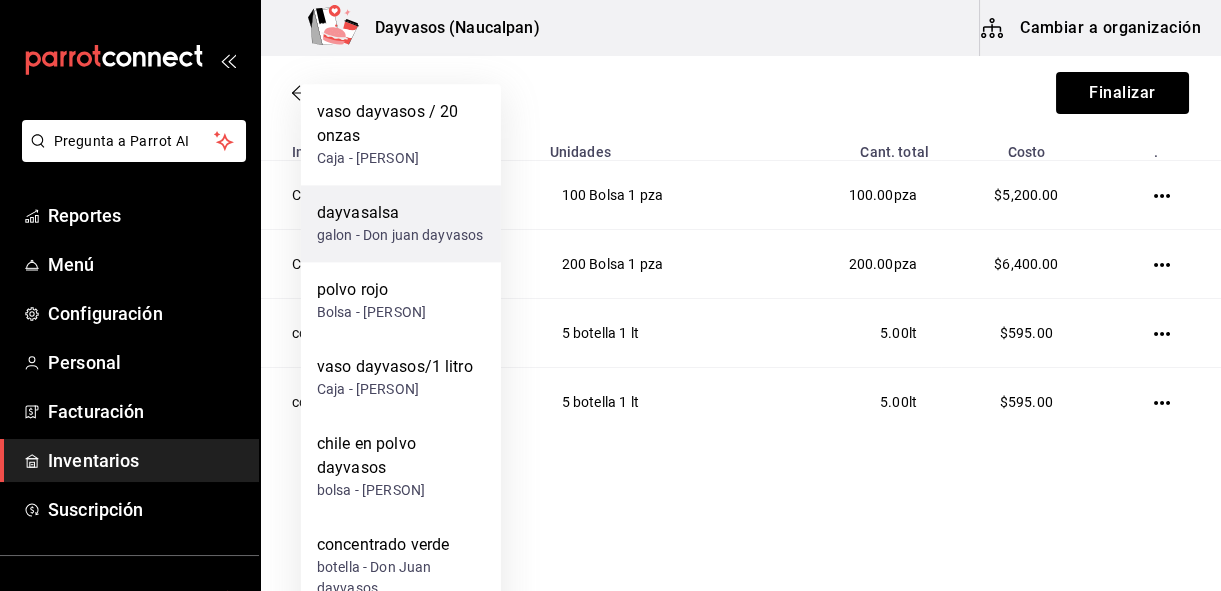 scroll, scrollTop: 347, scrollLeft: 0, axis: vertical 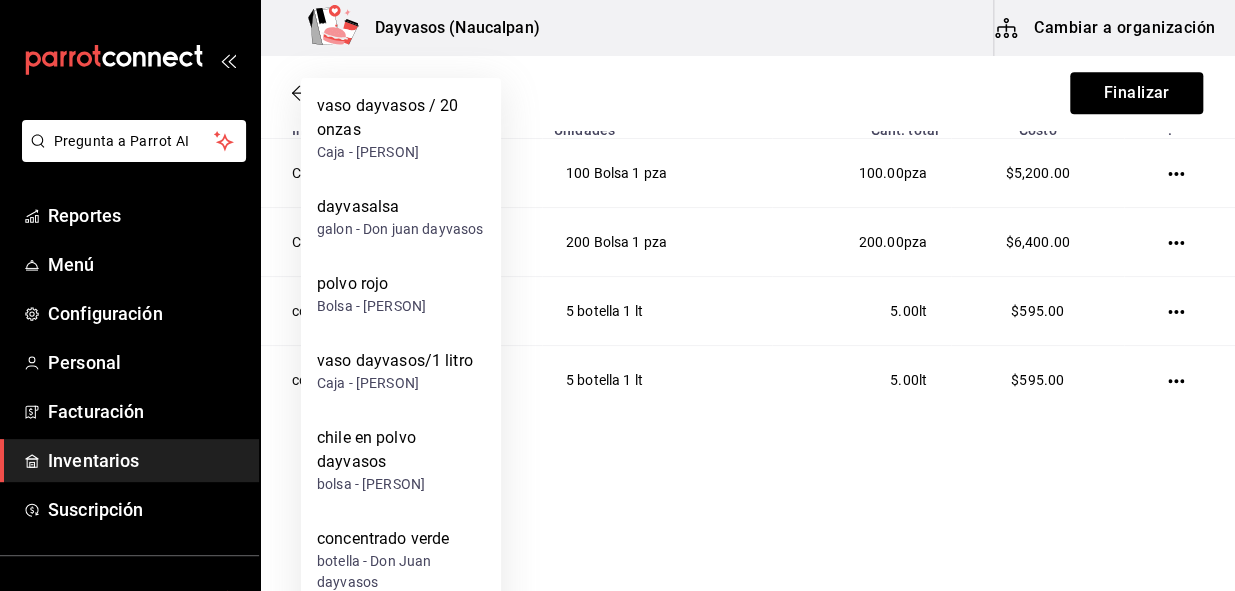click on "Pregunta a Parrot AI Reportes   Menú   Configuración   Personal   Facturación   Inventarios   Suscripción   Ayuda Recomienda Parrot   [PERSON]   Sugerir nueva función   Dayvasos ([CITY]) Cambiar a organización Regresar Finalizar Compra Proveedor [PERSON] de4198e7-f3e2-4b9d-a7a1-d0f1663059a9 Buscar Total: $12,790.00 Insumo Unidades Cant. total Costo  .  Carne seca grande  100 Bolsa 1 pza 100.00  pza $5,200.00 Carne seca chica  200 Bolsa 1 pza 200.00  pza $6,400.00 concentrado azulito 5 botella 1 lt 5.00  lt $595.00 concentrado rojito 5 botella 1 lt 5.00  lt $595.00 GANA 1 MES GRATIS EN TU SUSCRIPCIÓN AQUÍ ¿Recuerdas cómo empezó tu restaurante?
Hoy puedes ayudar a un colega a tener el mismo cambio que tú viviste.
Recomienda Parrot directamente desde tu Portal Administrador.
Es fácil y rápido.
🎁 Por cada restaurante que se una, ganas 1 mes gratis. Ver video tutorial Ir a video Pregunta a Parrot AI Reportes   Menú   Configuración   Personal   Facturación   Inventarios" at bounding box center [617, 239] 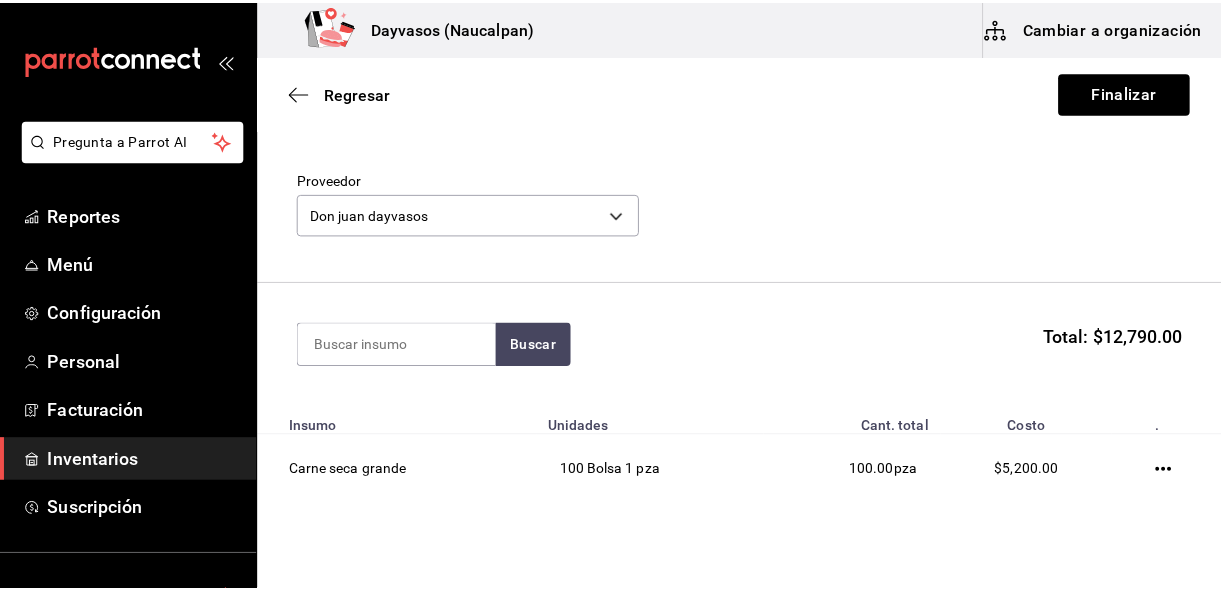 scroll, scrollTop: 0, scrollLeft: 0, axis: both 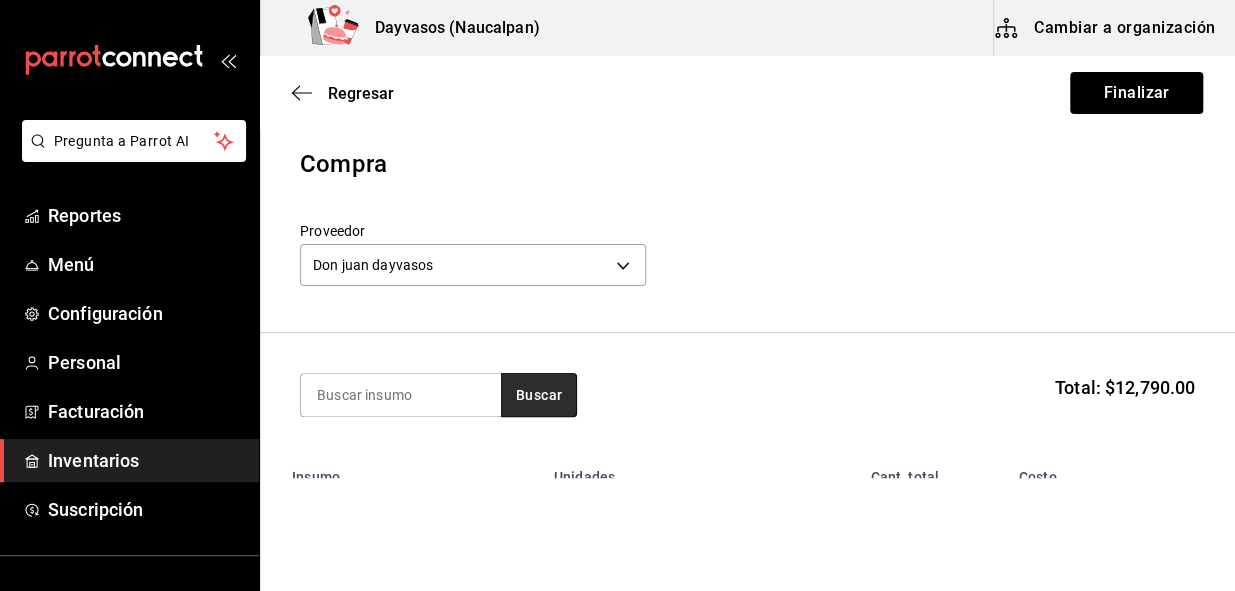 click on "Buscar" at bounding box center (539, 395) 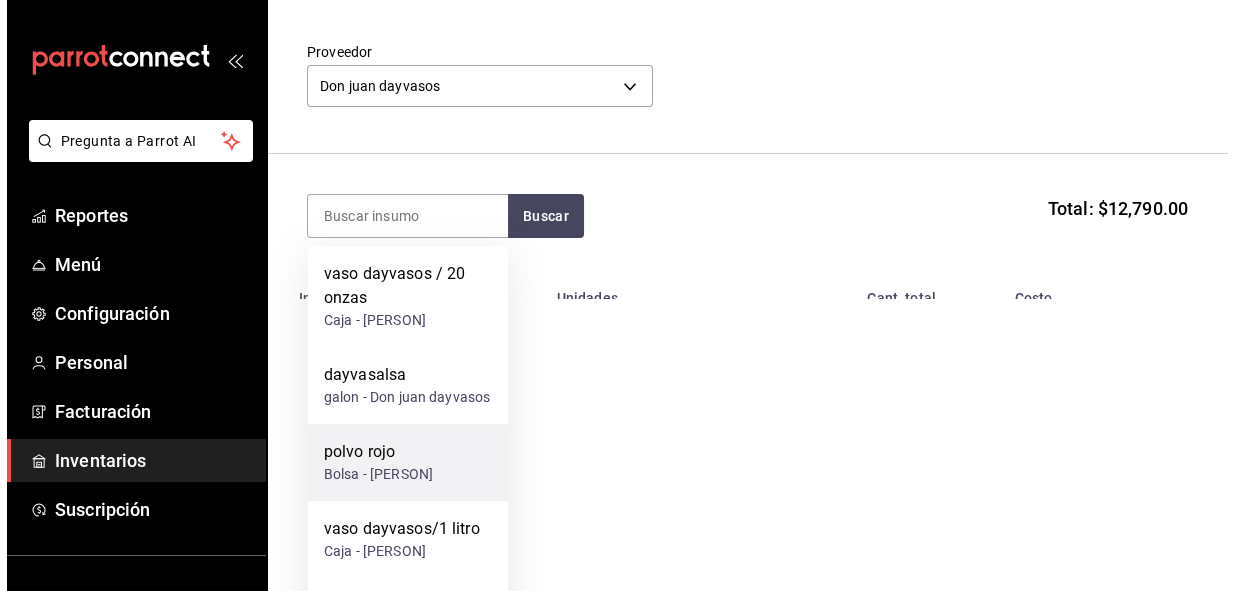 scroll, scrollTop: 0, scrollLeft: 0, axis: both 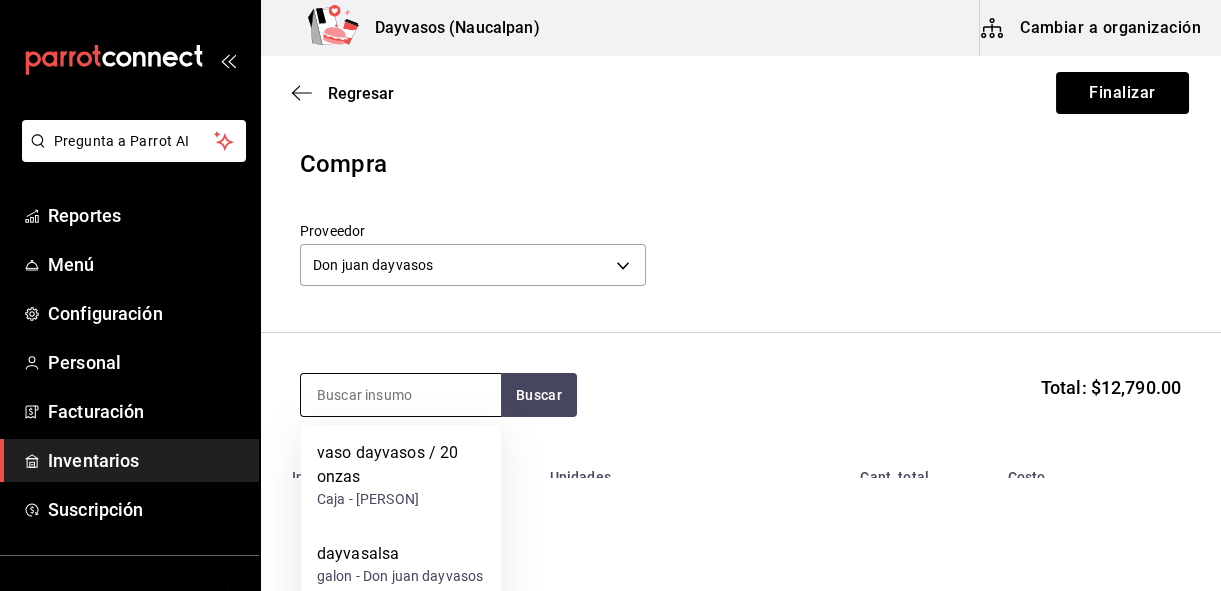 click at bounding box center [401, 395] 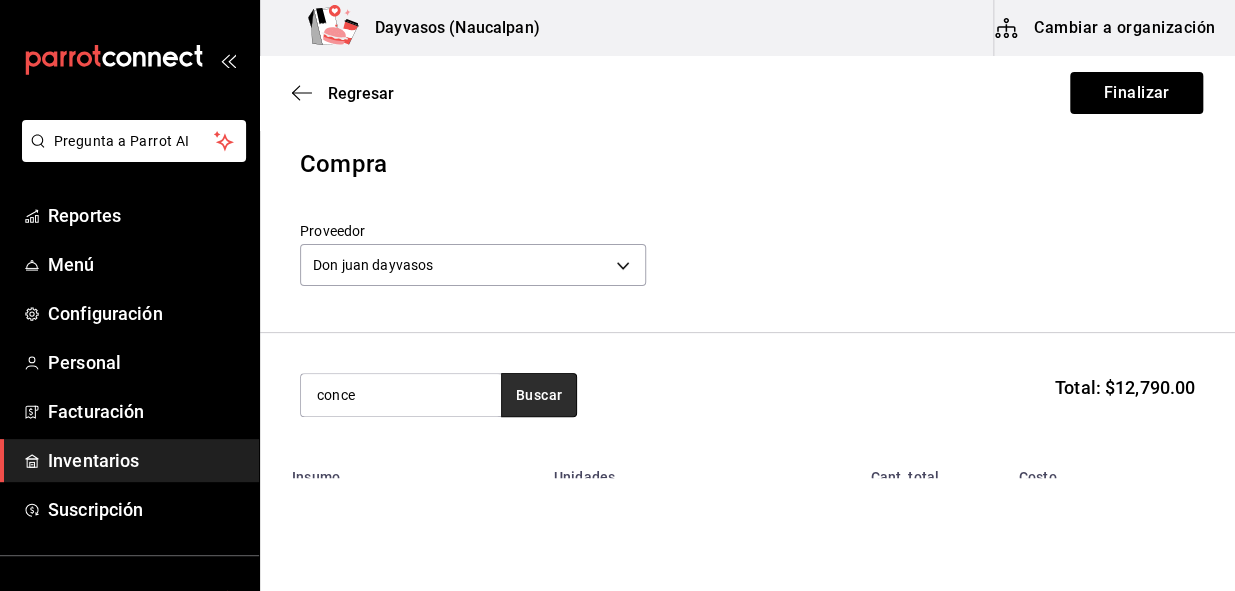 click on "Buscar" at bounding box center [539, 395] 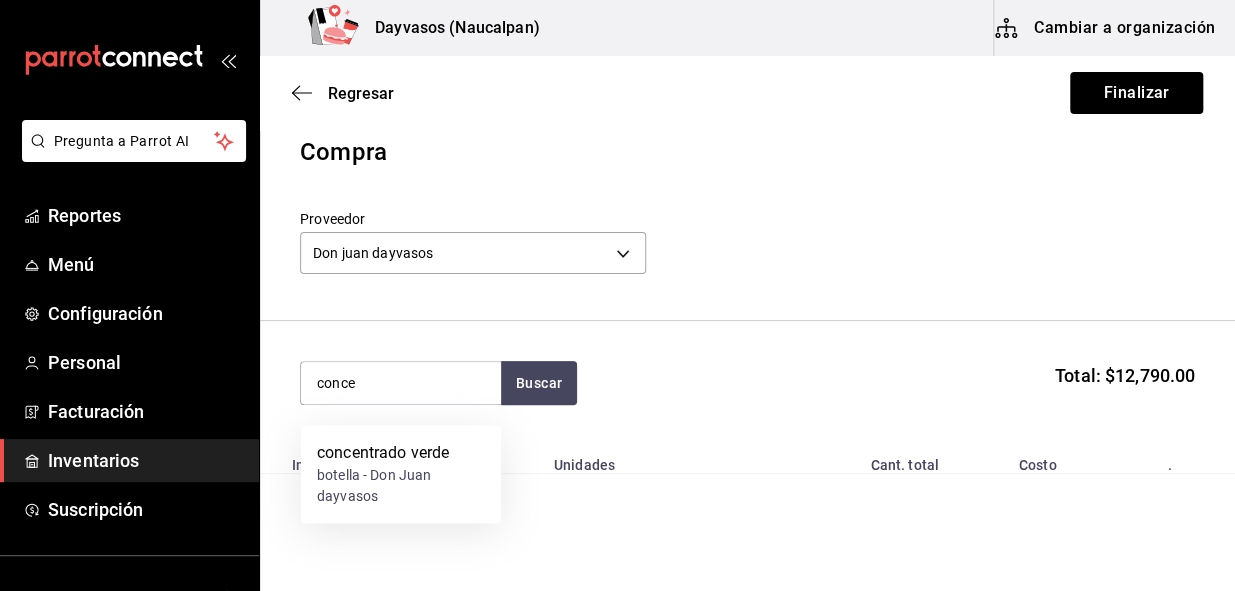 scroll, scrollTop: 0, scrollLeft: 0, axis: both 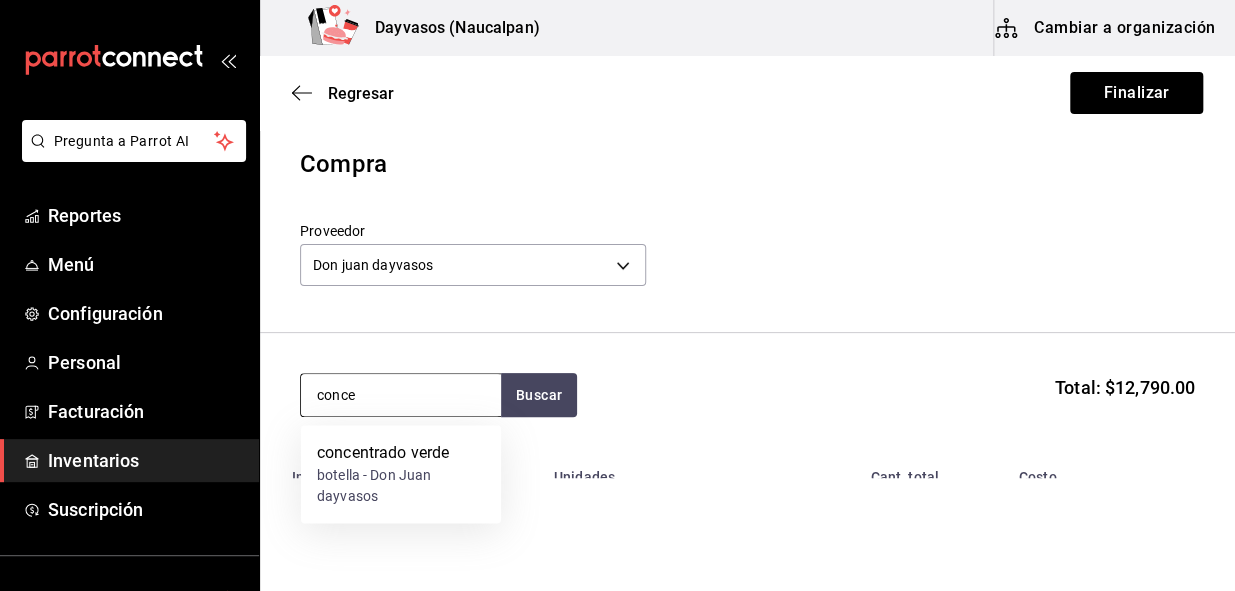 click on "conce" at bounding box center (401, 395) 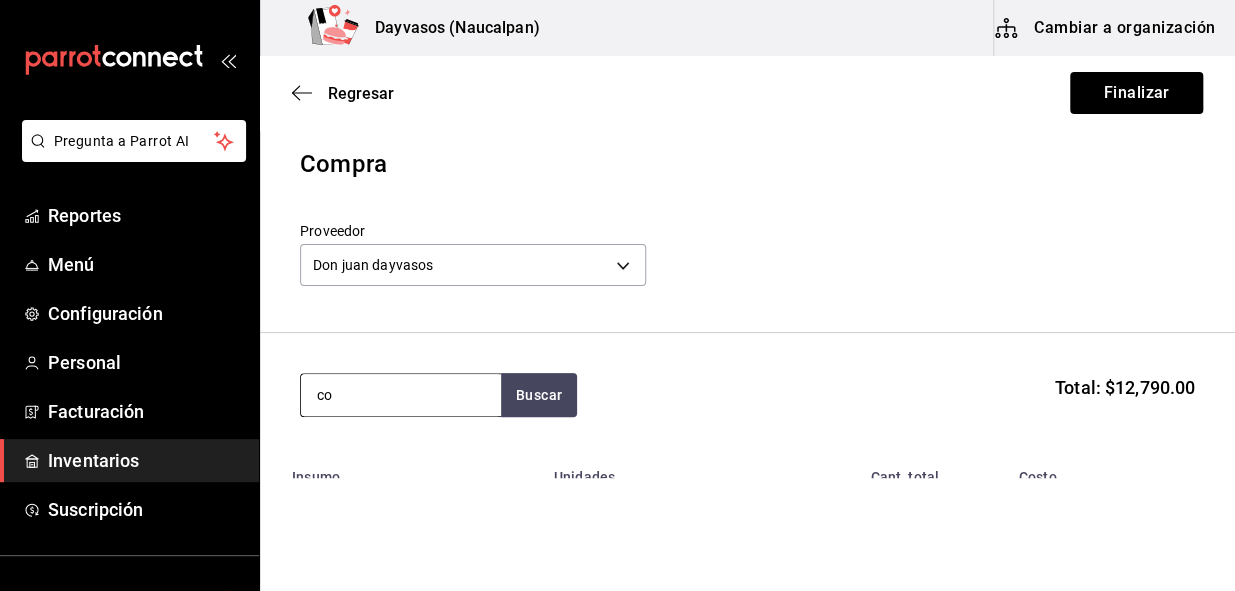 type on "c" 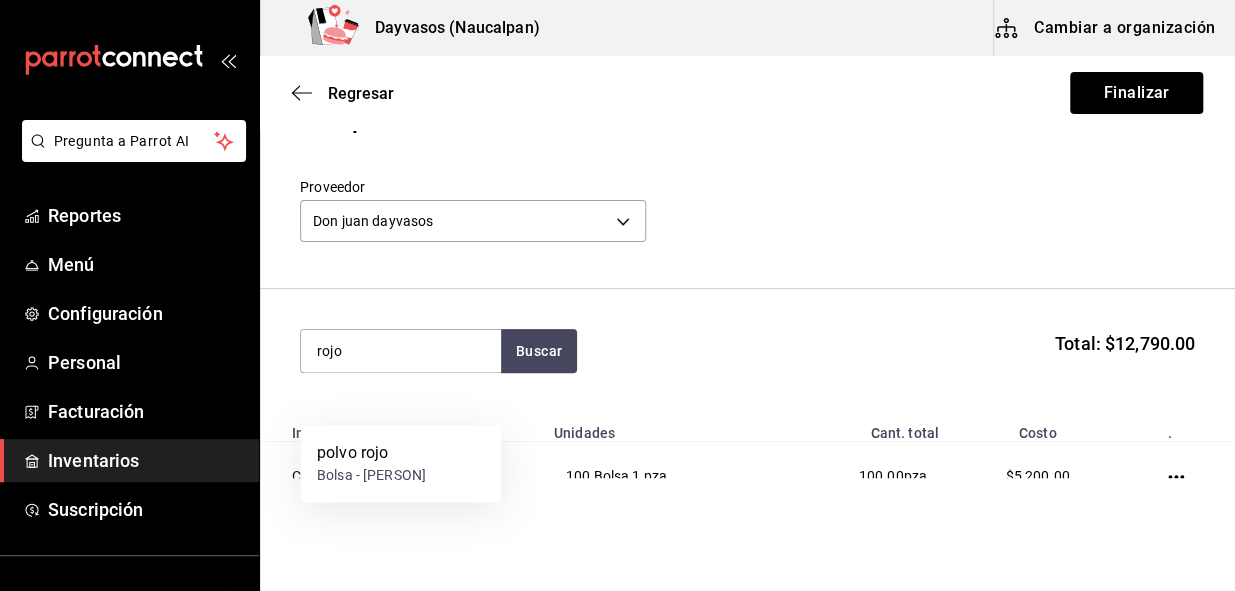 scroll, scrollTop: 0, scrollLeft: 0, axis: both 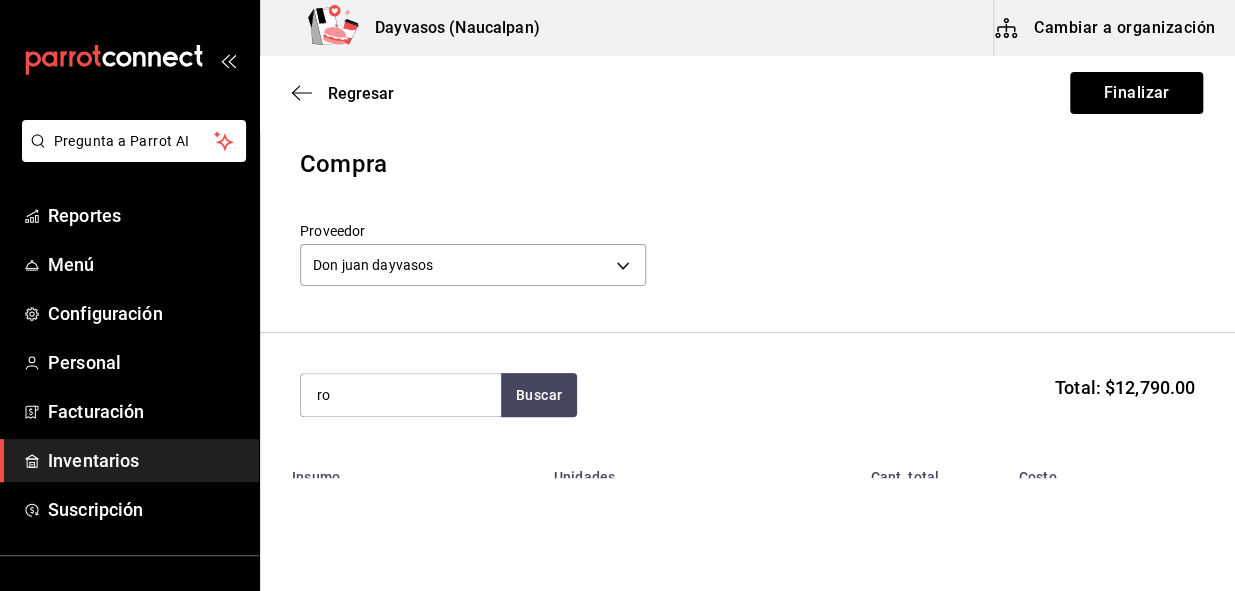 type on "r" 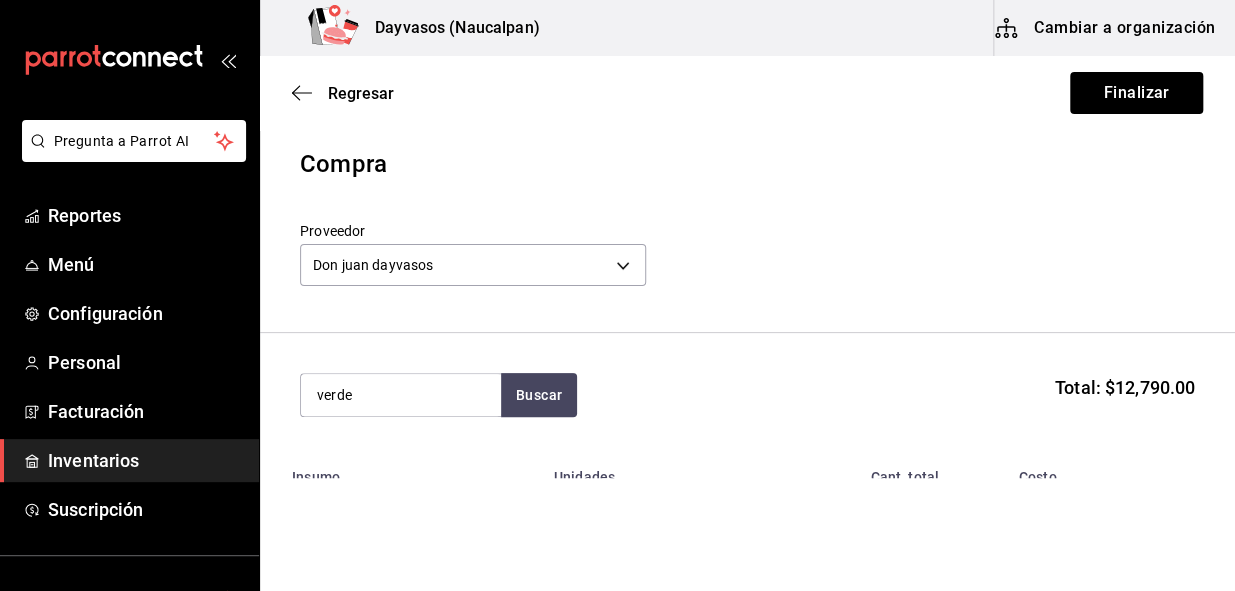 type on "verde" 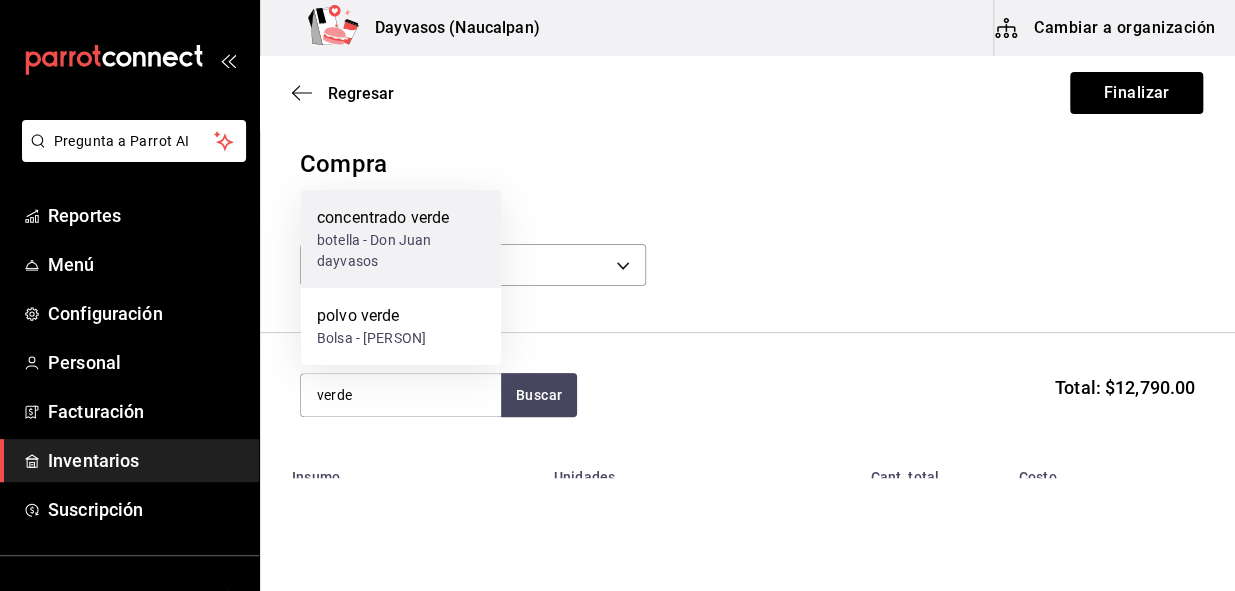 click on "botella - Don Juan dayvasos" at bounding box center [401, 251] 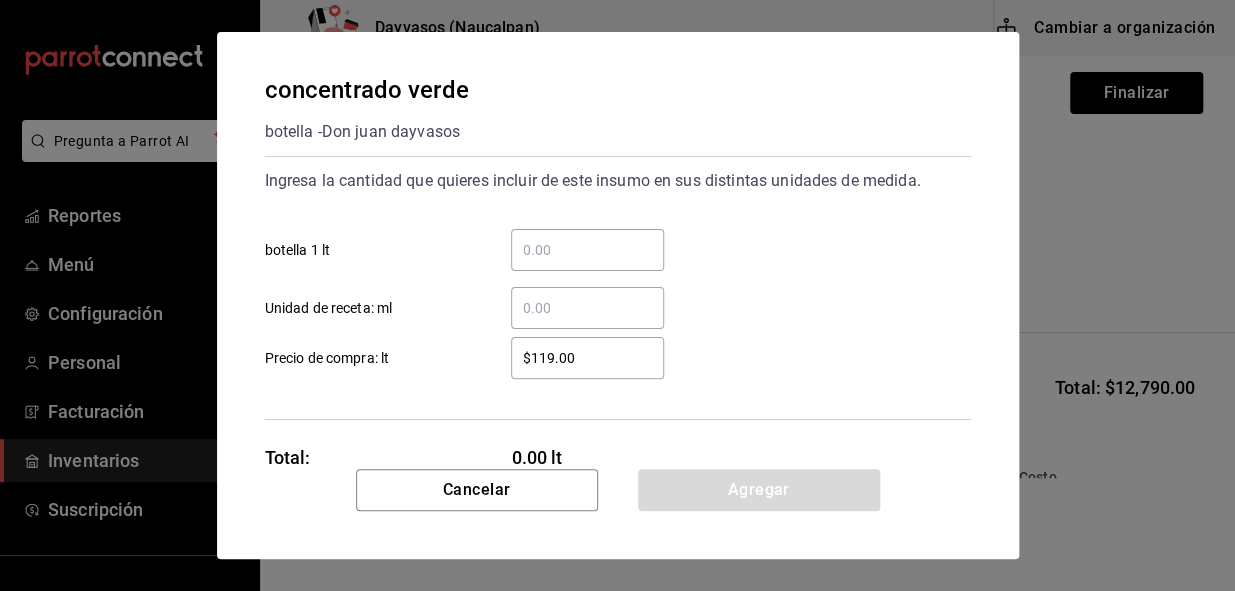 click on "​ botella 1 lt" at bounding box center [587, 250] 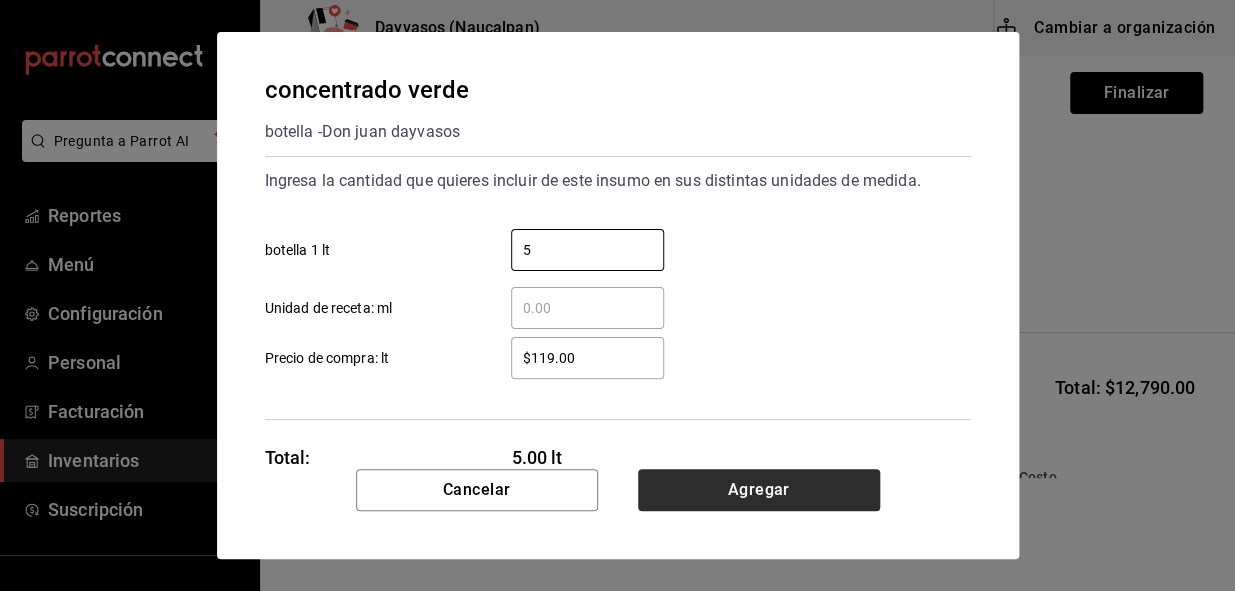 type on "5" 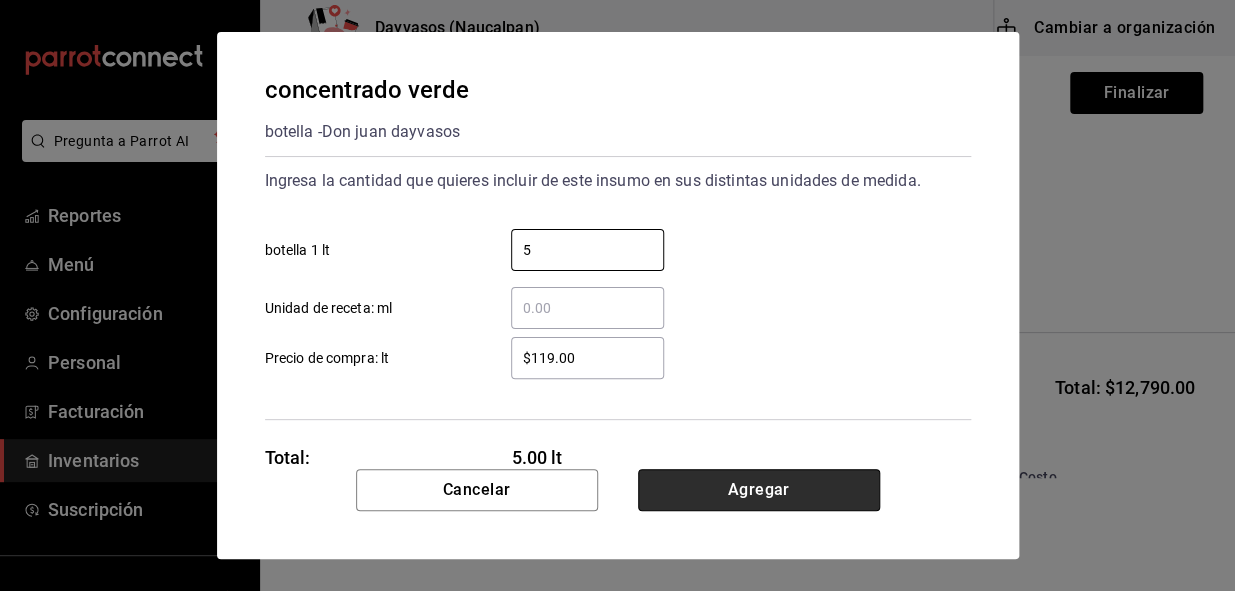 click on "Agregar" at bounding box center [759, 490] 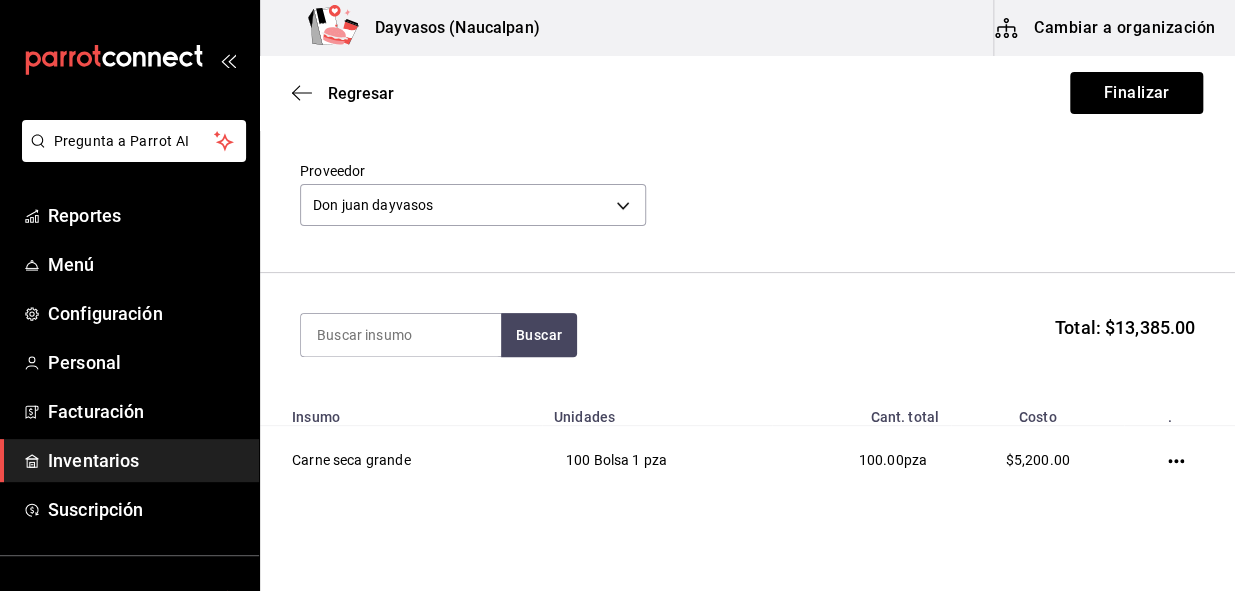scroll, scrollTop: 0, scrollLeft: 0, axis: both 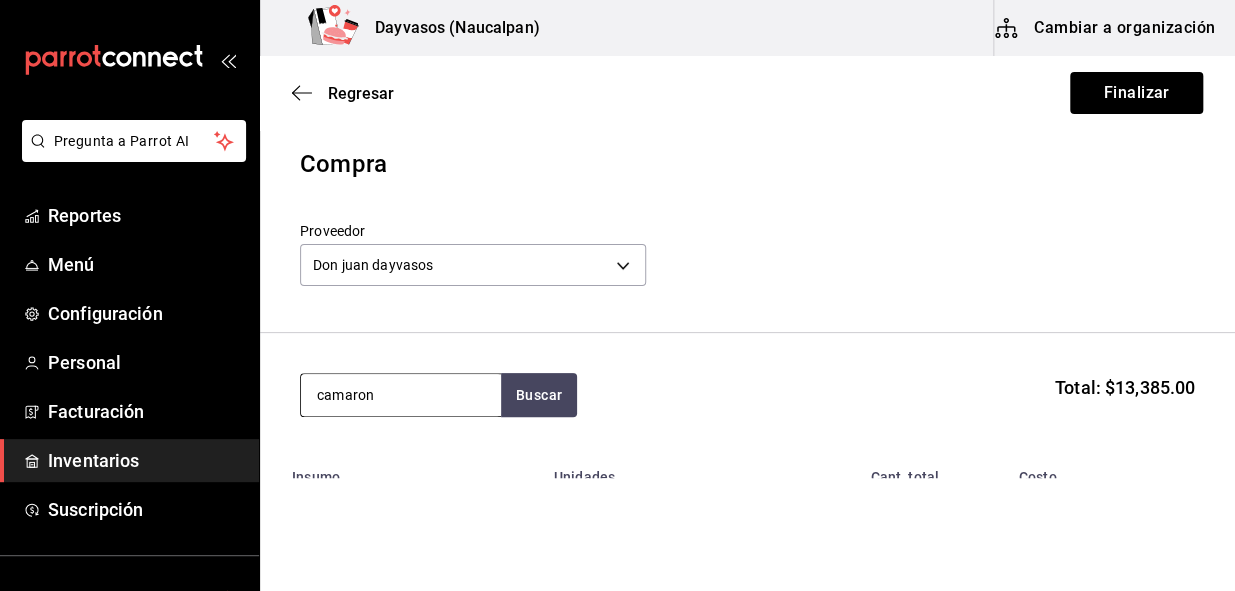 type on "camaron" 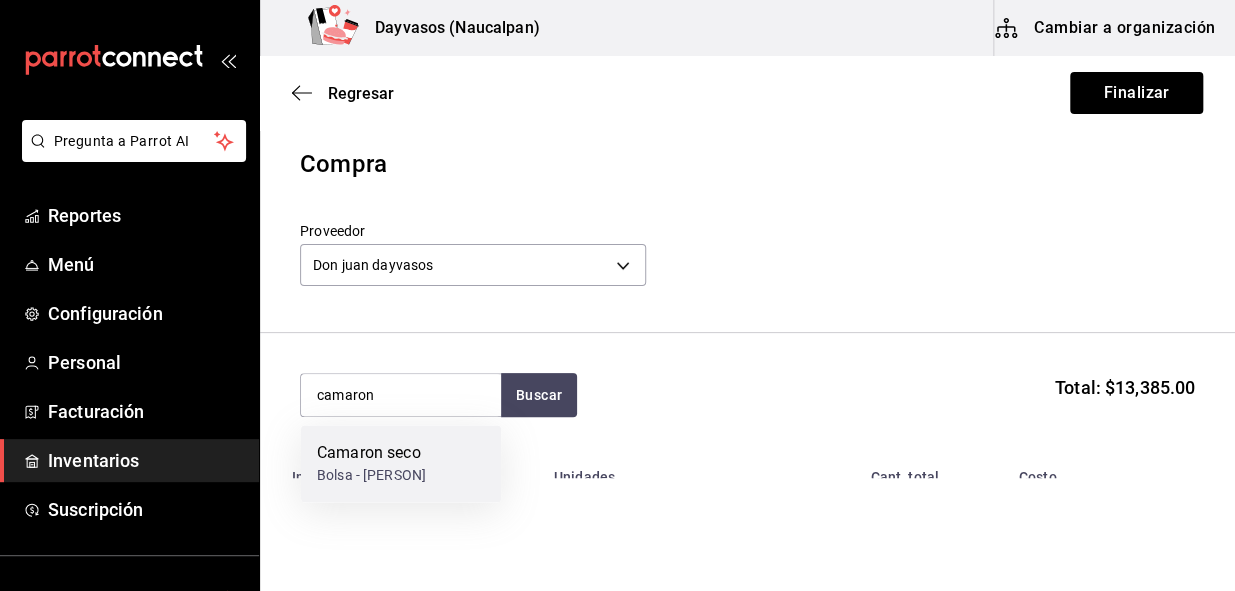 click on "Camaron seco" at bounding box center [371, 453] 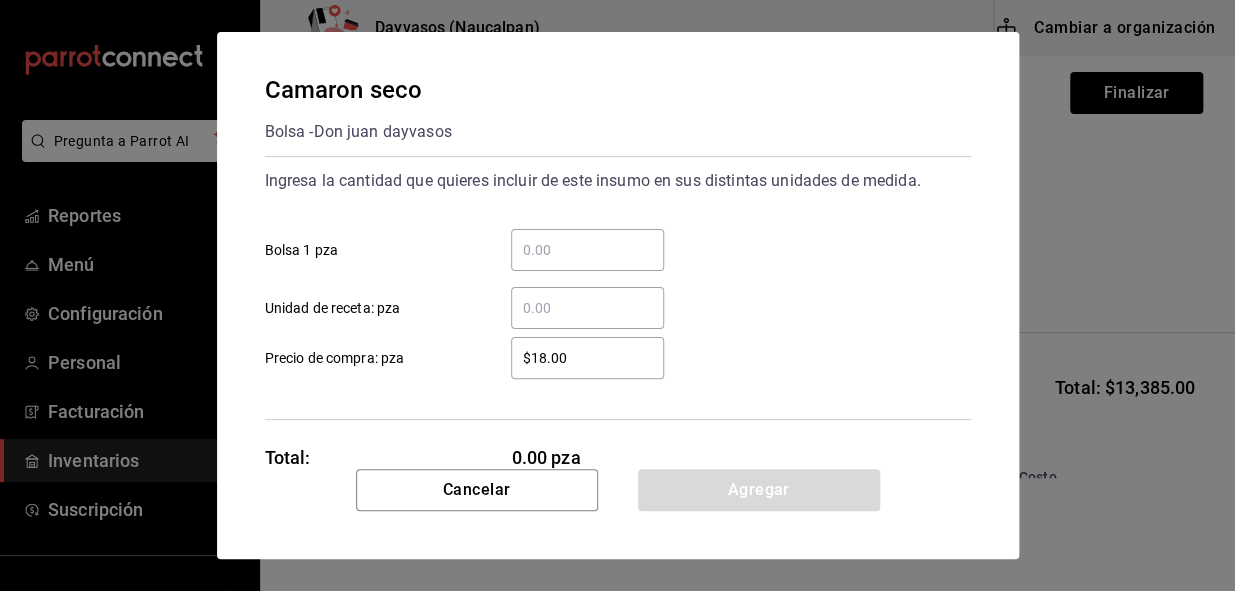 click on "​ Bolsa 1 pza" at bounding box center (587, 250) 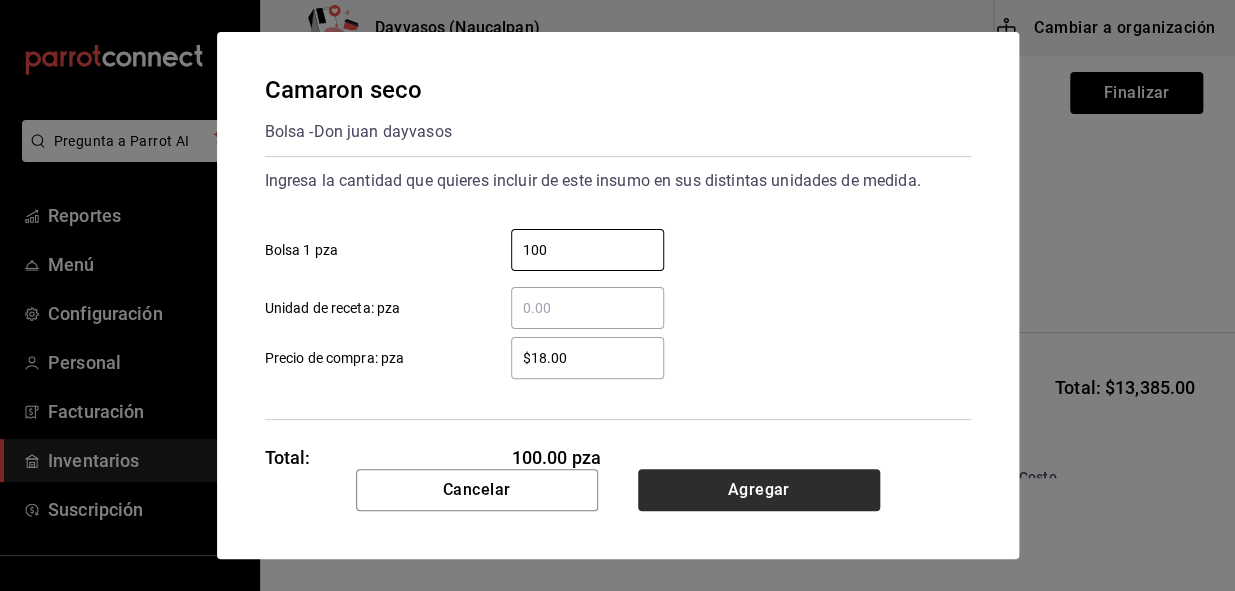 type on "100" 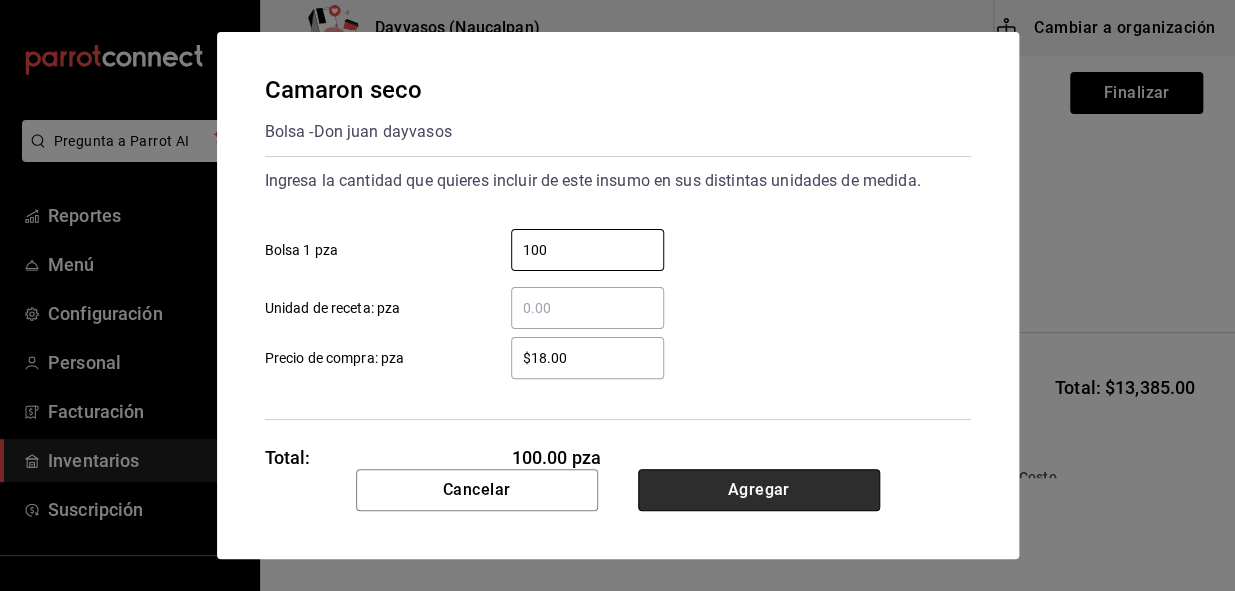 click on "Agregar" at bounding box center [759, 490] 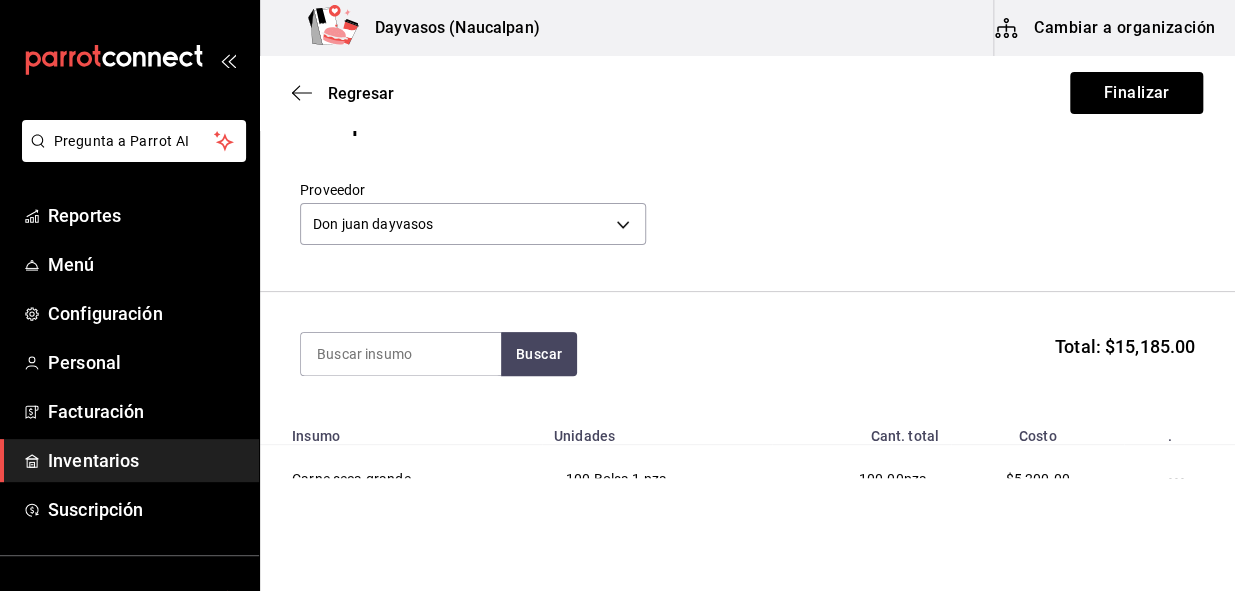scroll, scrollTop: 0, scrollLeft: 0, axis: both 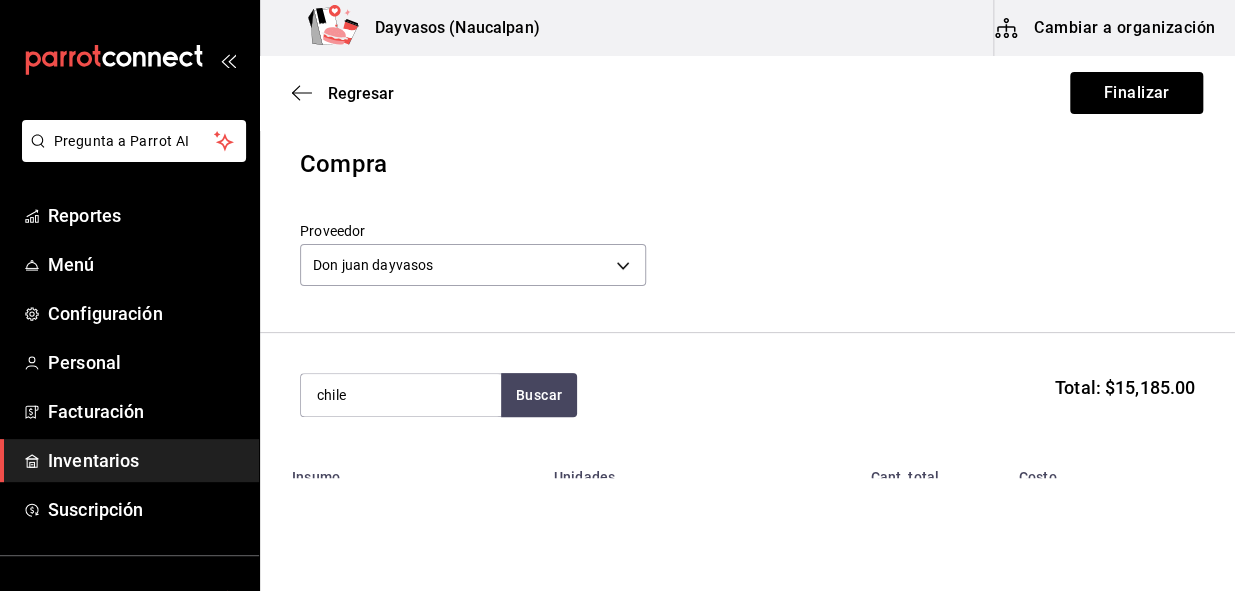 type on "chile" 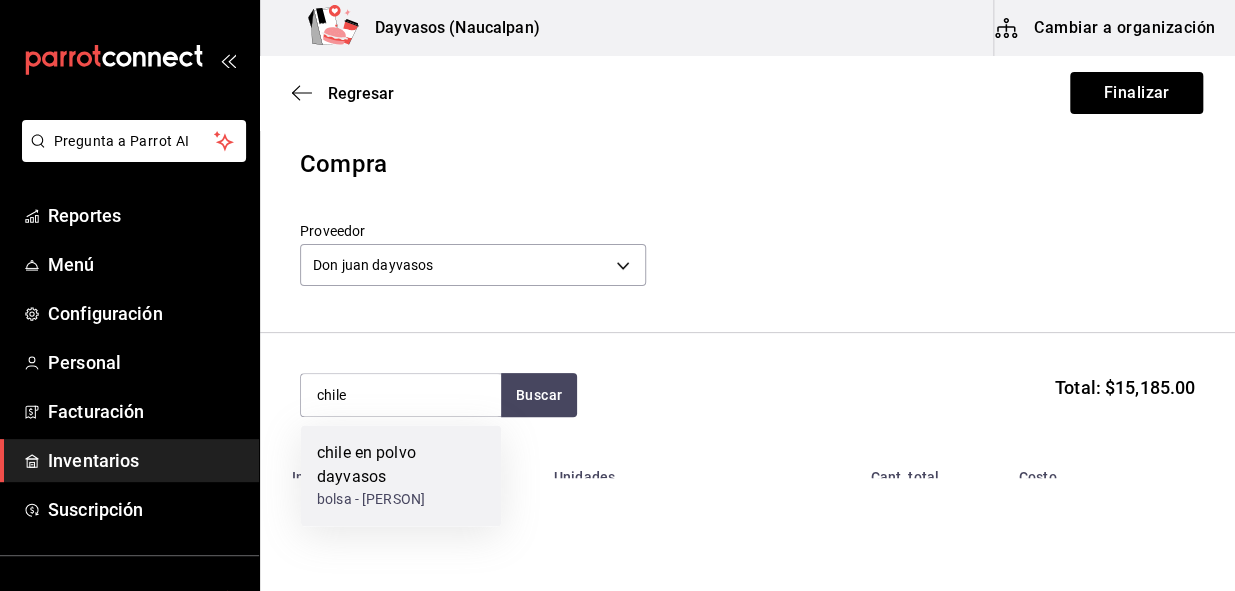click on "chile en polvo dayvasos" at bounding box center (401, 465) 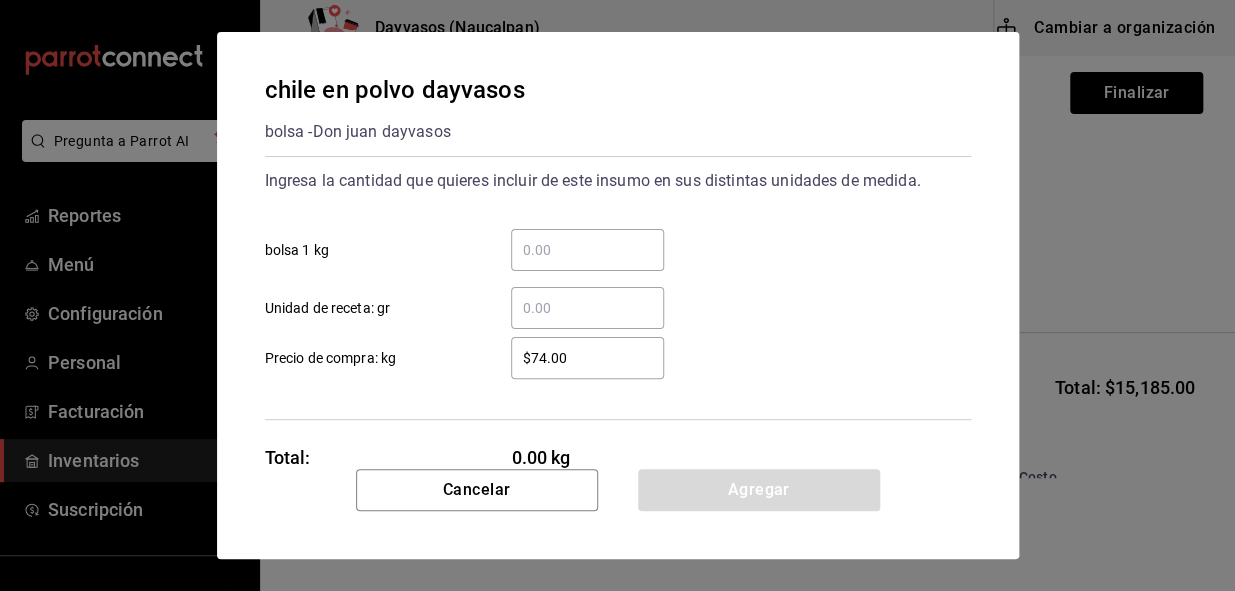 click on "​ bolsa 1 kg" at bounding box center (587, 250) 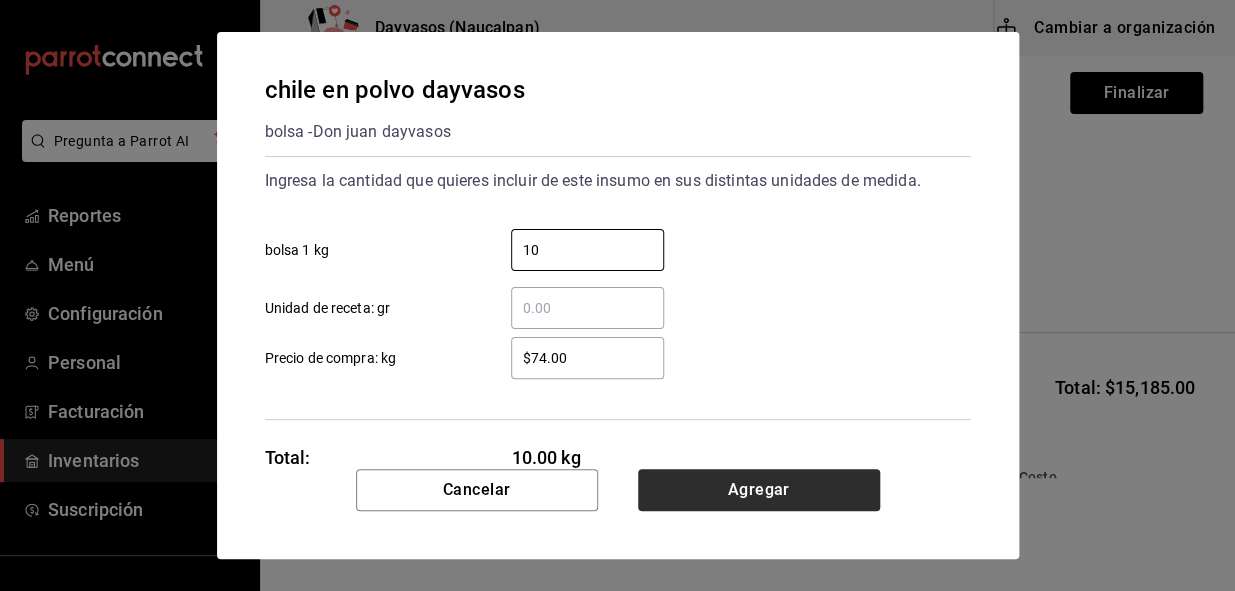 type on "10" 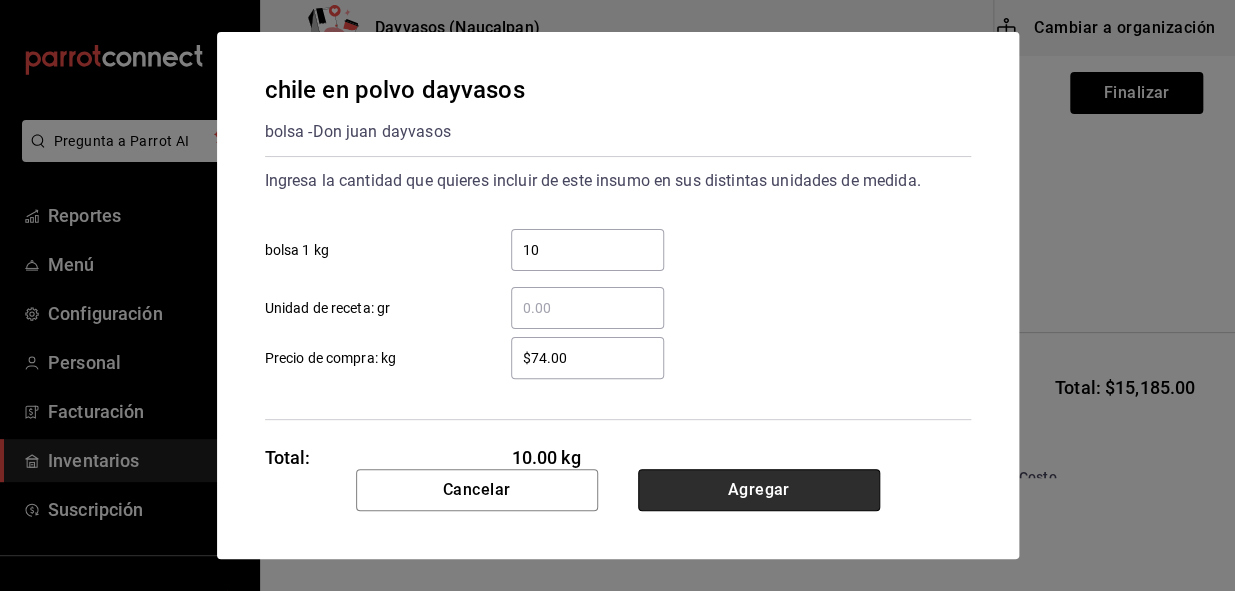 click on "Agregar" at bounding box center [759, 490] 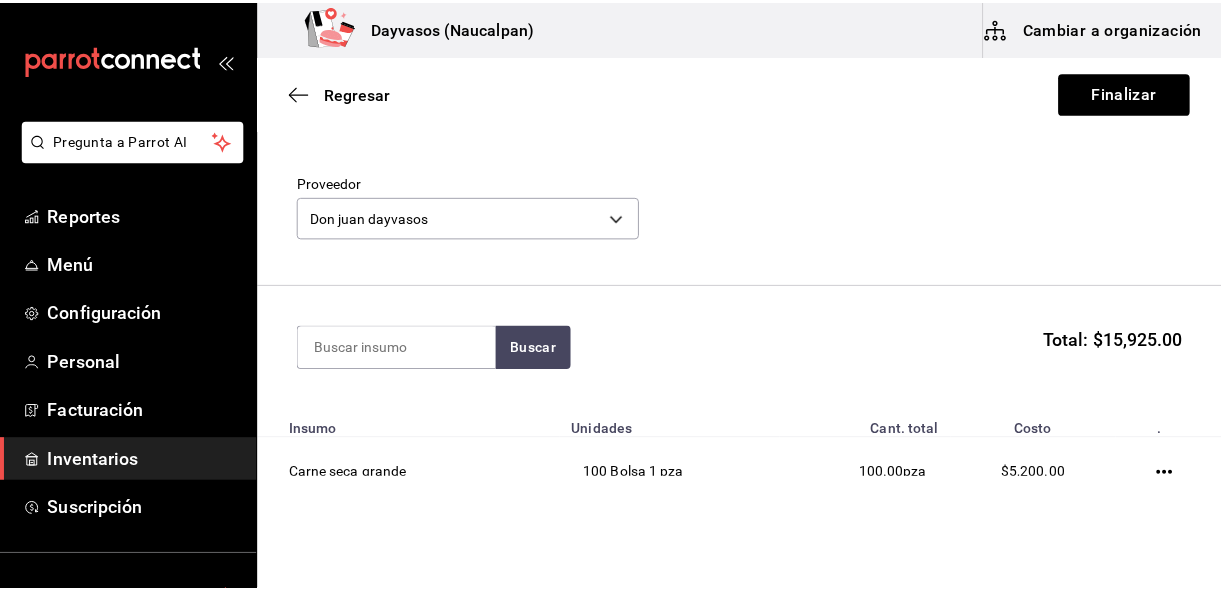 scroll, scrollTop: 0, scrollLeft: 0, axis: both 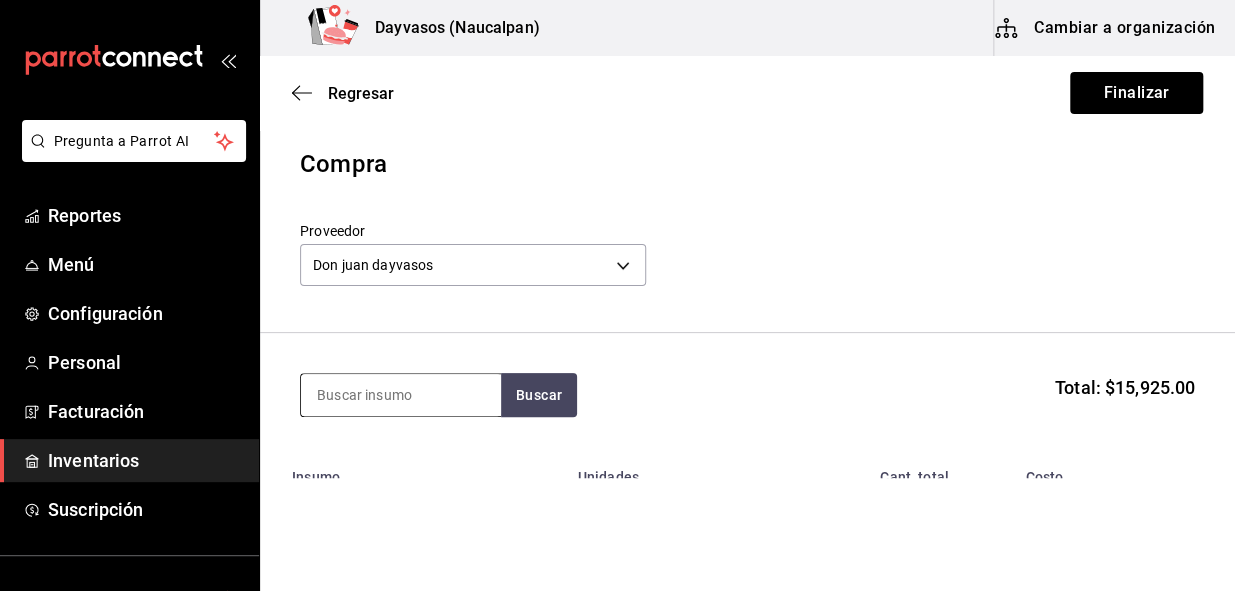 click at bounding box center (401, 395) 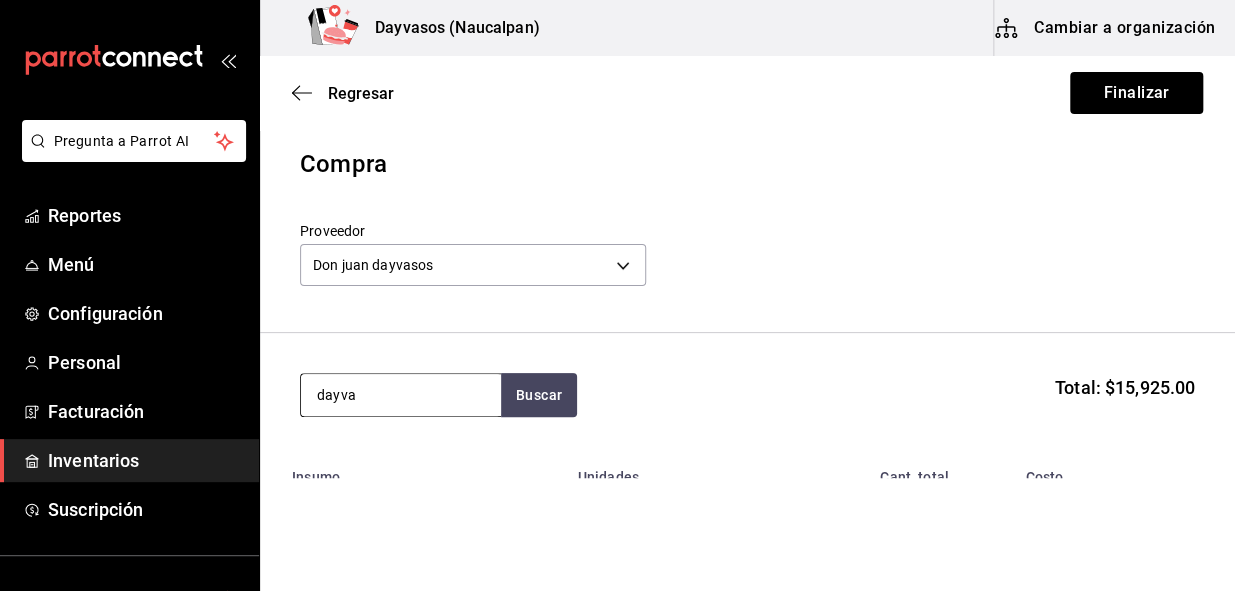 type on "dayva" 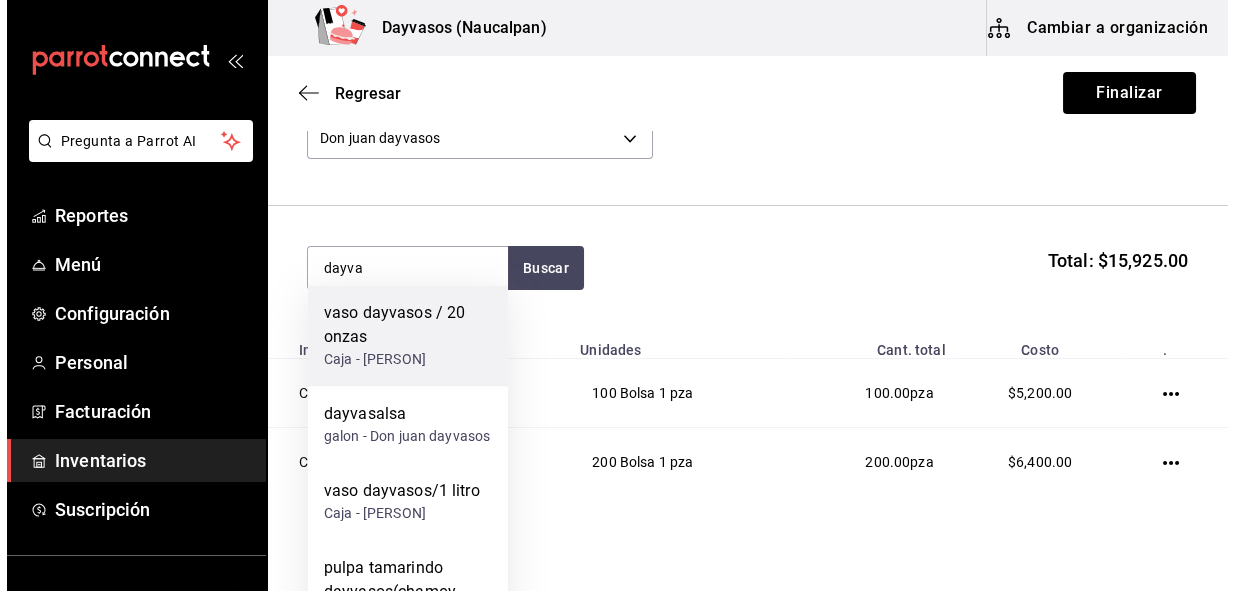 scroll, scrollTop: 181, scrollLeft: 0, axis: vertical 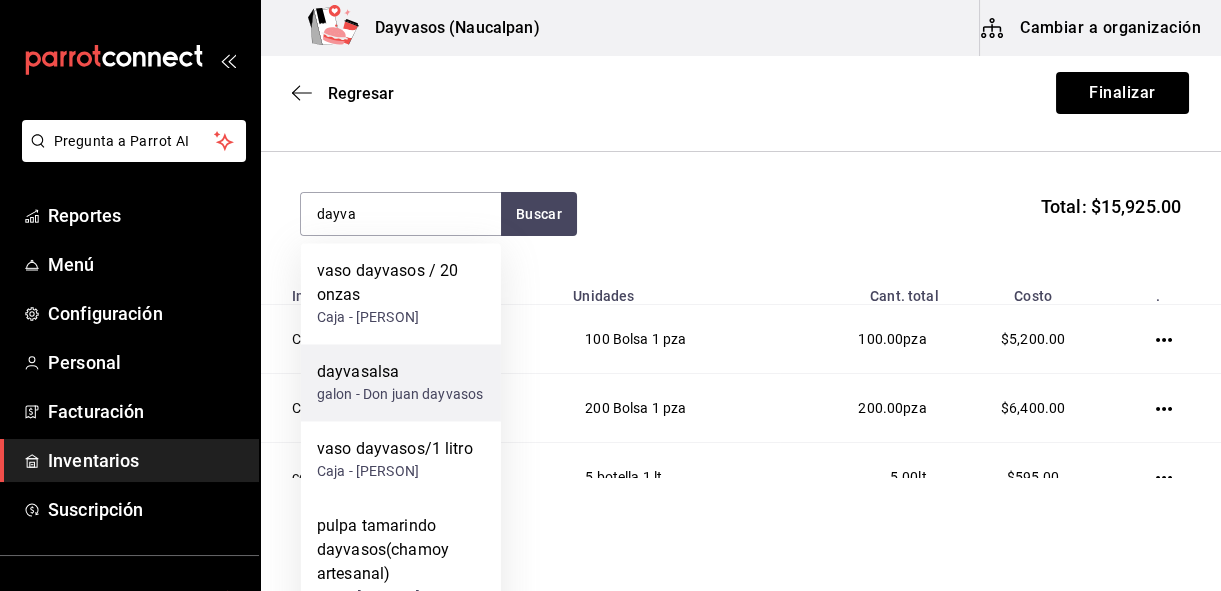 click on "dayvasalsa" at bounding box center (400, 372) 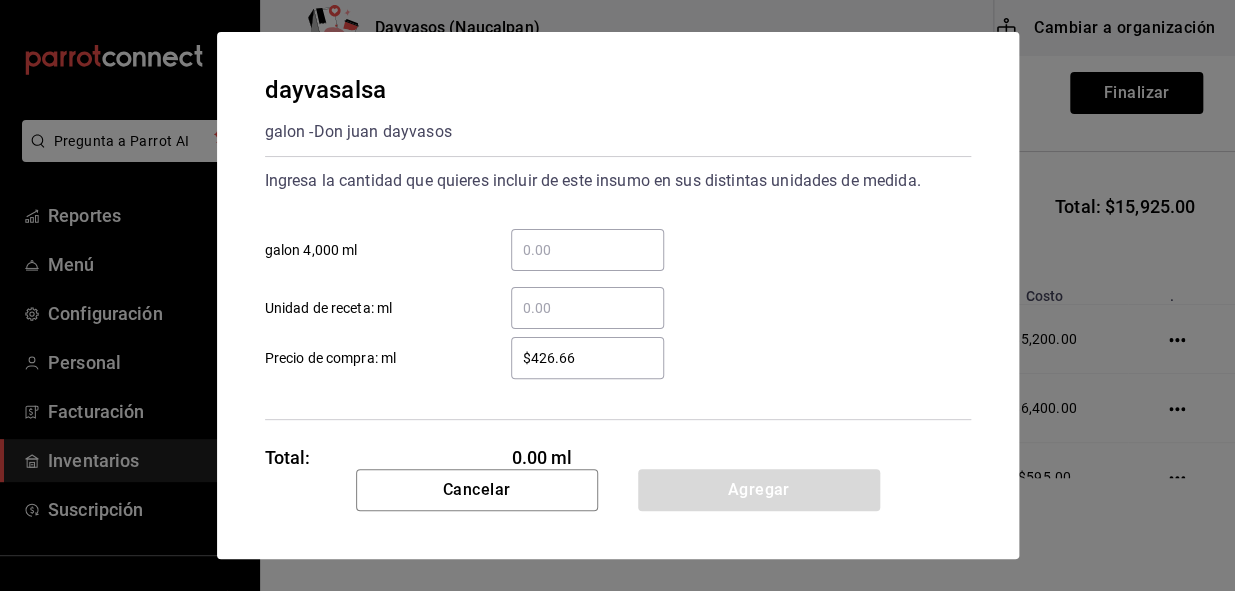 click on "​ galon 4,000 ml" at bounding box center [587, 250] 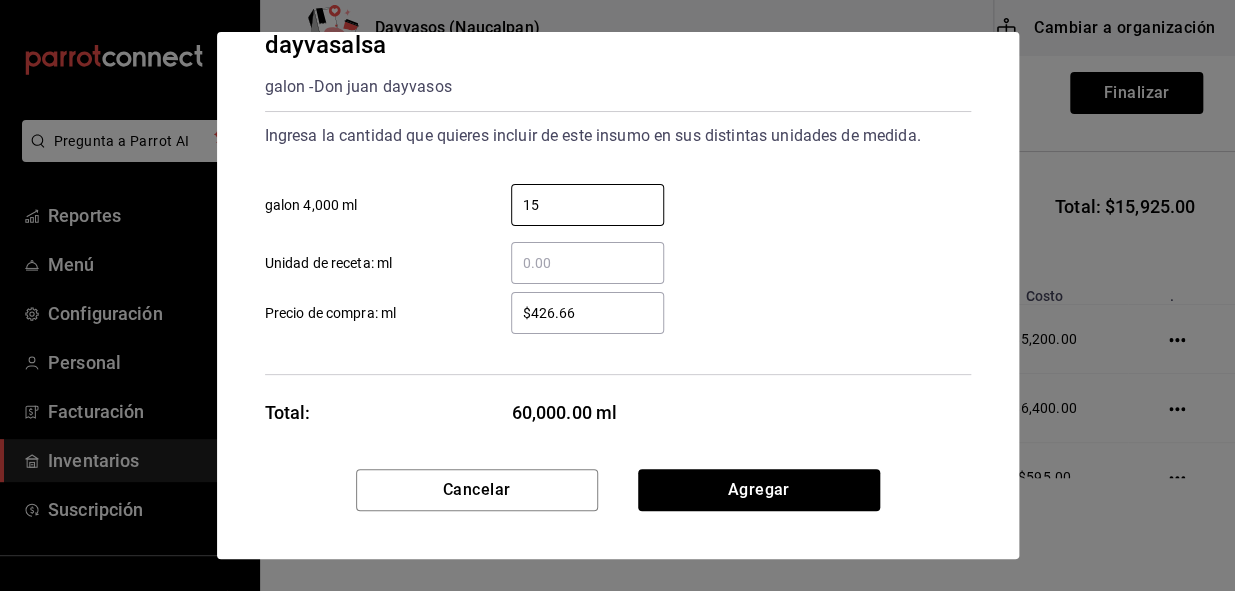 scroll, scrollTop: 57, scrollLeft: 0, axis: vertical 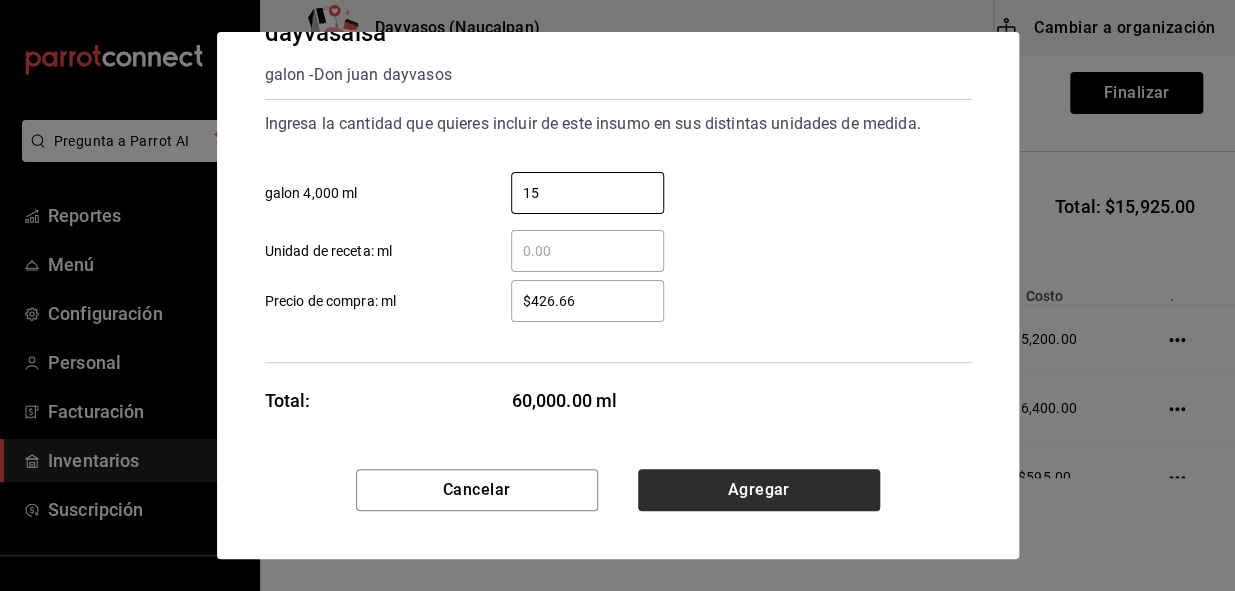 type on "15" 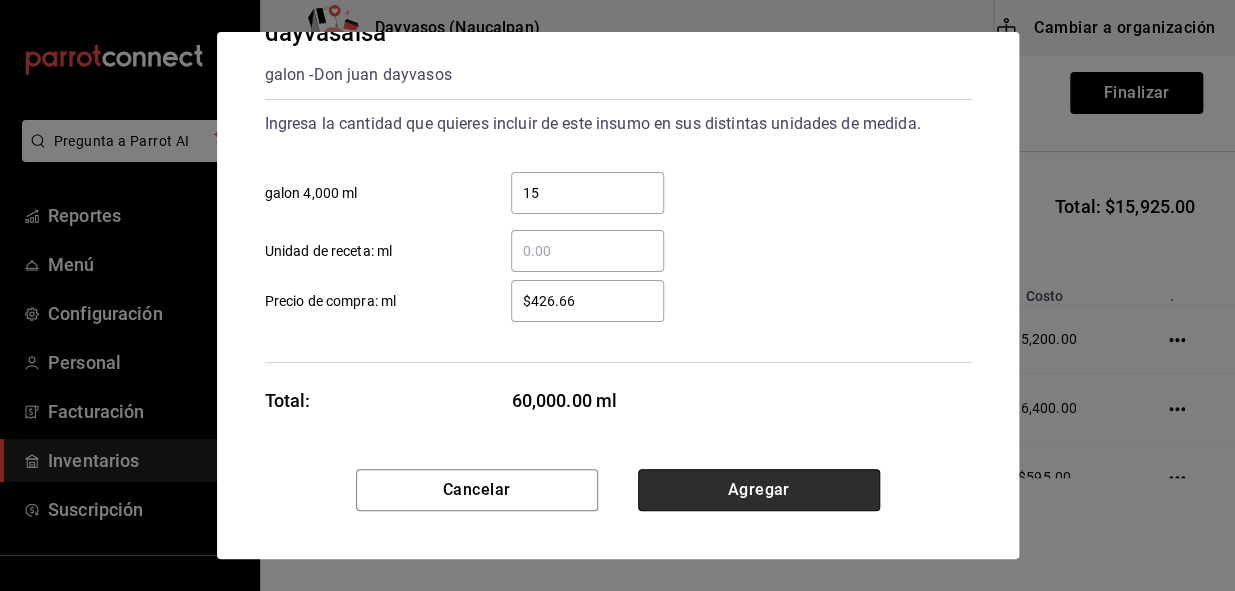 click on "Agregar" at bounding box center [759, 490] 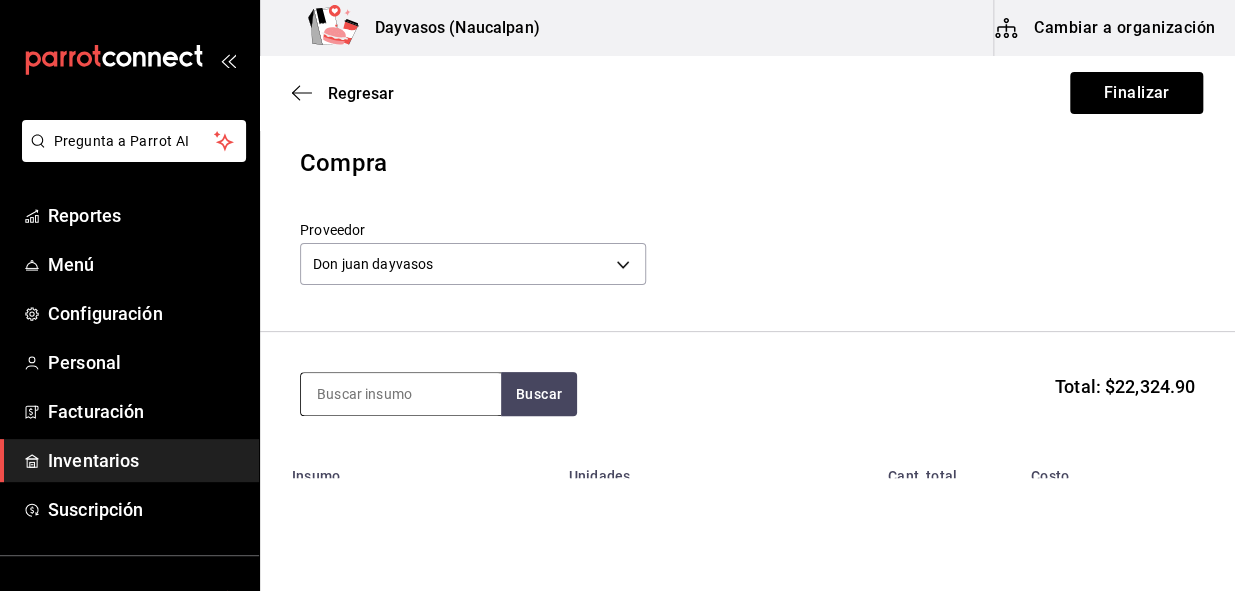 scroll, scrollTop: 0, scrollLeft: 0, axis: both 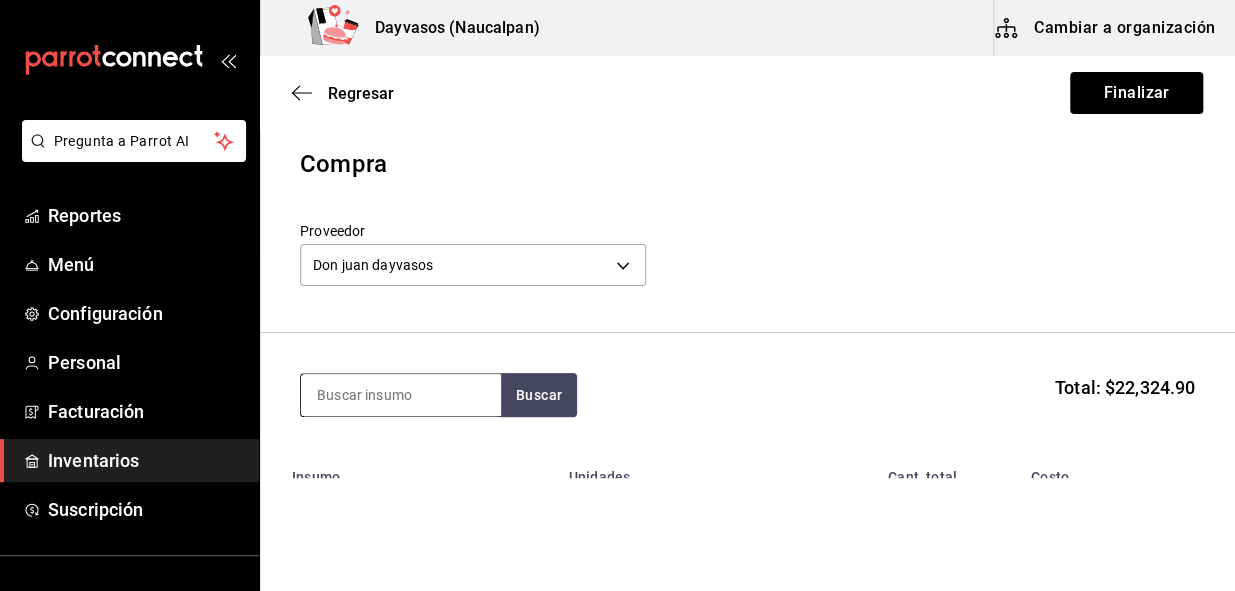 click at bounding box center [401, 395] 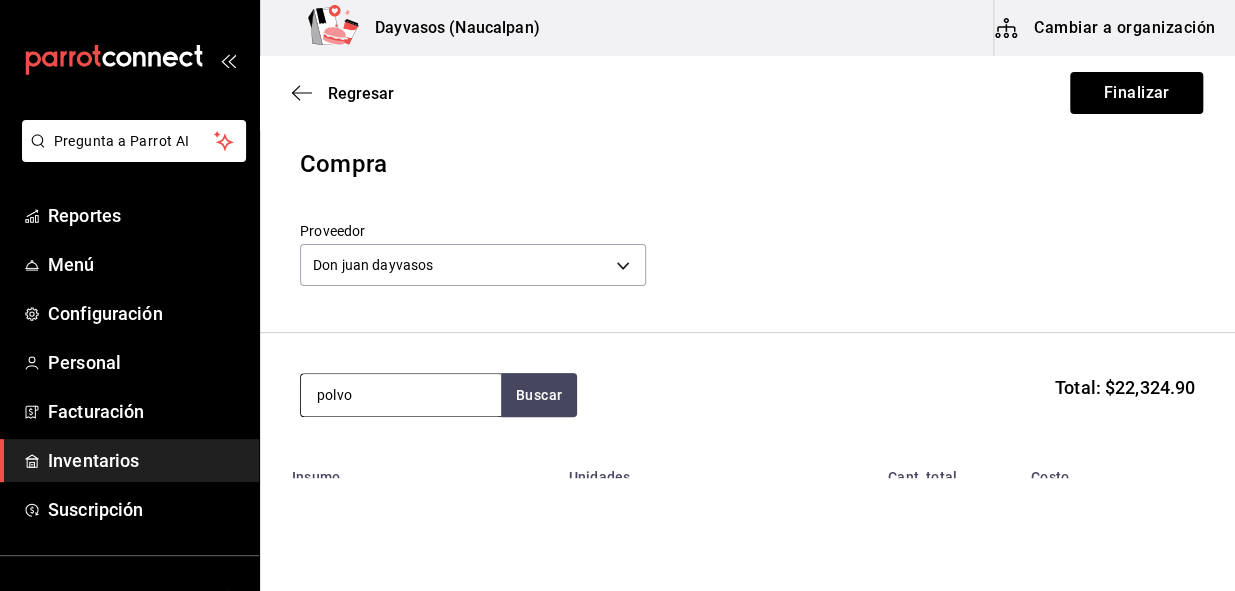 type on "polvo" 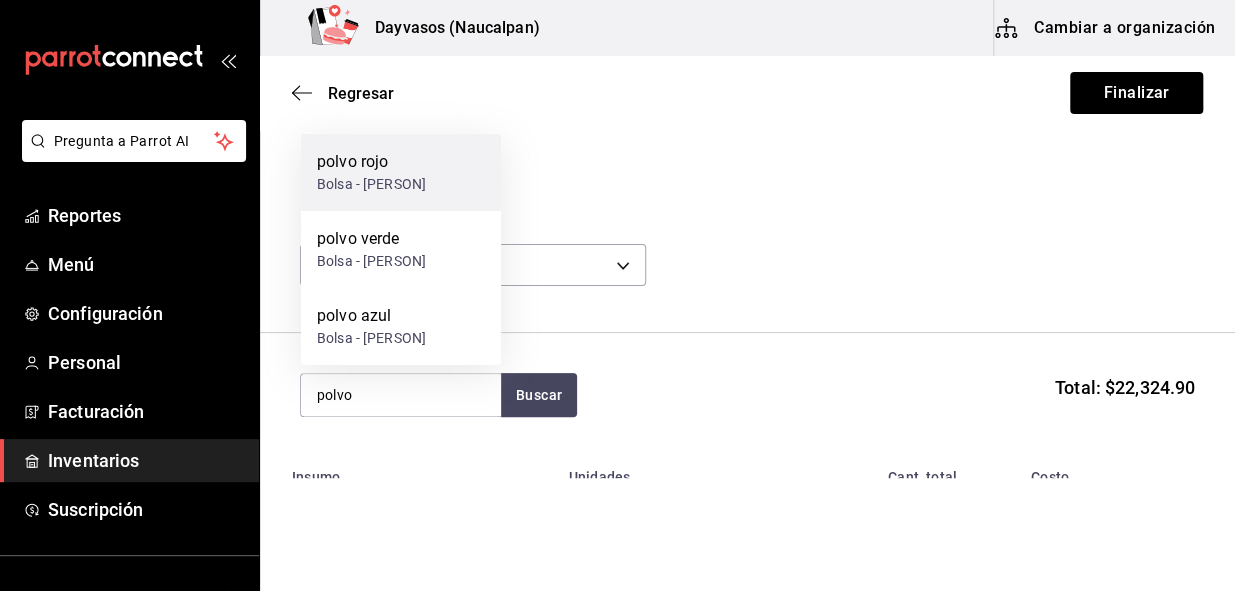 click on "polvo rojo" at bounding box center [371, 162] 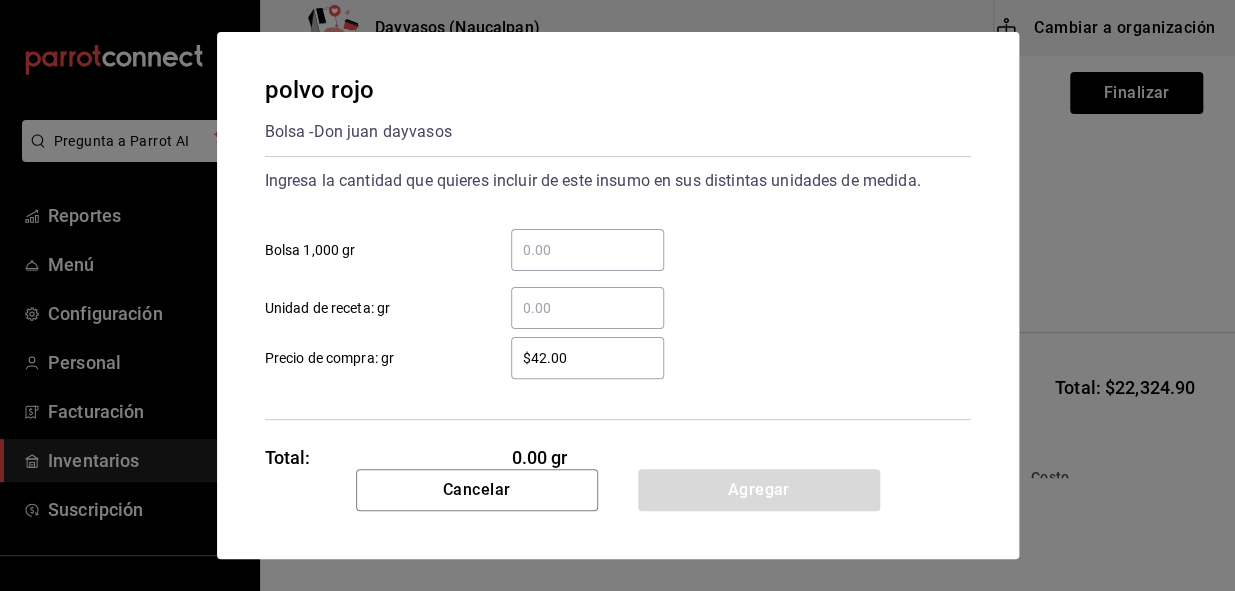 click on "​ Bolsa 1,000 gr" at bounding box center [587, 250] 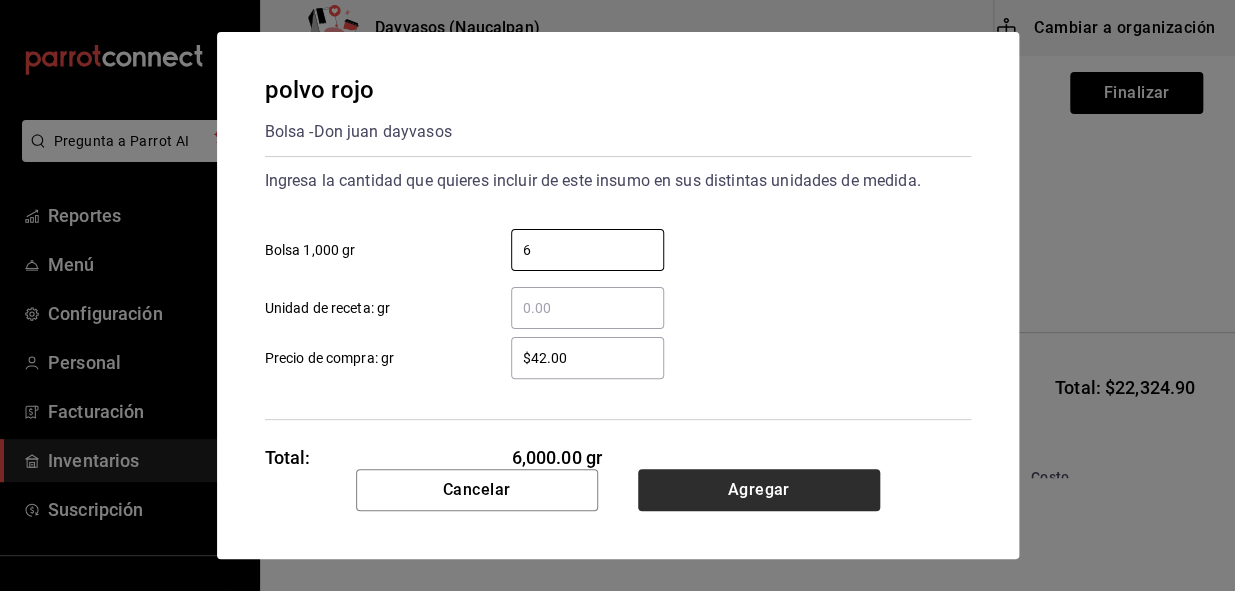 type on "6" 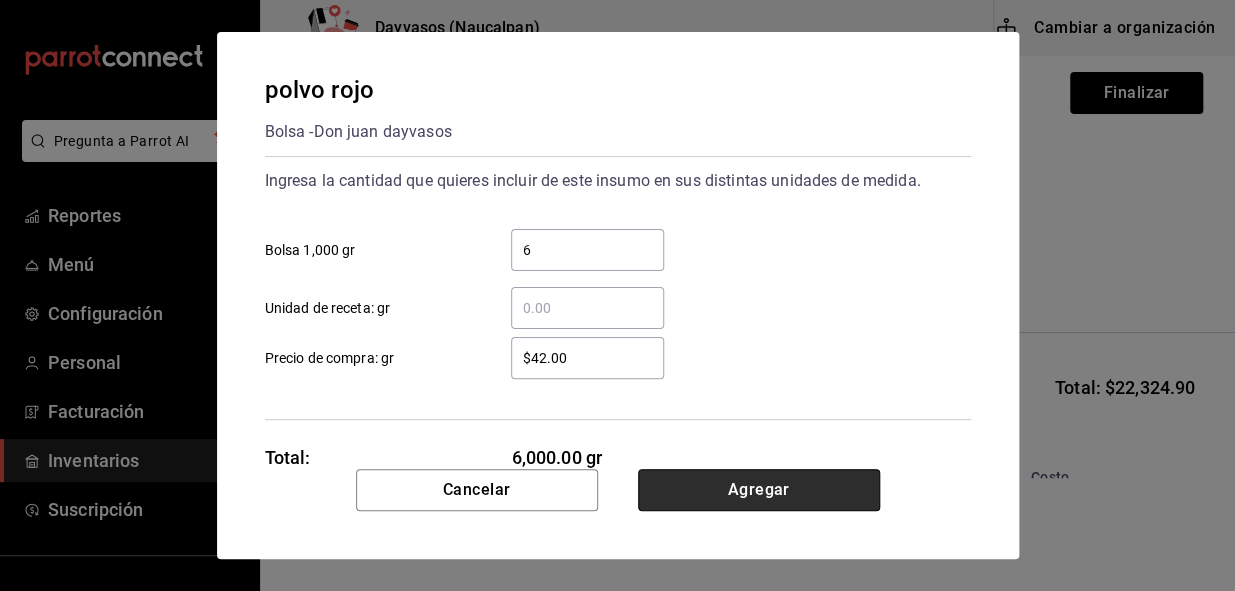 click on "Agregar" at bounding box center [759, 490] 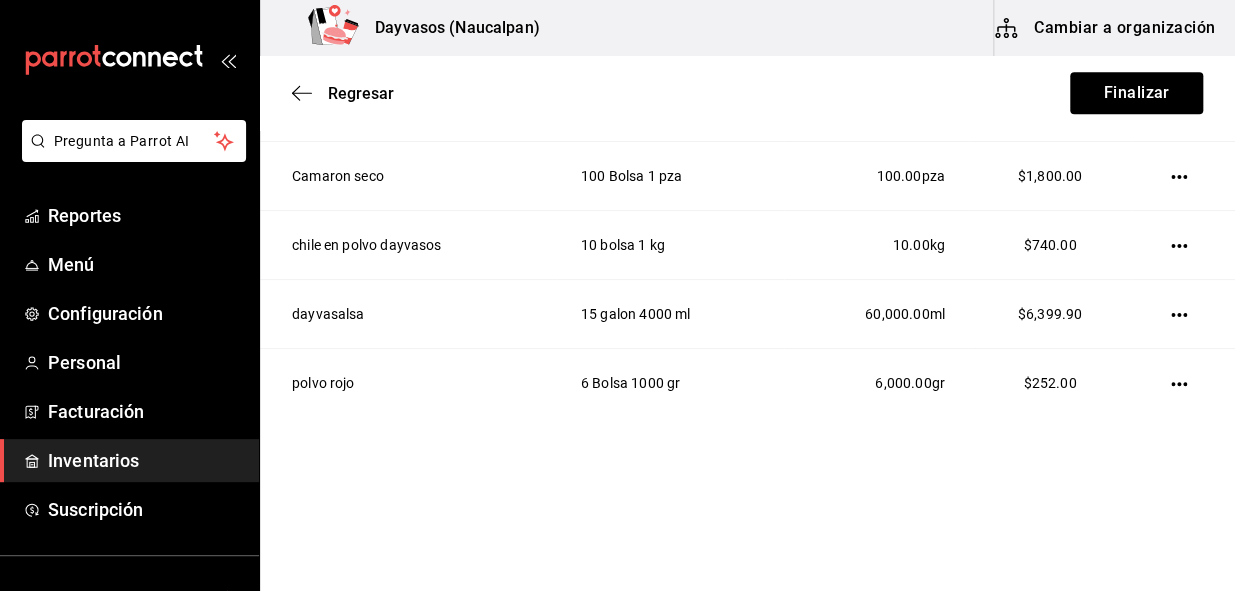scroll, scrollTop: 691, scrollLeft: 0, axis: vertical 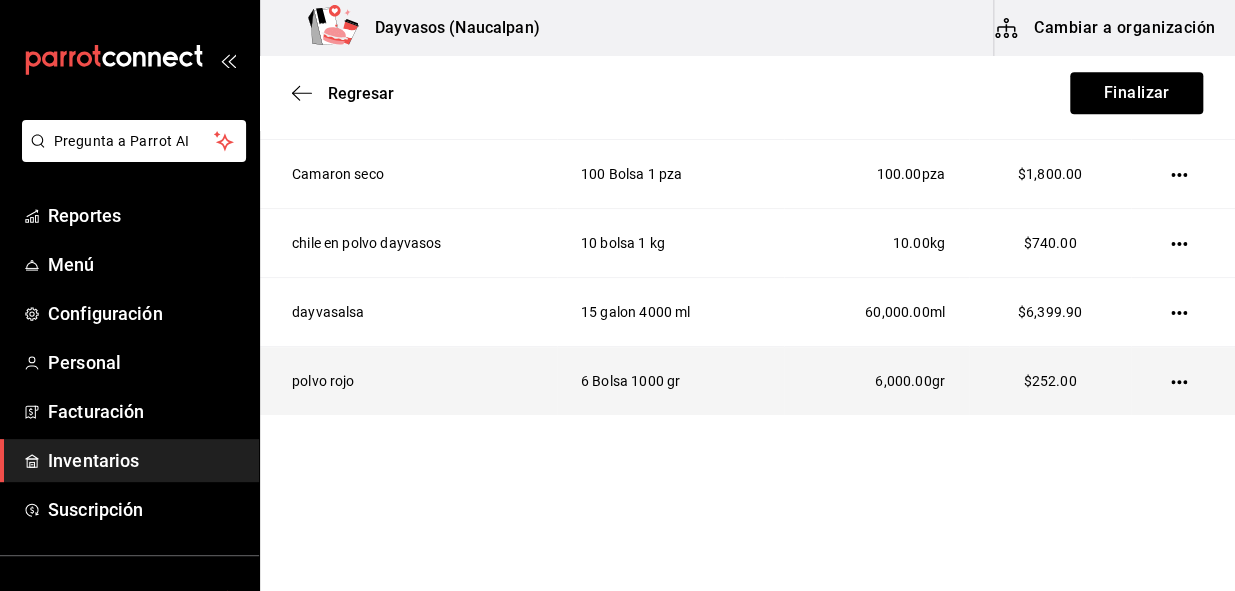 click at bounding box center [1183, 381] 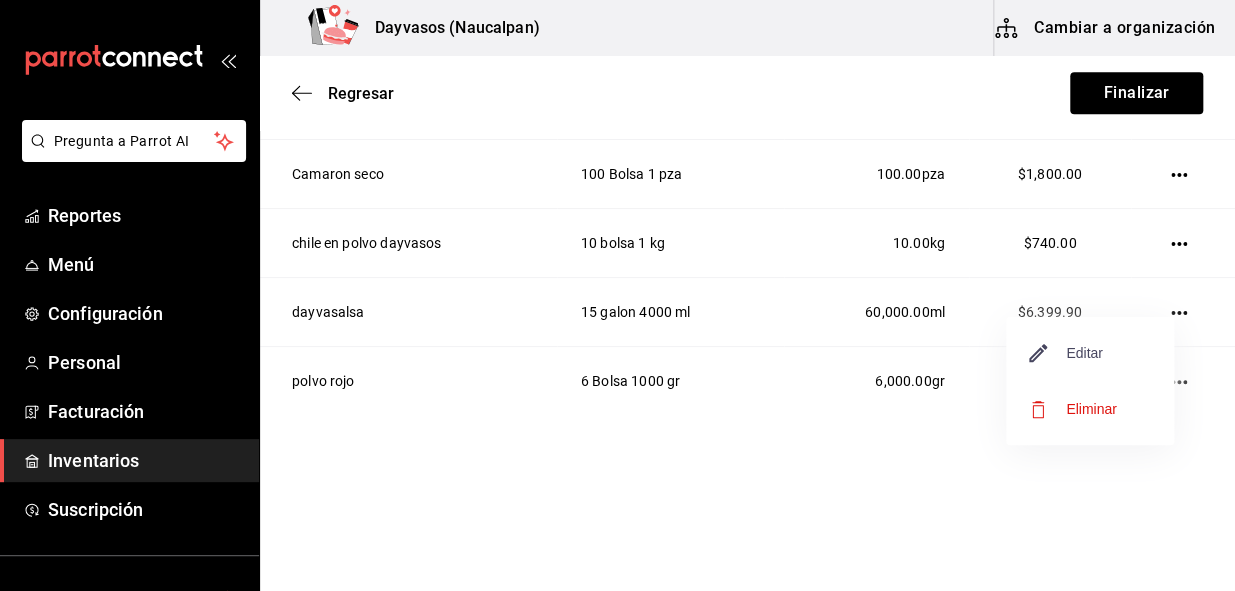 click on "Editar" at bounding box center (1066, 353) 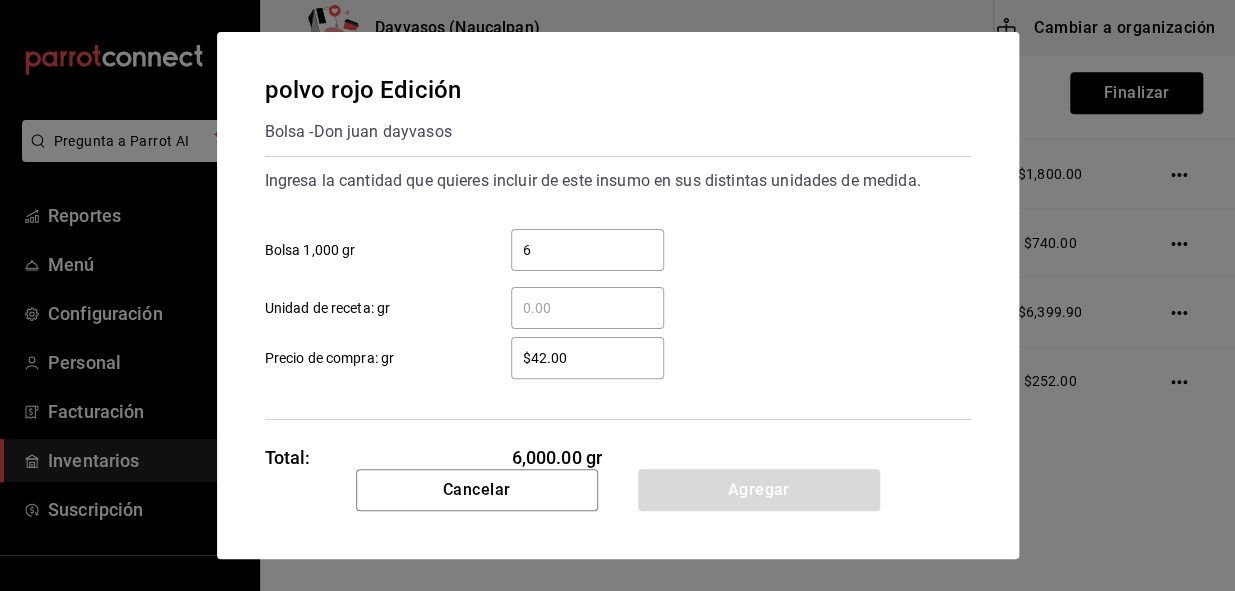 drag, startPoint x: 551, startPoint y: 390, endPoint x: 947, endPoint y: 274, distance: 412.6403 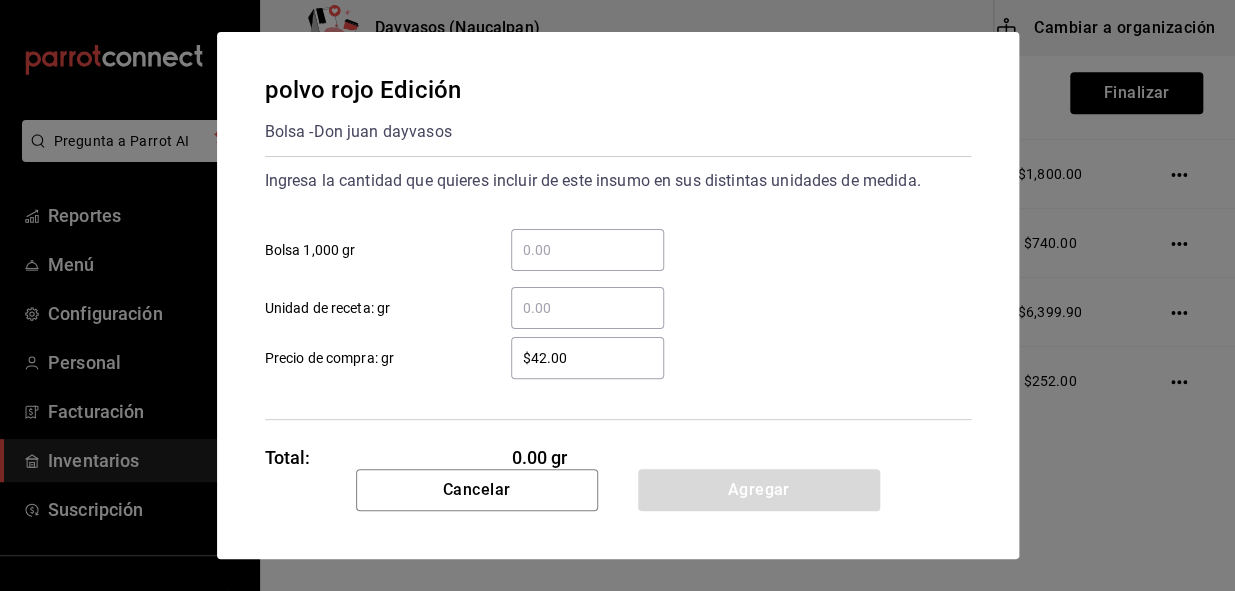 click on "​ Unidad de receta: gr" at bounding box center [587, 308] 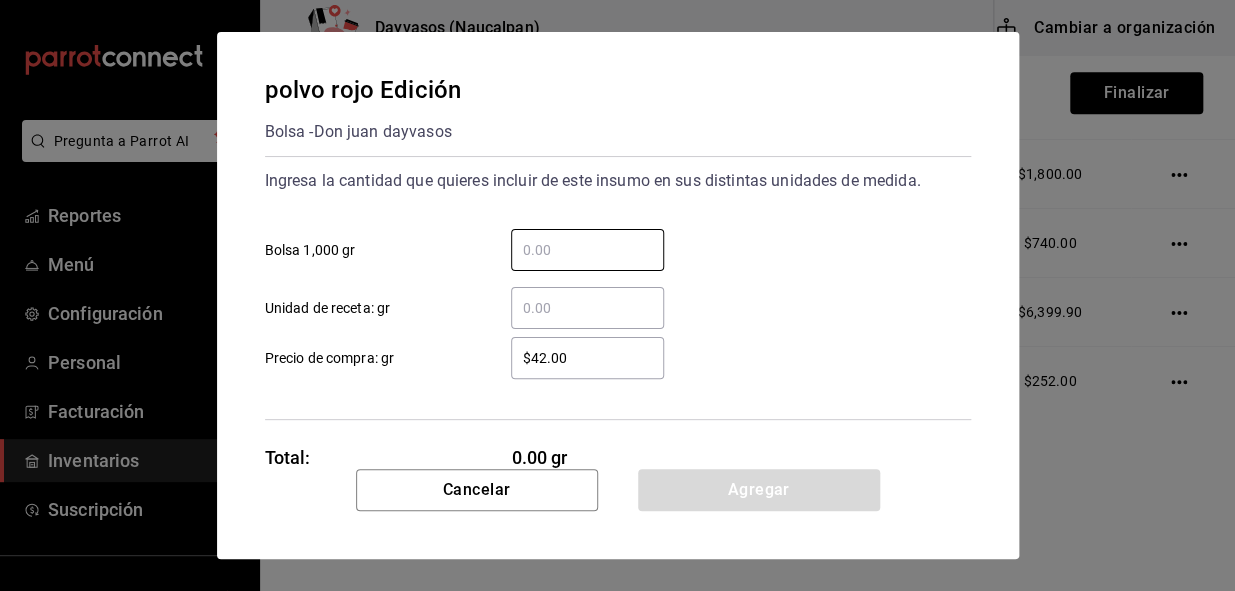 type on "6" 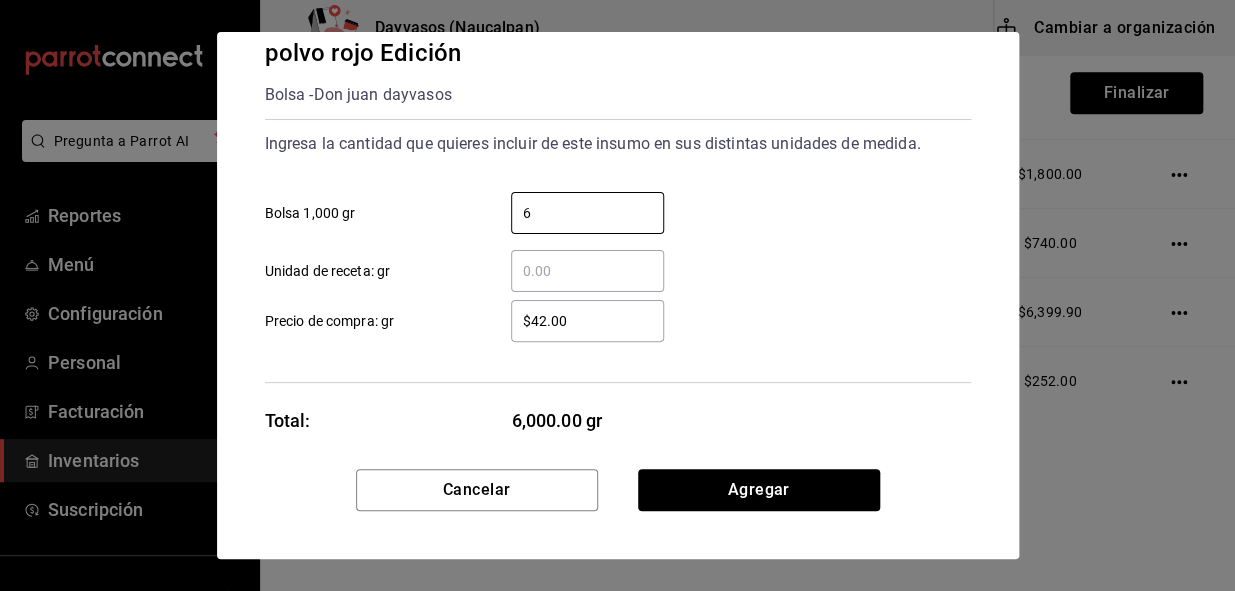 scroll, scrollTop: 57, scrollLeft: 0, axis: vertical 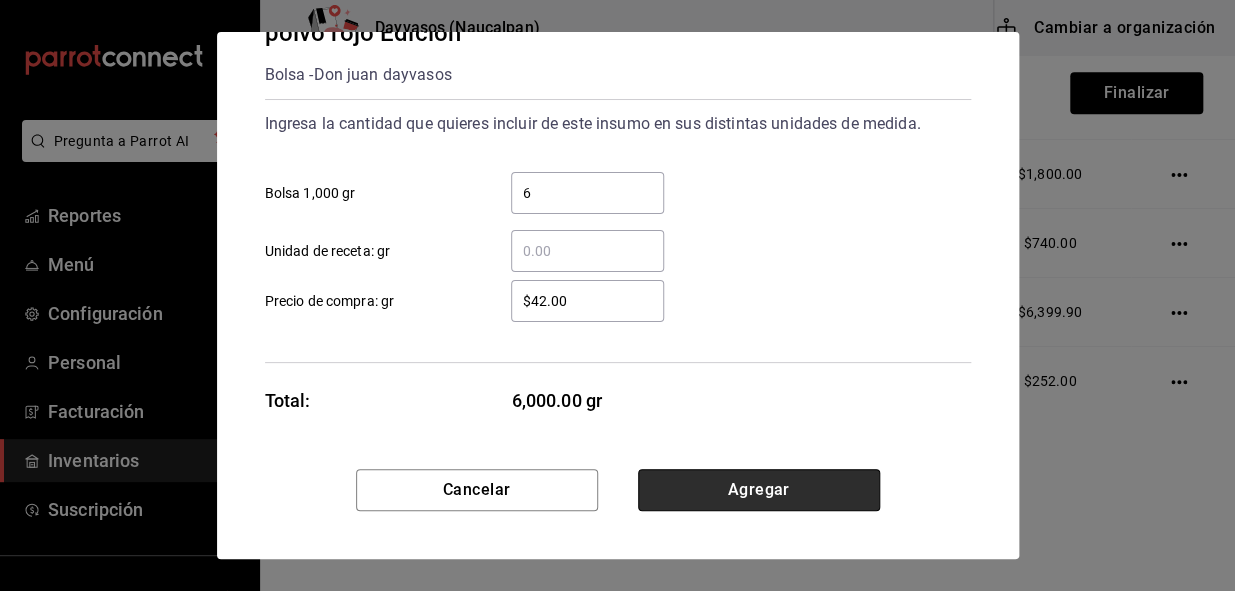 click on "Agregar" at bounding box center [759, 490] 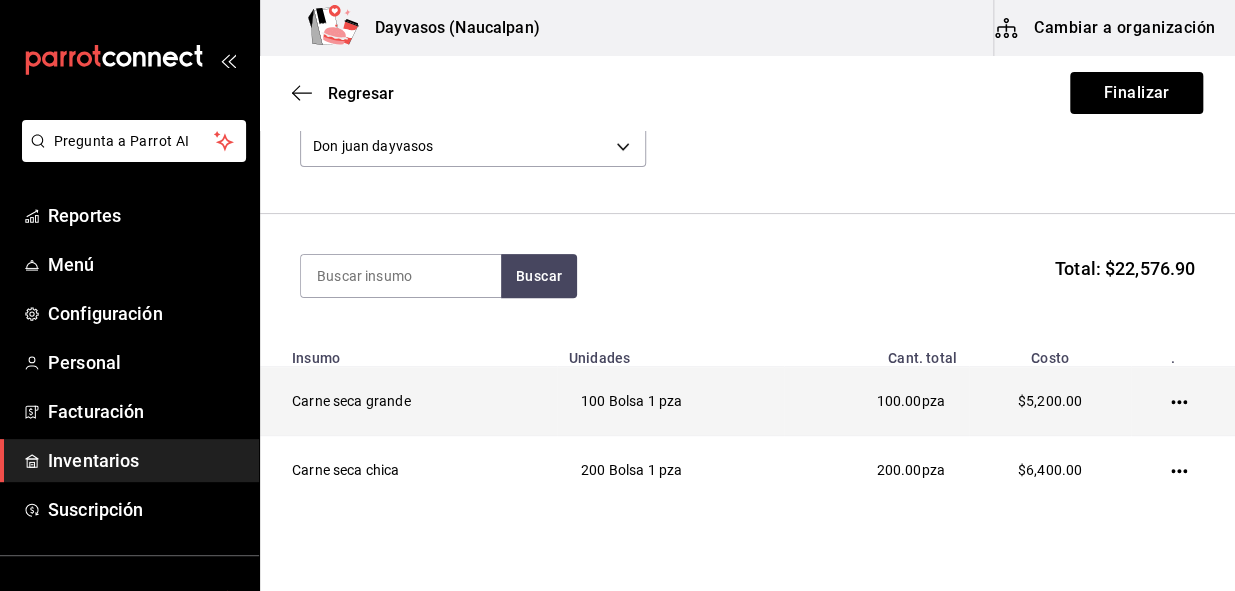 scroll, scrollTop: 0, scrollLeft: 0, axis: both 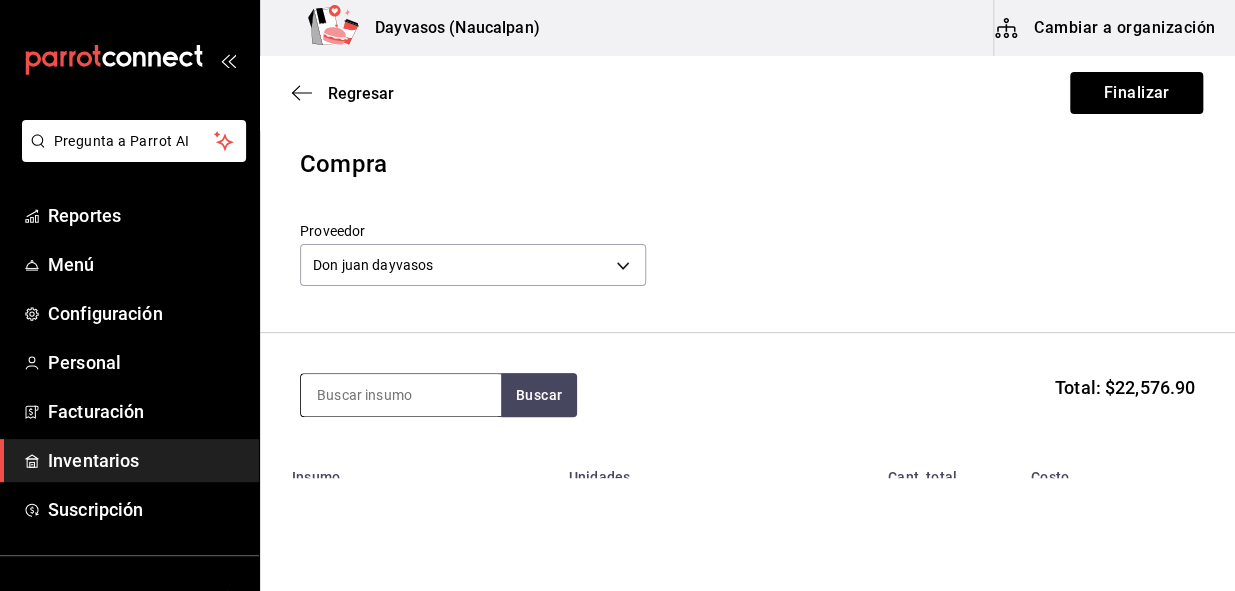 click at bounding box center (401, 395) 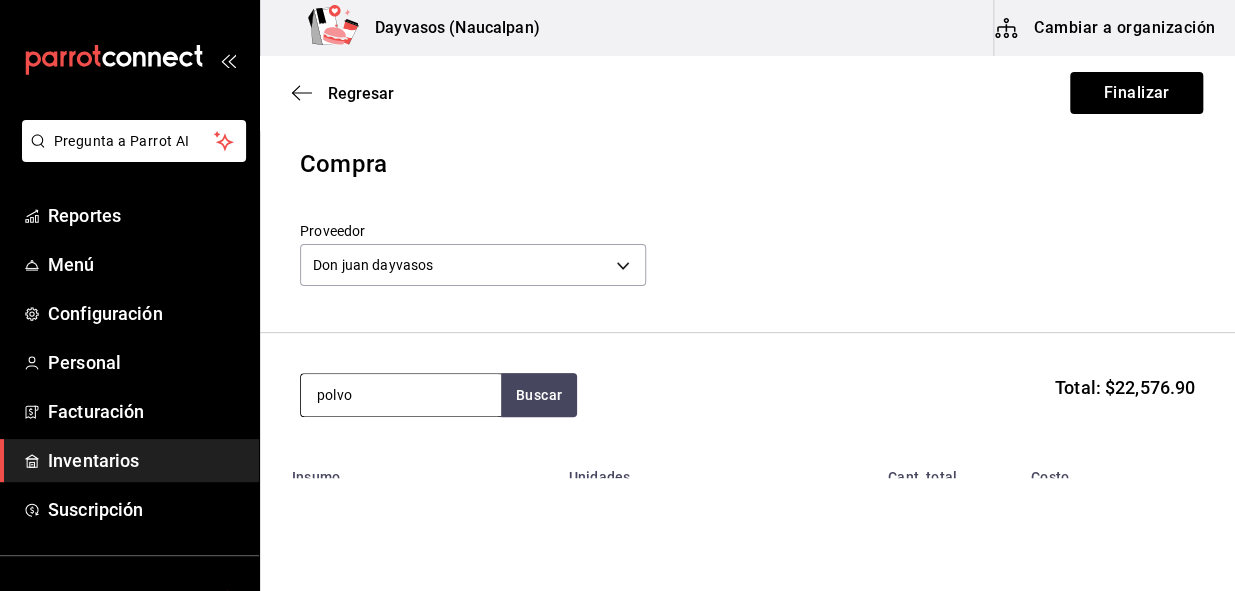 type on "polvo" 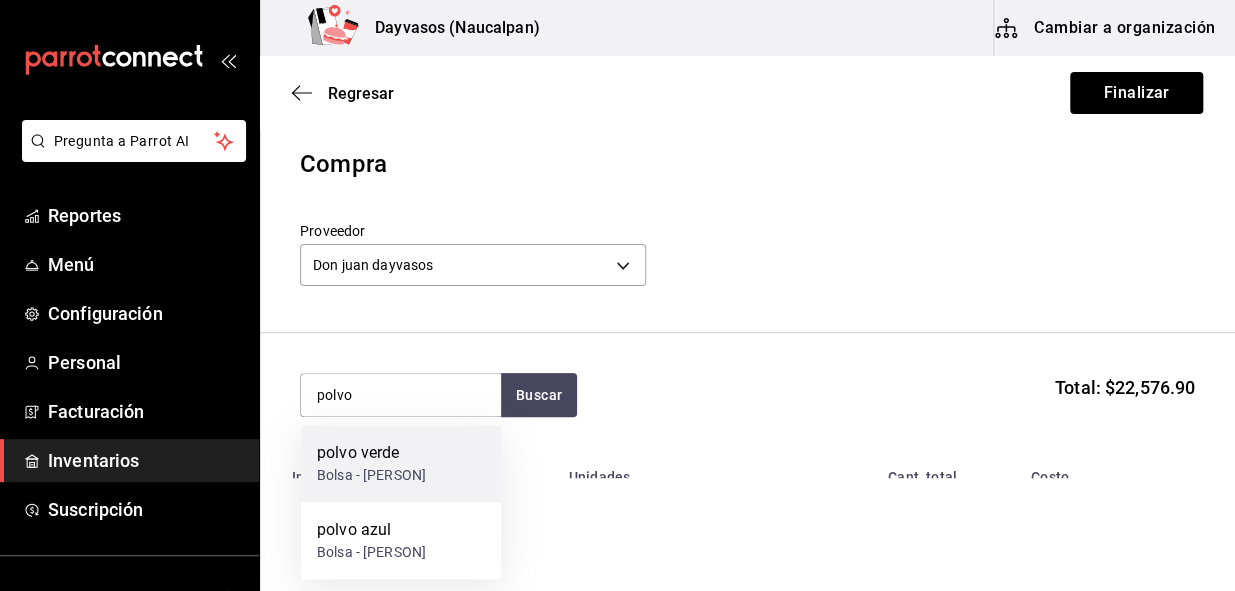 click on "polvo verde" at bounding box center [371, 453] 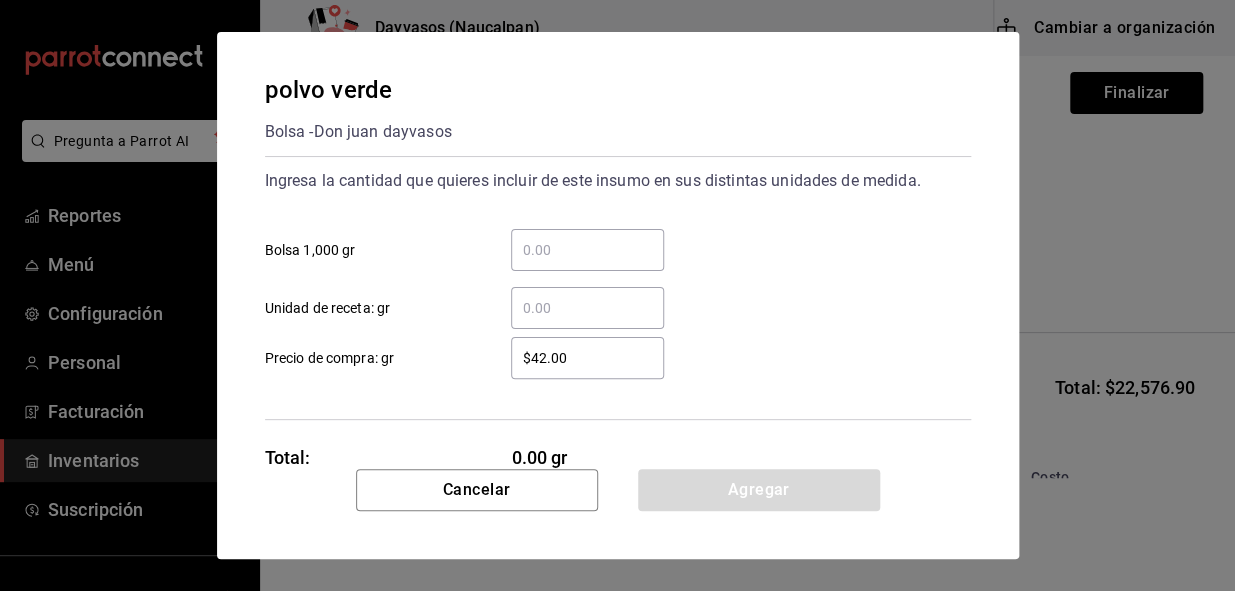 click on "​ Bolsa 1,000 gr" at bounding box center [587, 250] 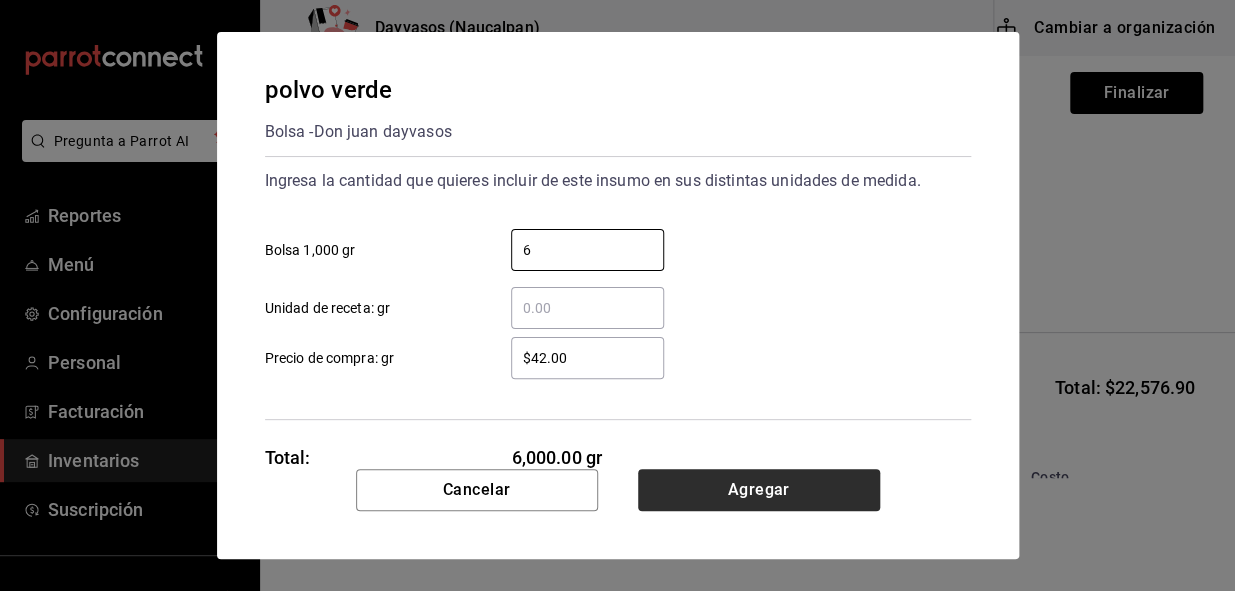 type on "6" 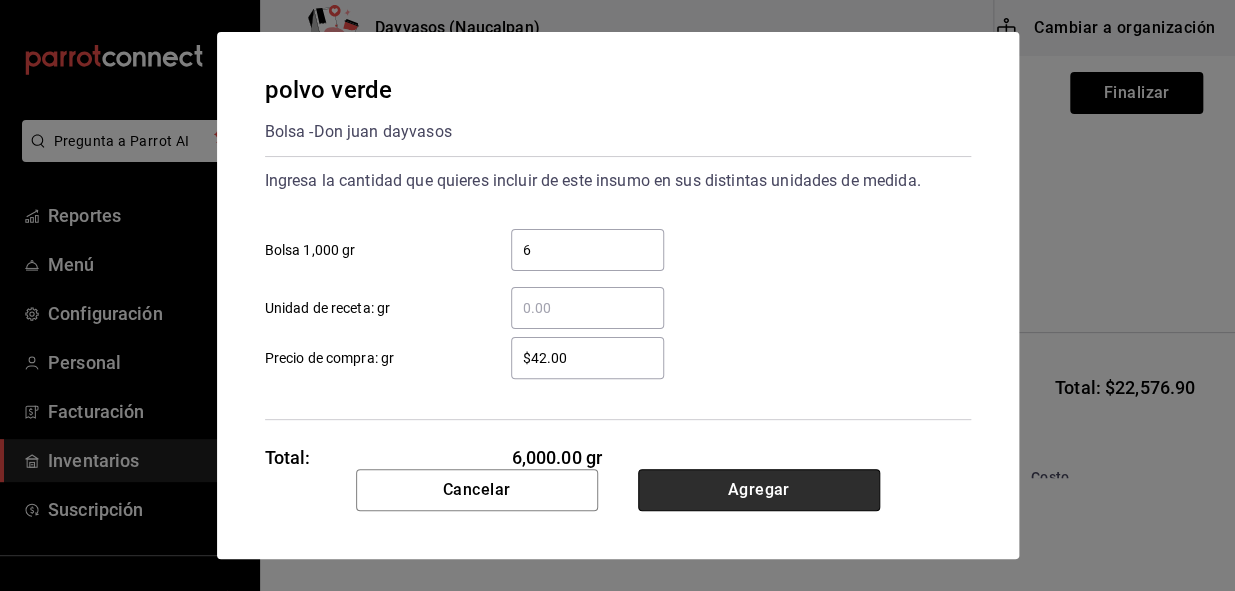click on "Agregar" at bounding box center (759, 490) 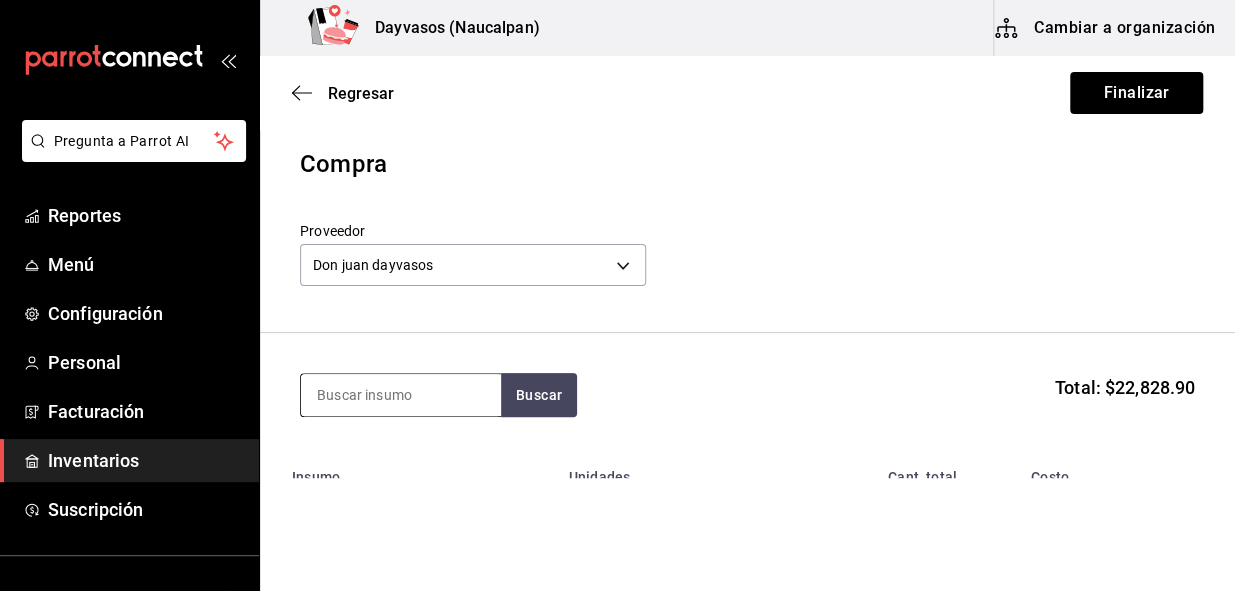 click at bounding box center (401, 395) 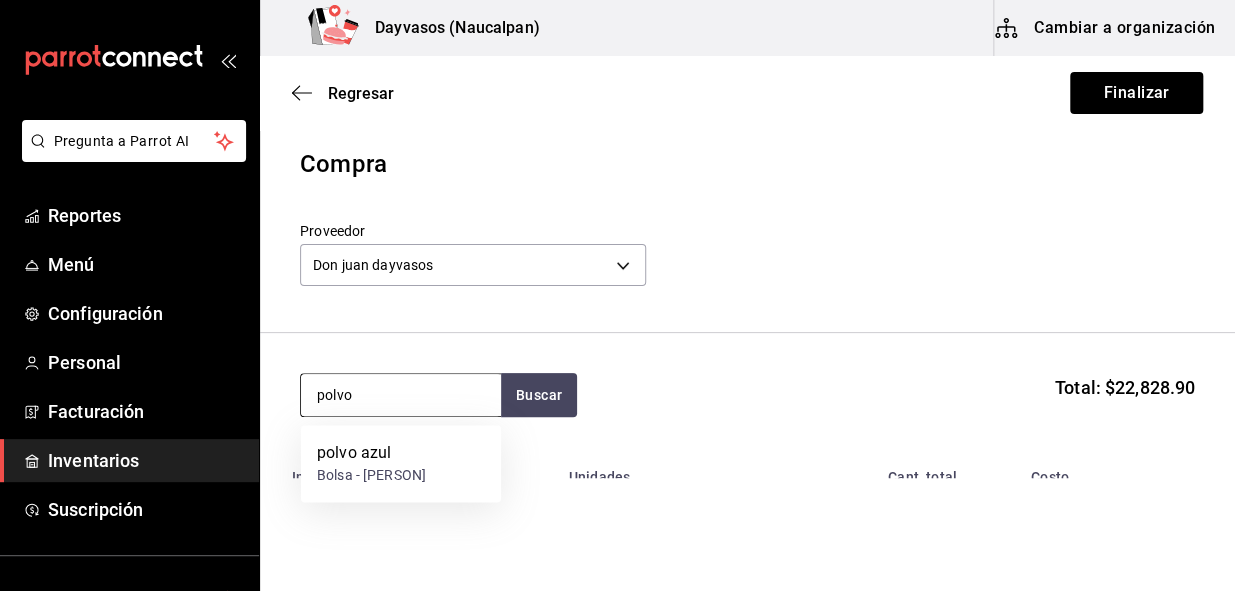type on "polvo" 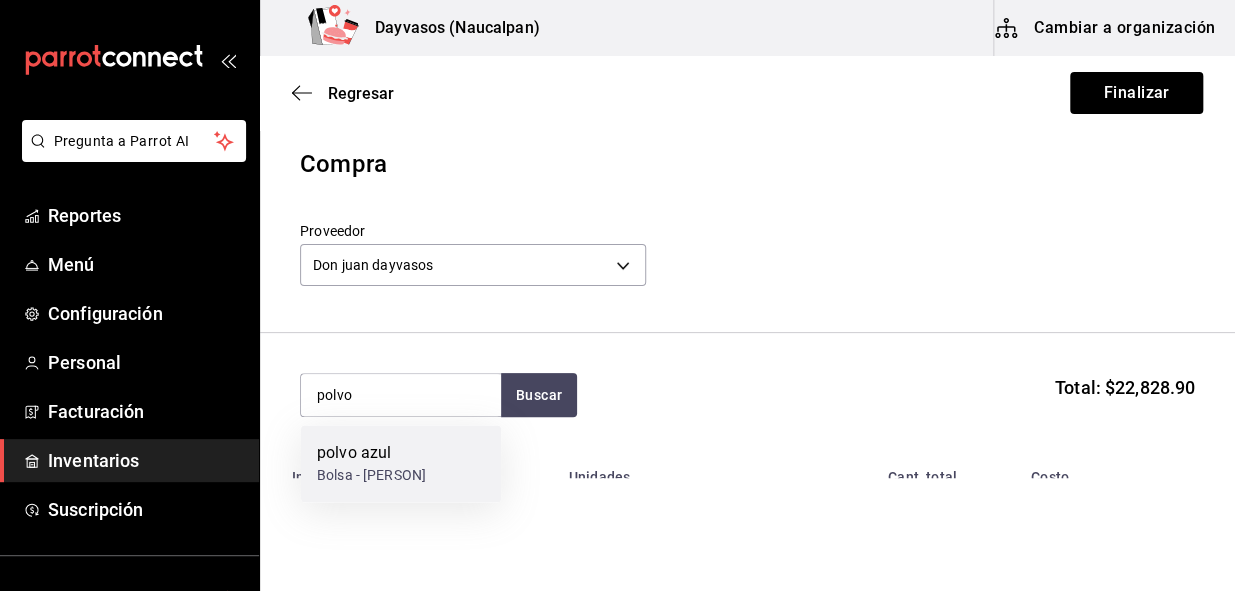 click on "polvo azul" at bounding box center (371, 453) 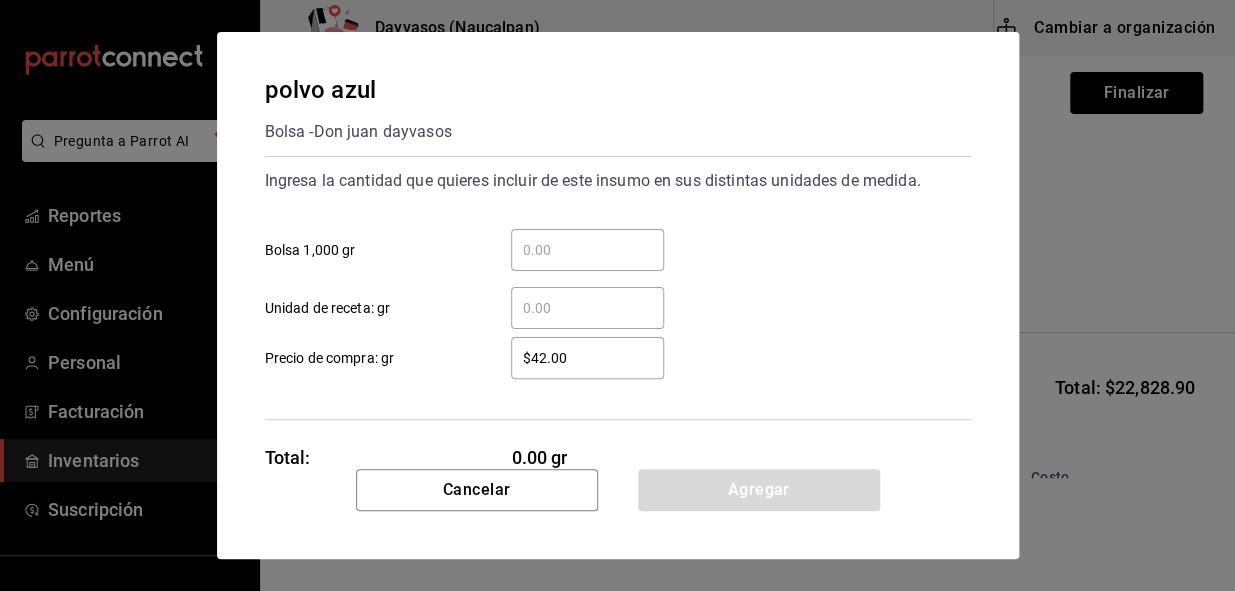 click on "​ Bolsa 1,000 gr" at bounding box center [587, 250] 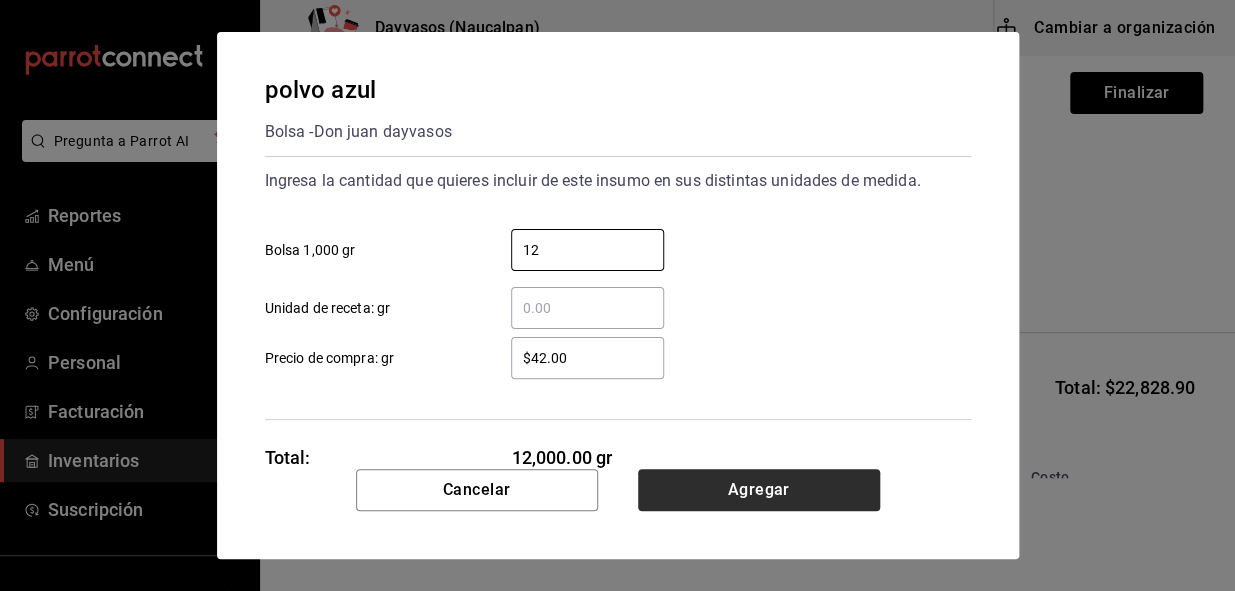 type on "12" 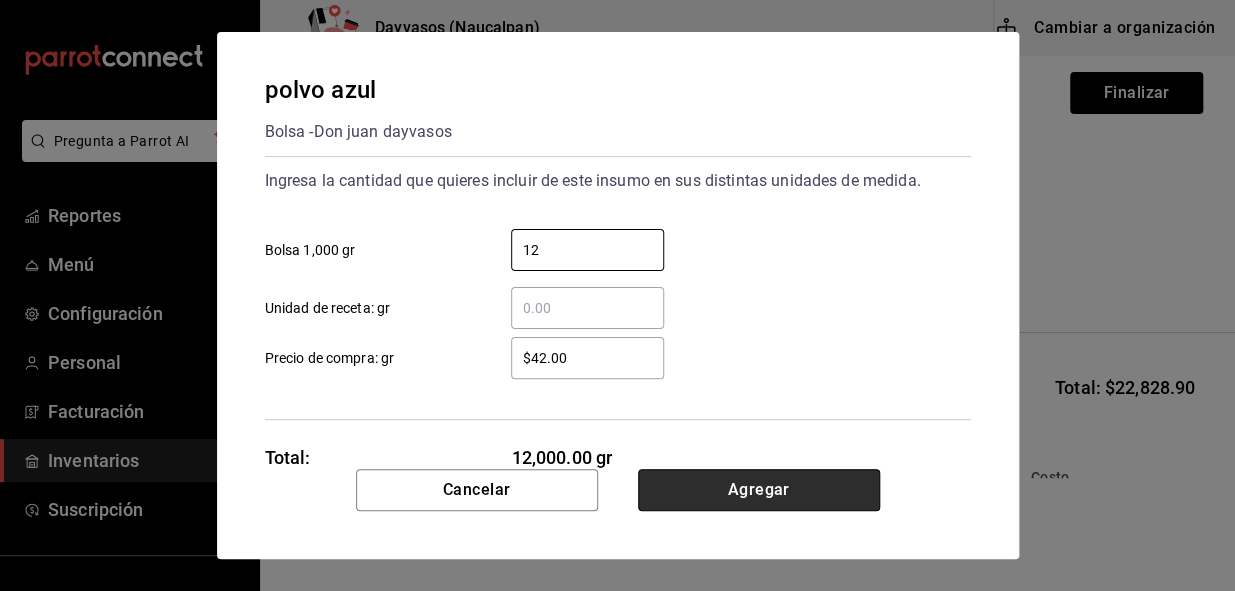 click on "Agregar" at bounding box center [759, 490] 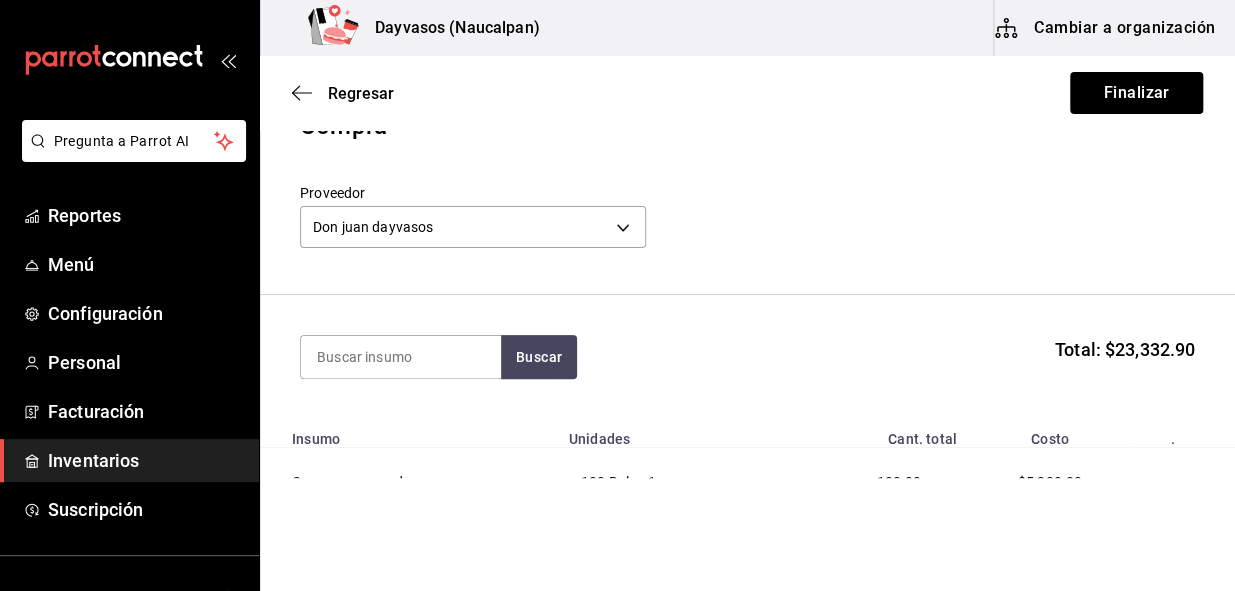 scroll, scrollTop: 0, scrollLeft: 0, axis: both 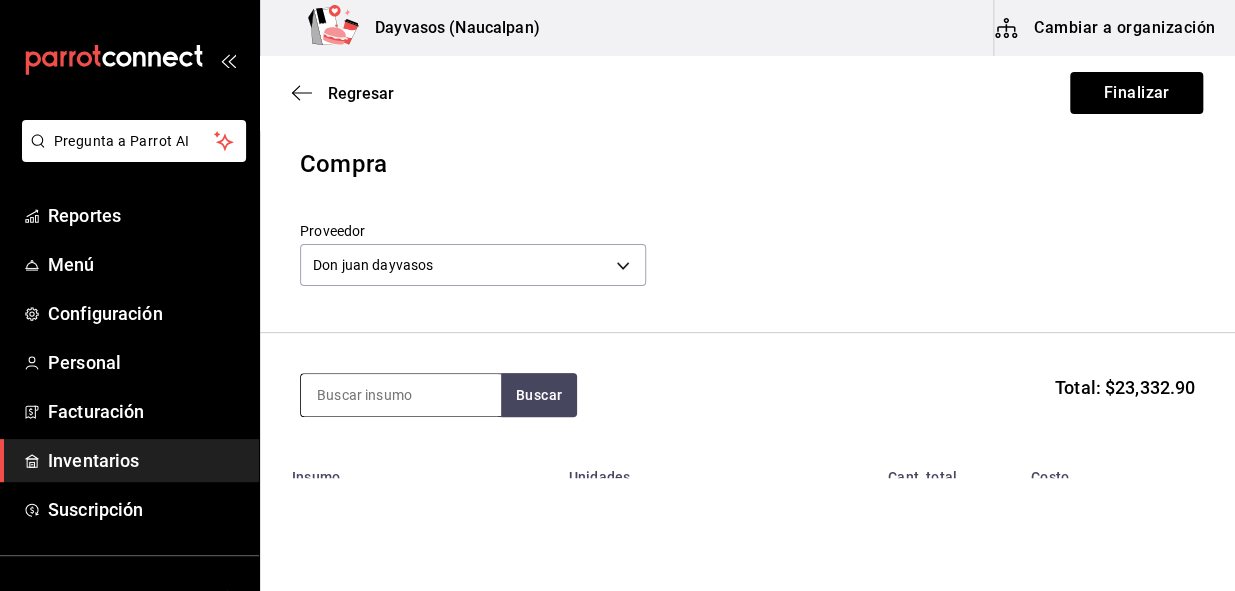 click at bounding box center (401, 395) 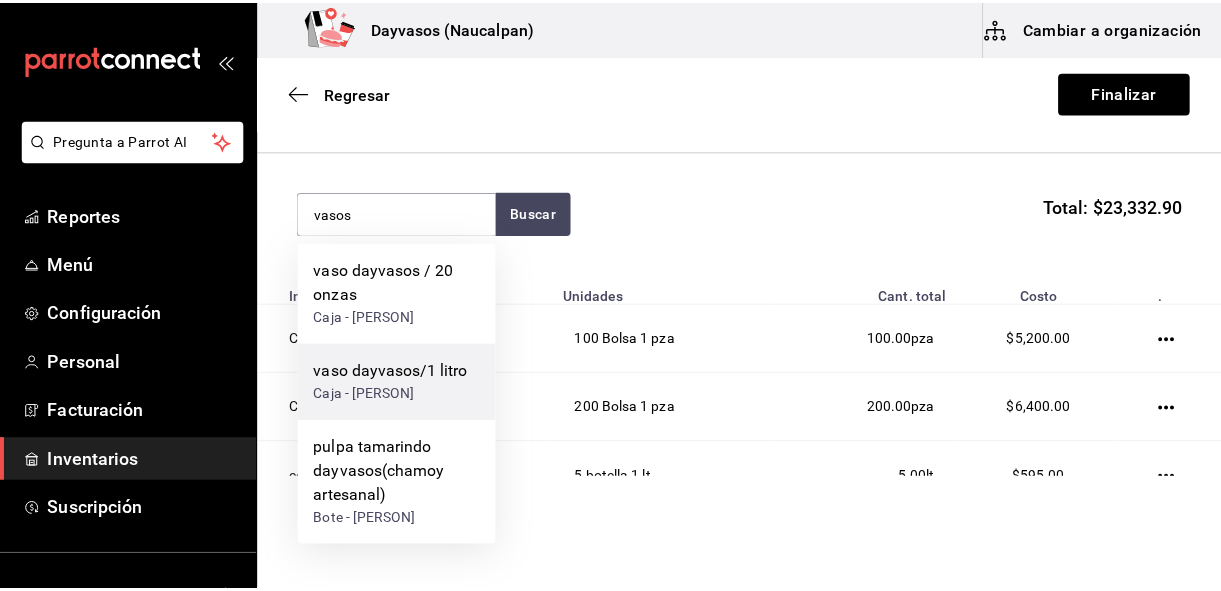 scroll, scrollTop: 0, scrollLeft: 0, axis: both 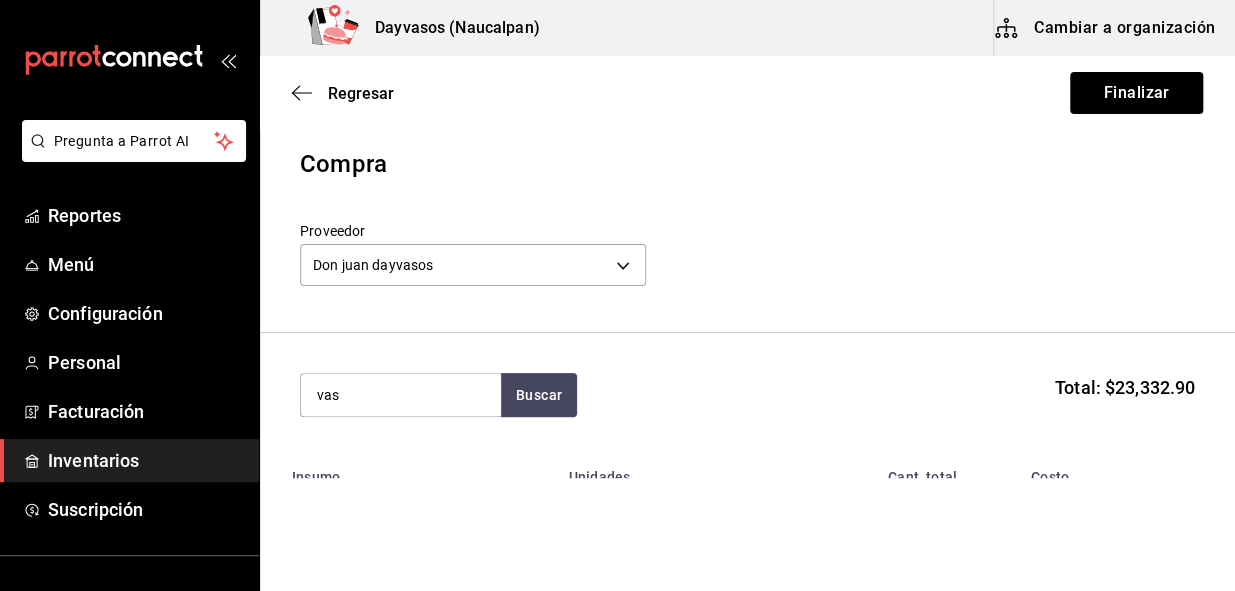 type on "vas" 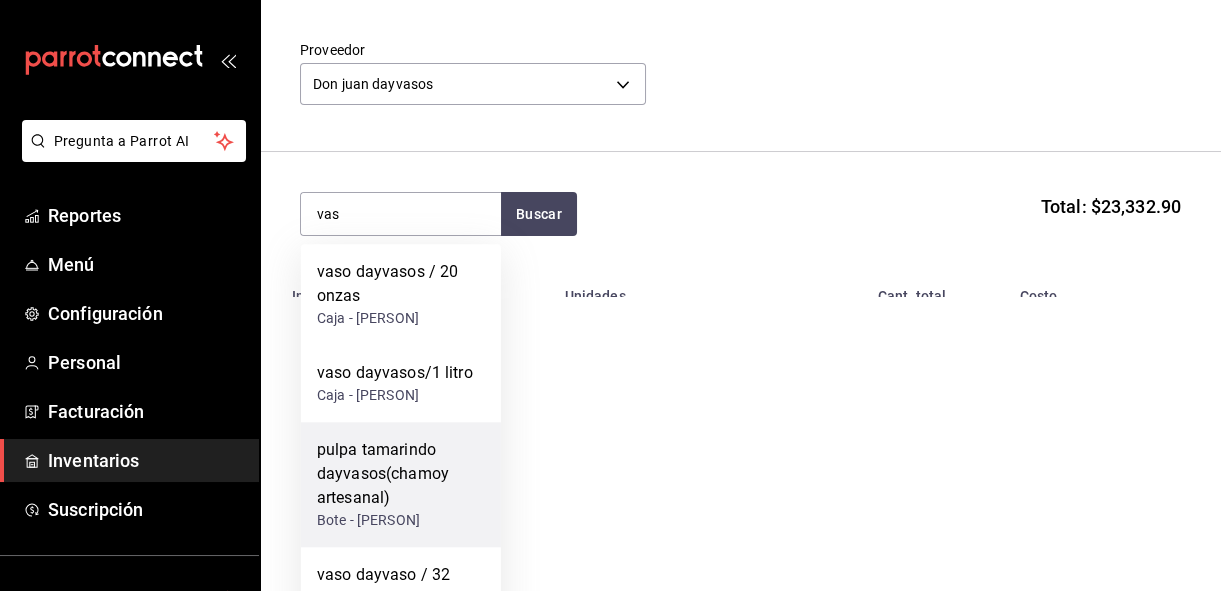 scroll, scrollTop: 246, scrollLeft: 0, axis: vertical 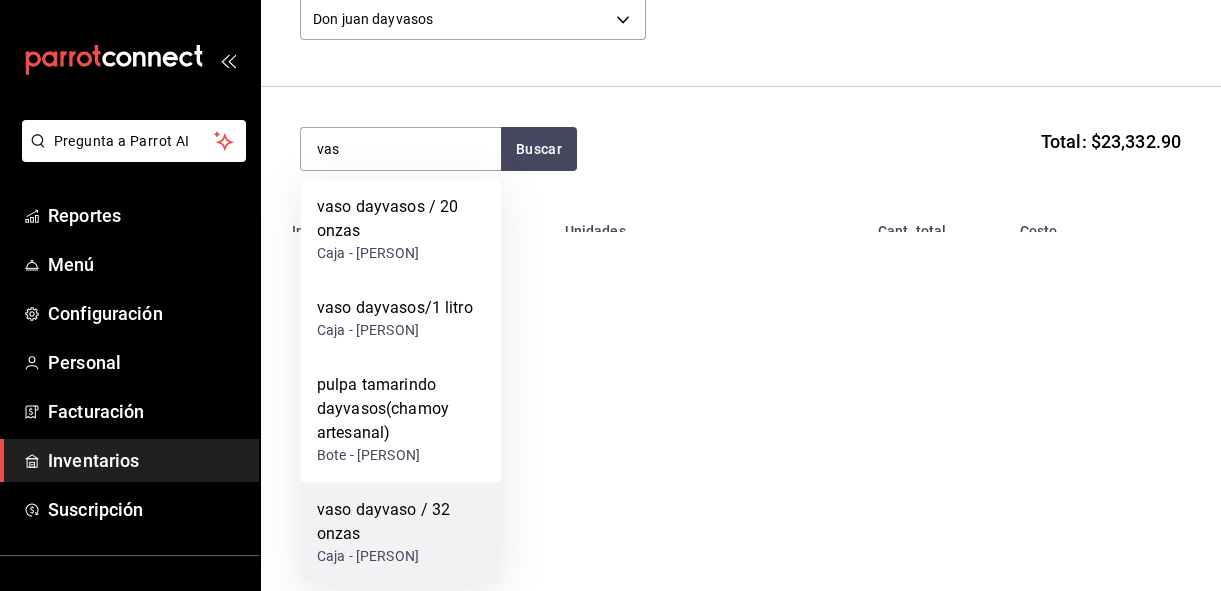 click on "vaso dayvaso / 32 onzas" at bounding box center [401, 522] 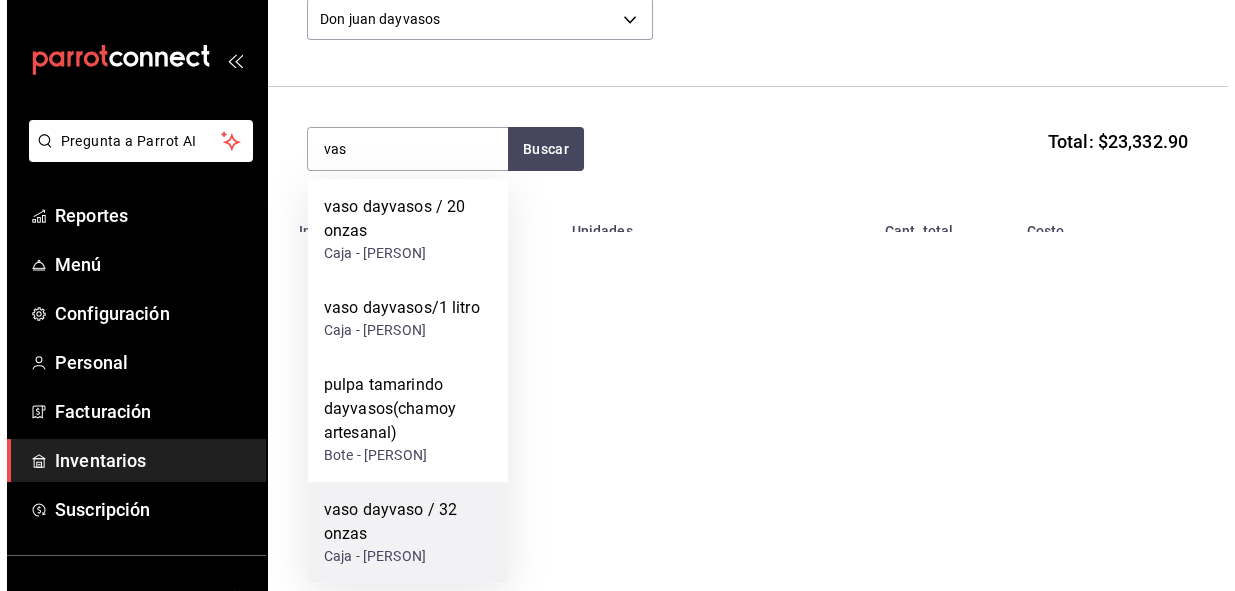scroll, scrollTop: 0, scrollLeft: 0, axis: both 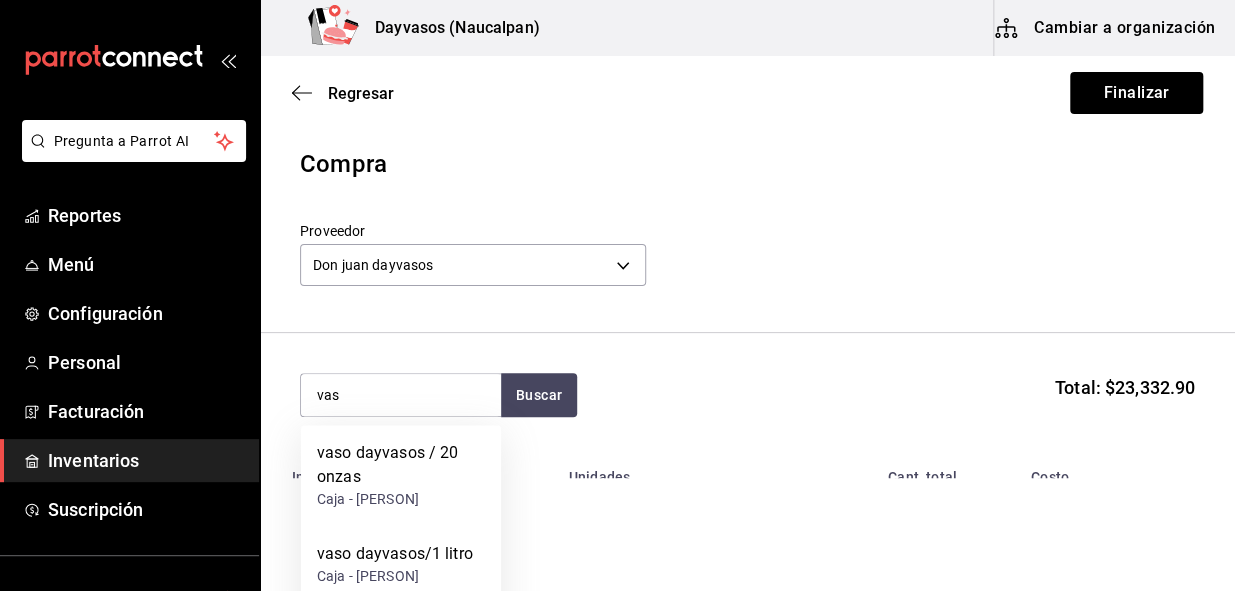 type 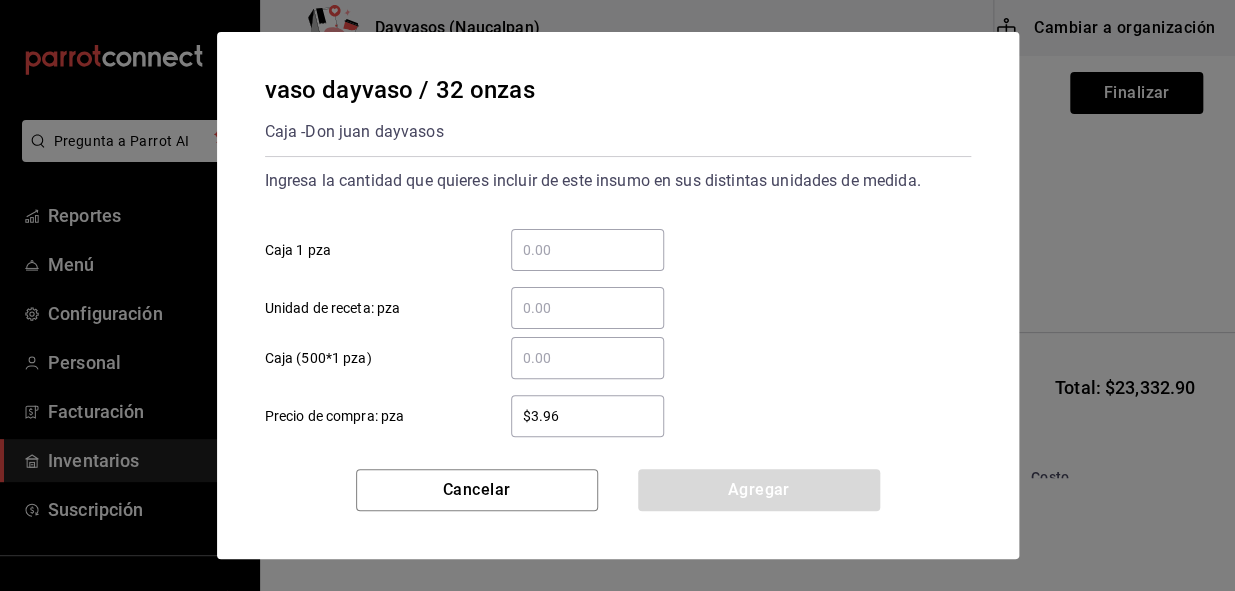 click on "​ Caja 1 pza" at bounding box center [587, 250] 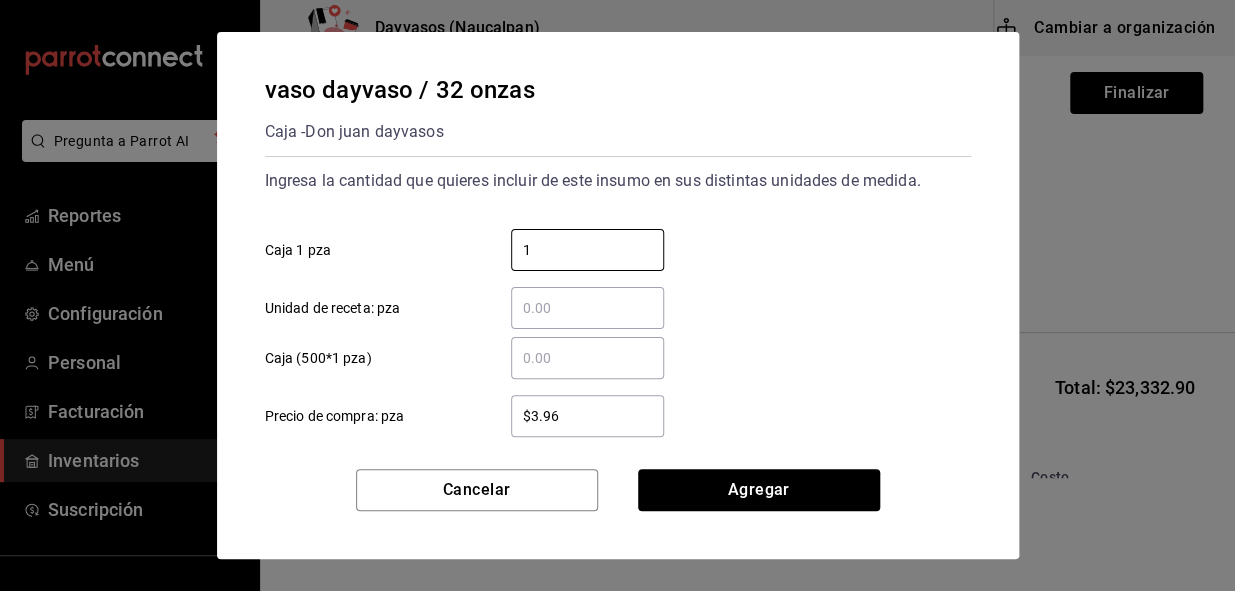 type on "1" 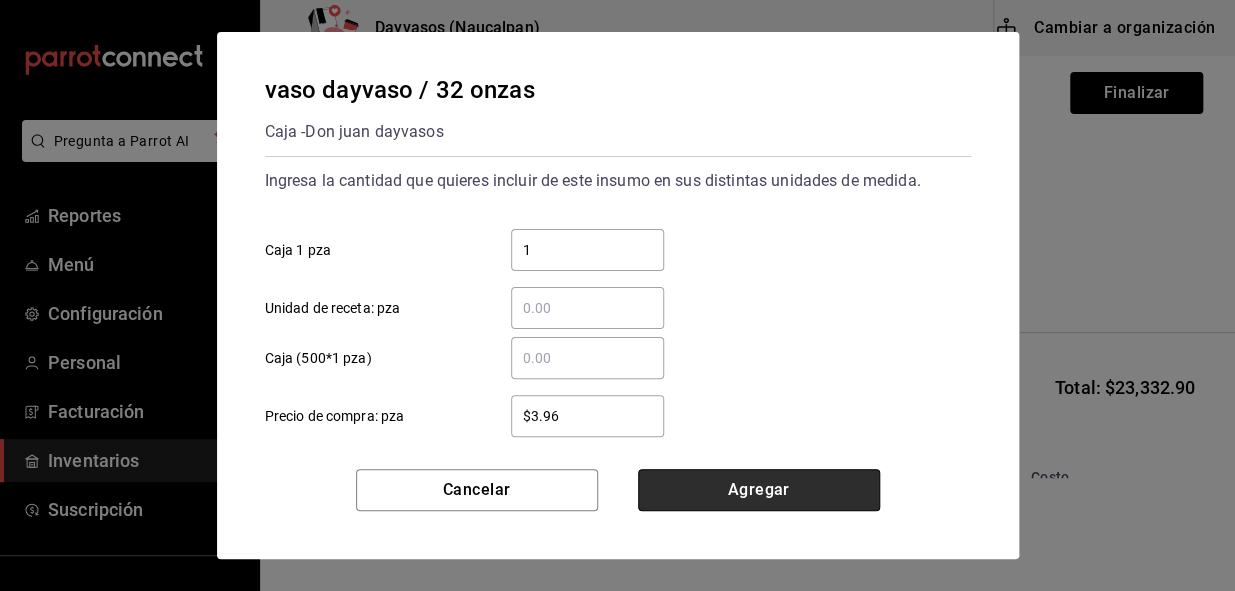 click on "Agregar" at bounding box center (759, 490) 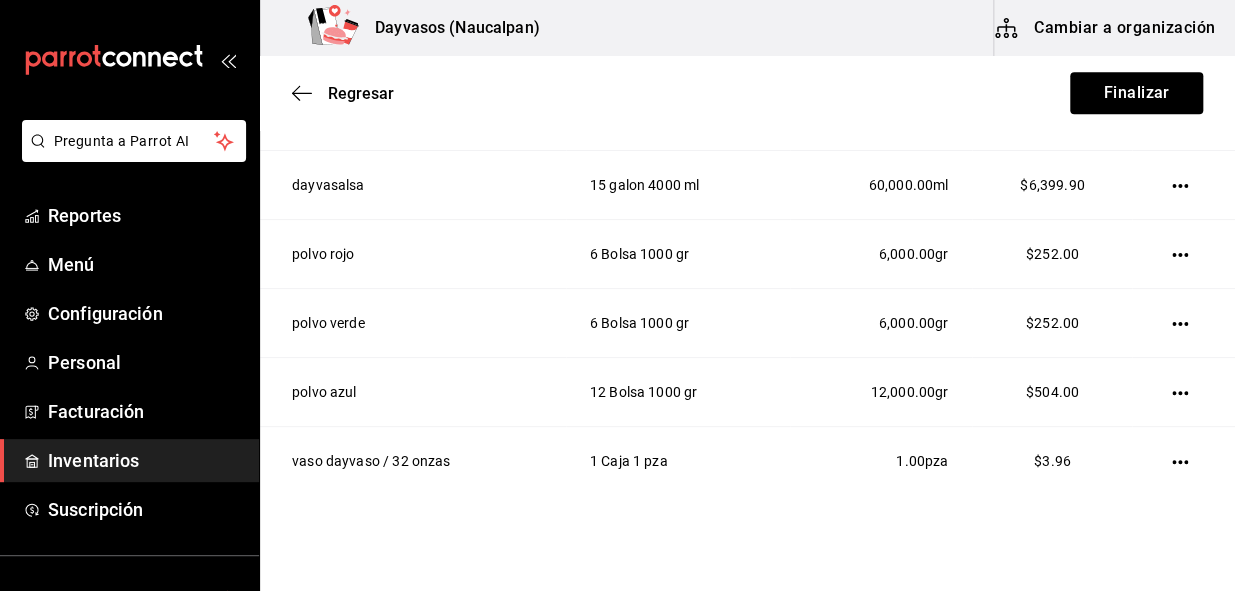 scroll, scrollTop: 899, scrollLeft: 0, axis: vertical 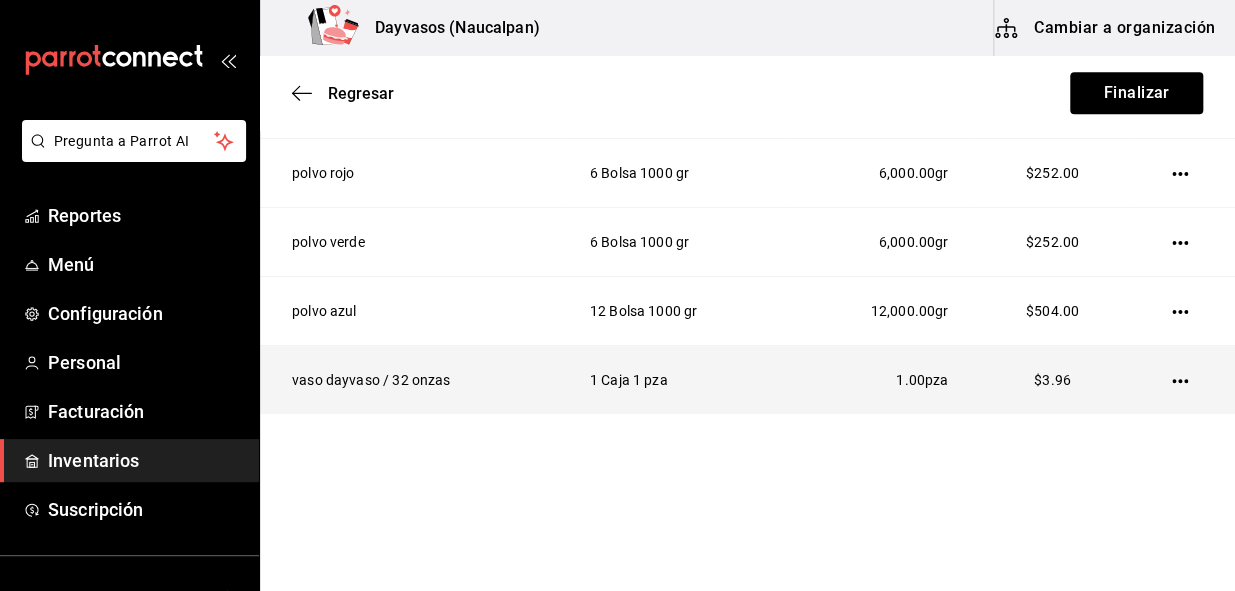 click 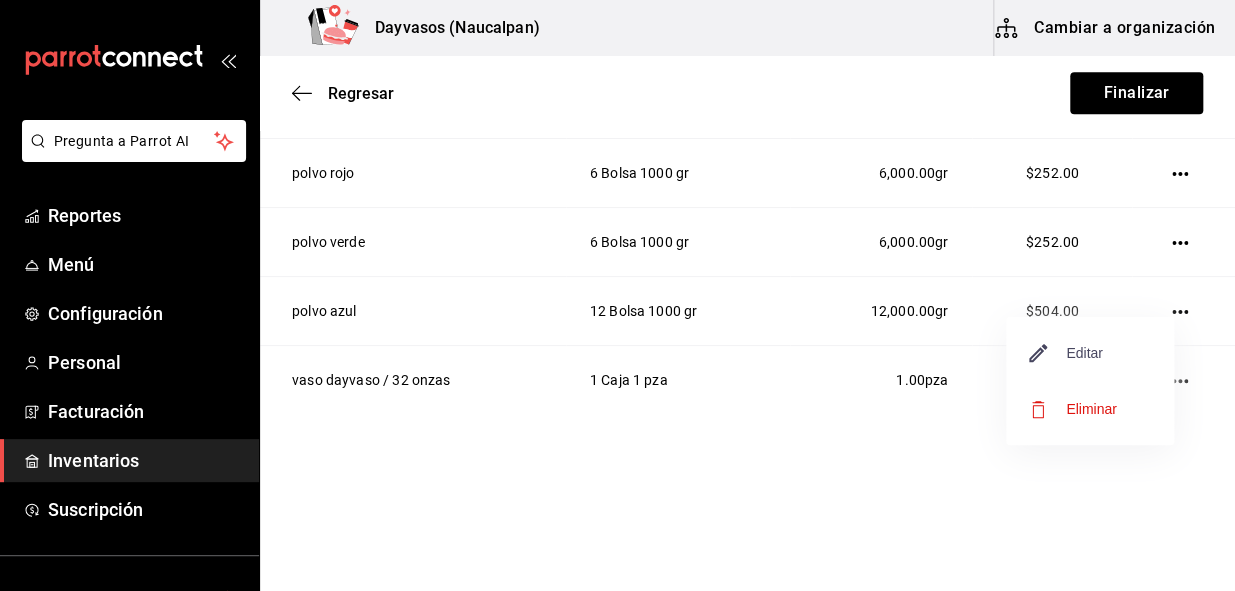 click on "Editar" at bounding box center [1066, 353] 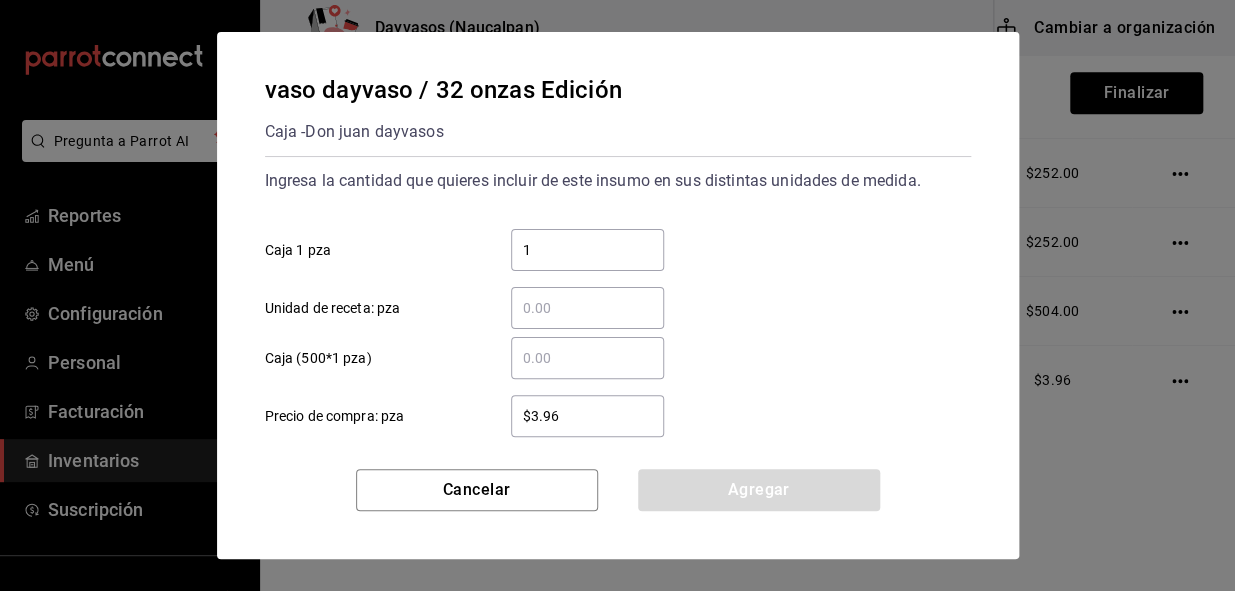 click on "1" at bounding box center (587, 250) 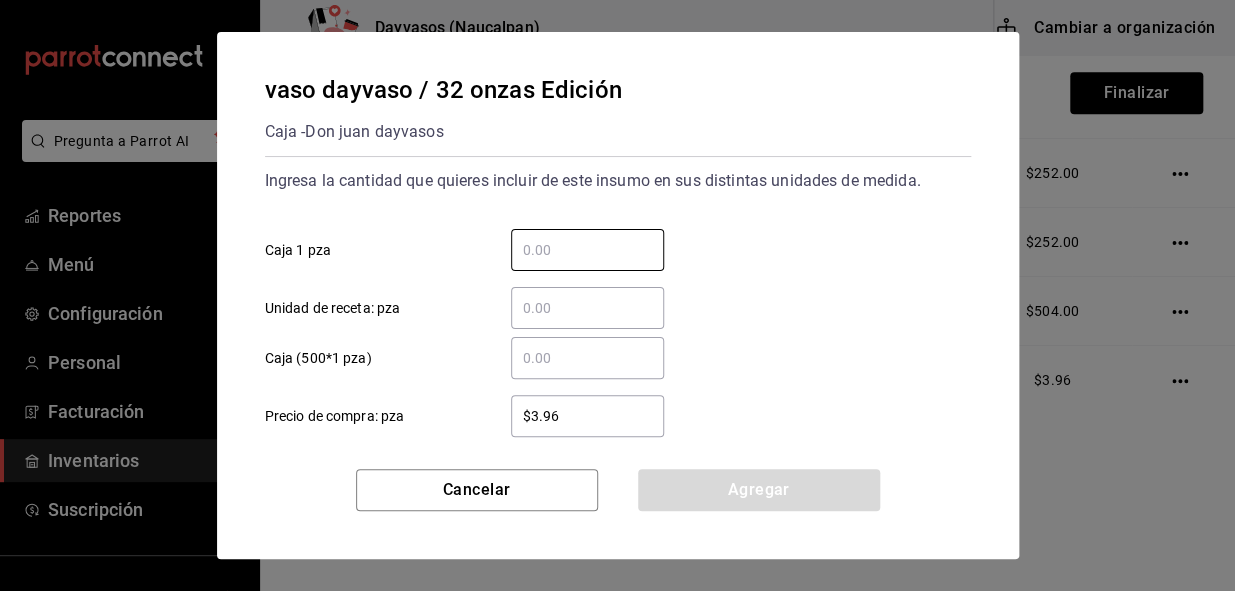 type 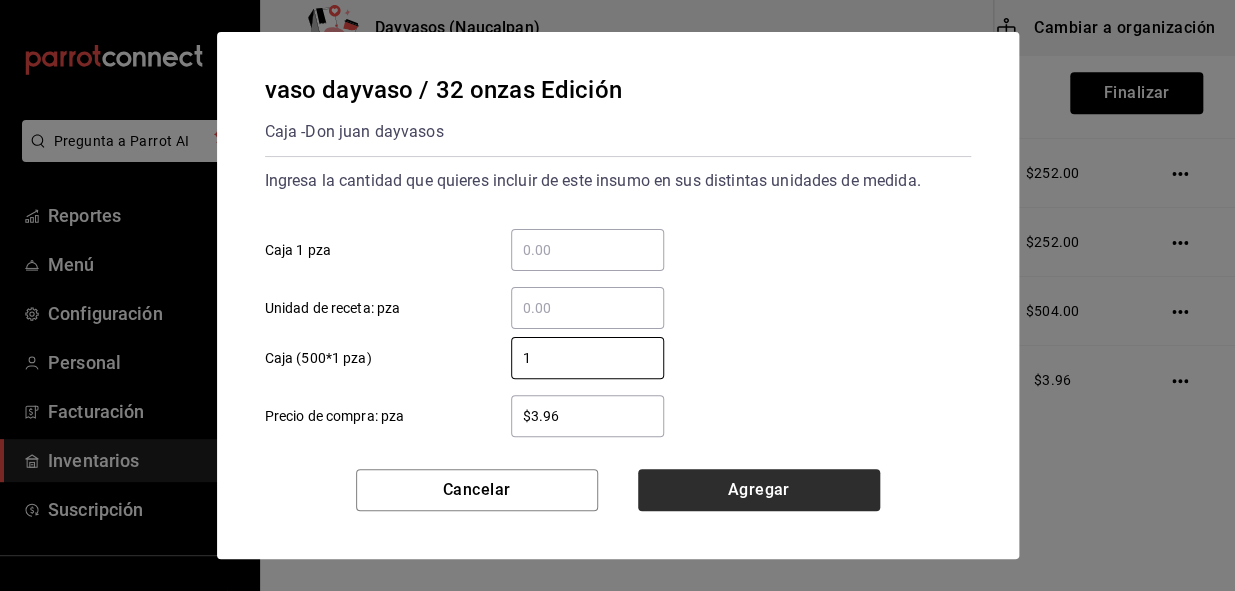 type on "1" 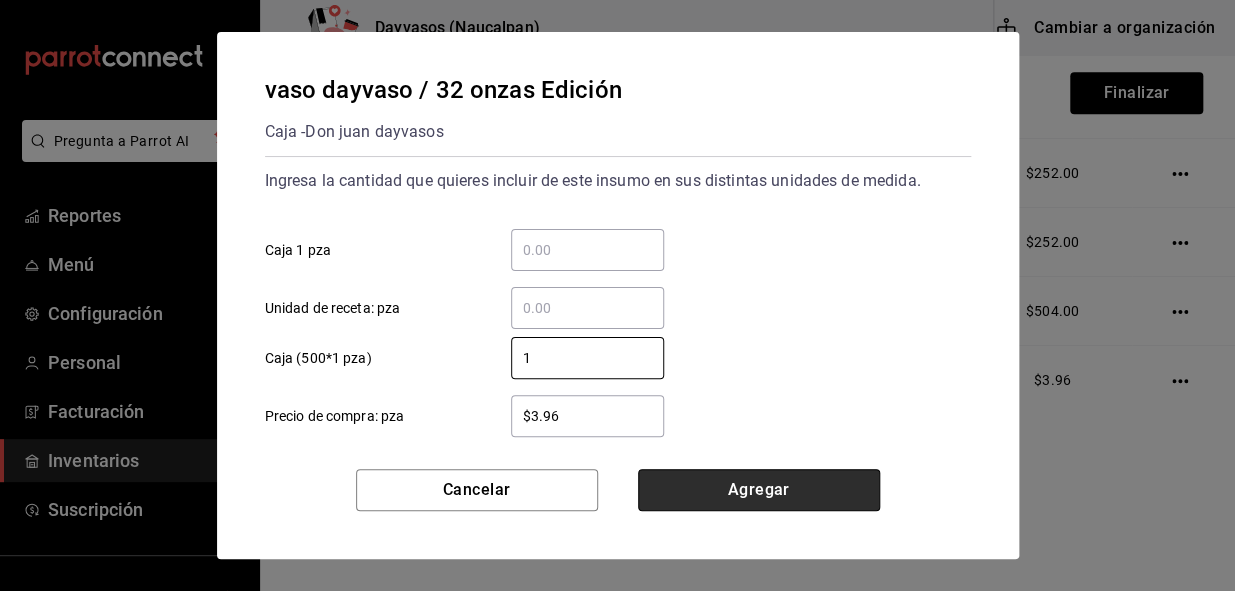 click on "Agregar" at bounding box center [759, 490] 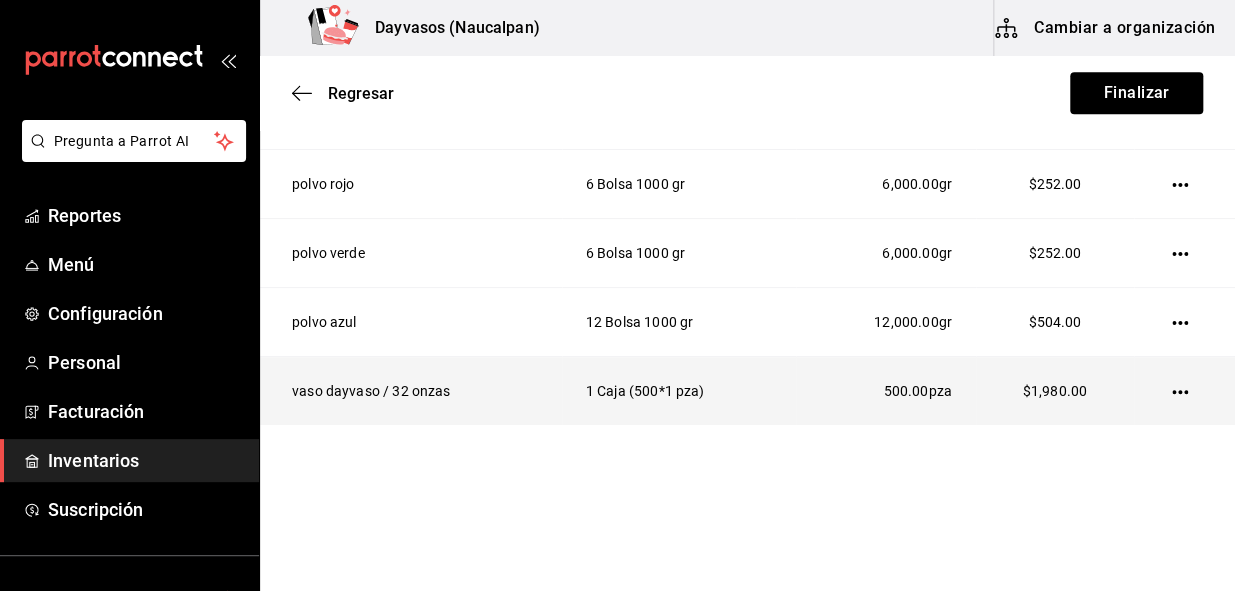 scroll, scrollTop: 899, scrollLeft: 0, axis: vertical 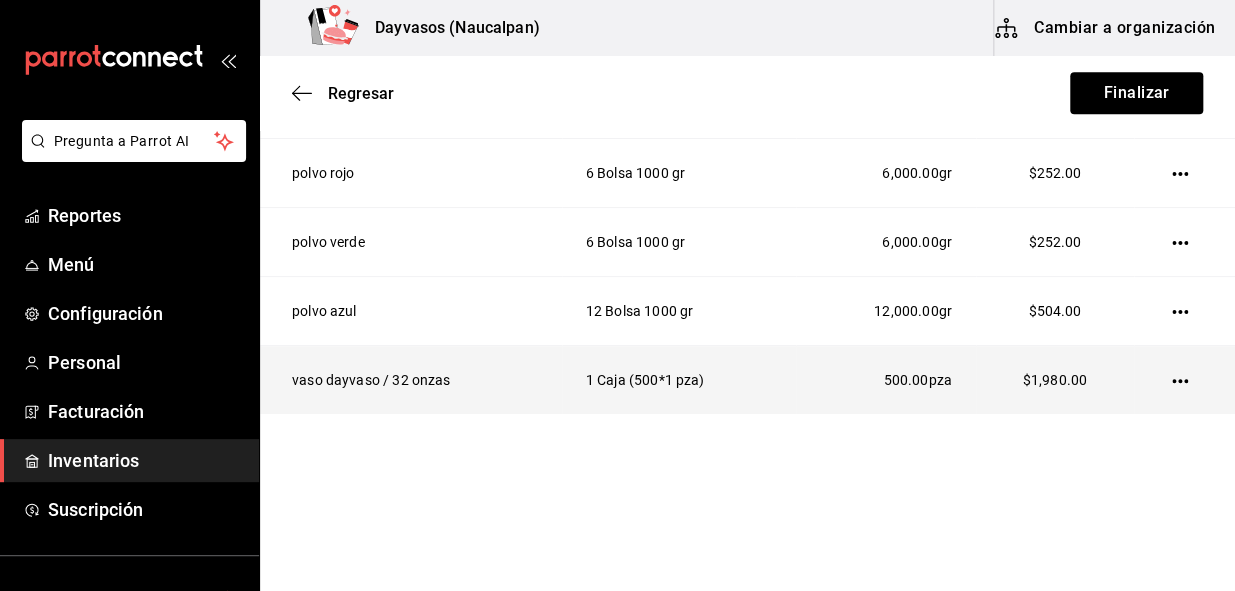 click on "1 Caja (500*1 pza)" at bounding box center [679, 380] 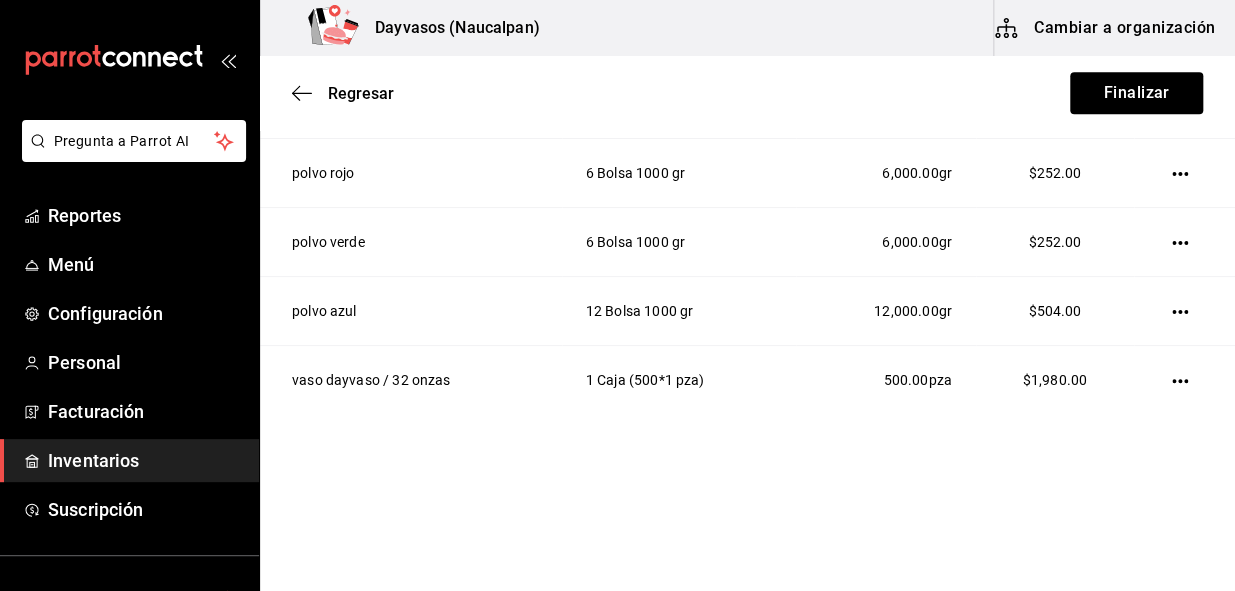 click 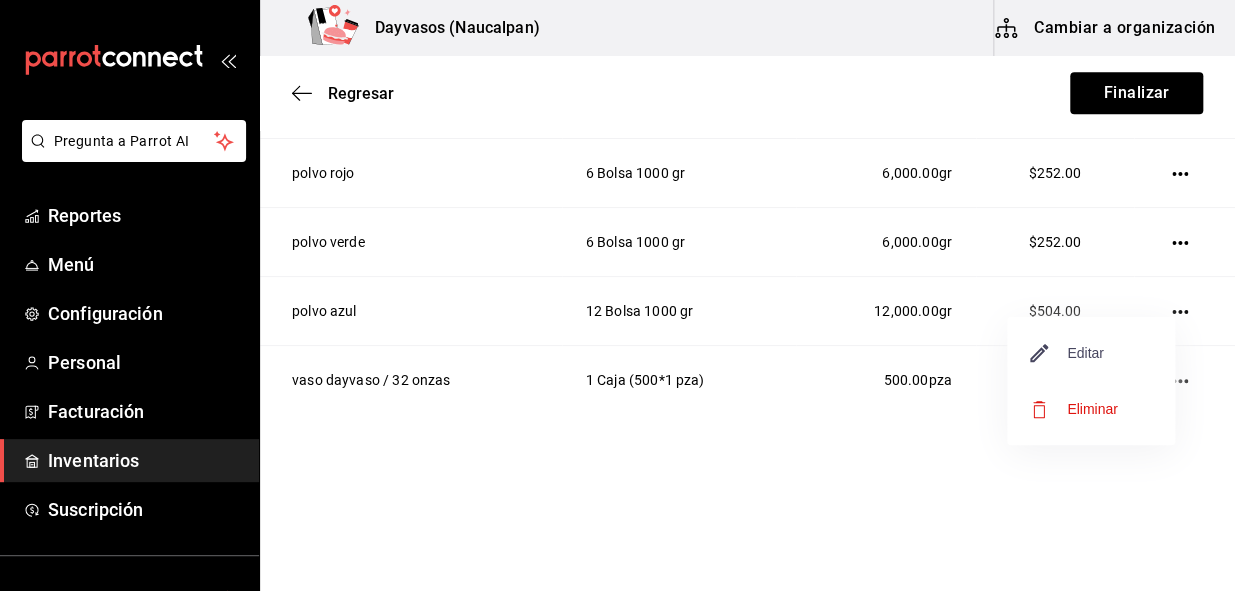 click on "Editar" at bounding box center [1067, 353] 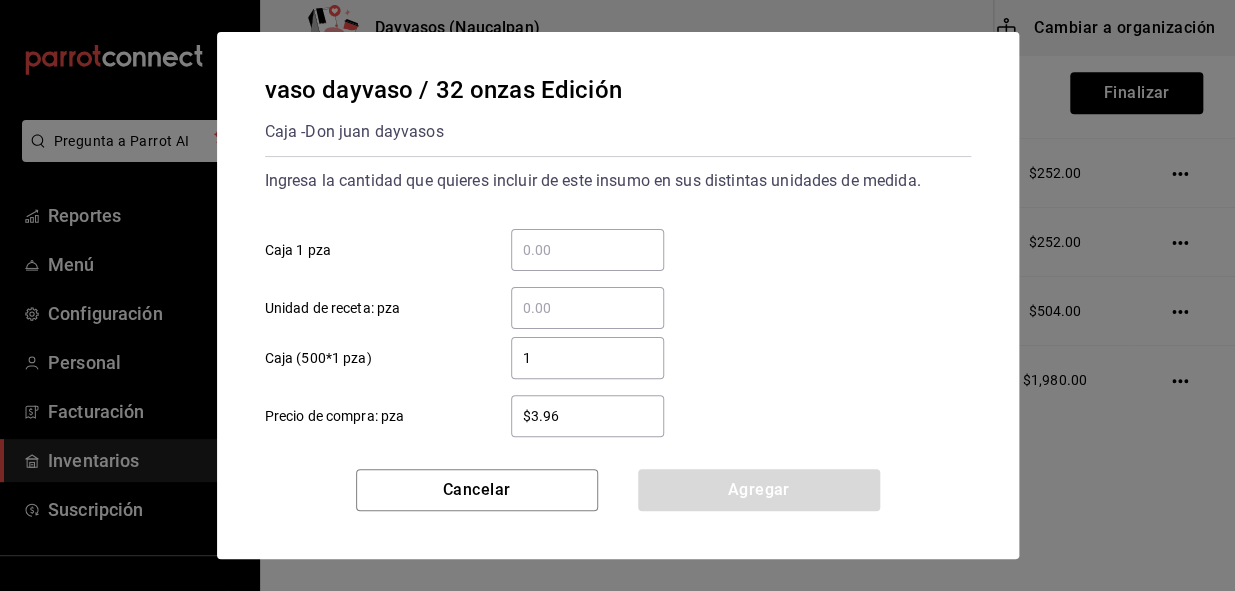 click on "1 ​" at bounding box center (587, 358) 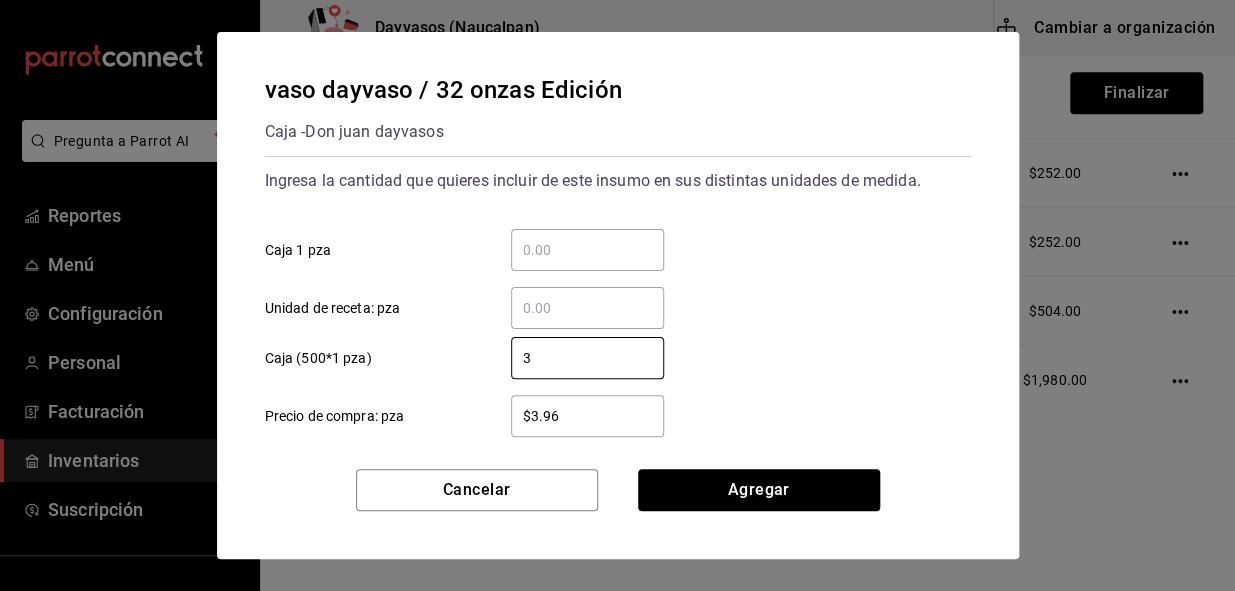 type on "3" 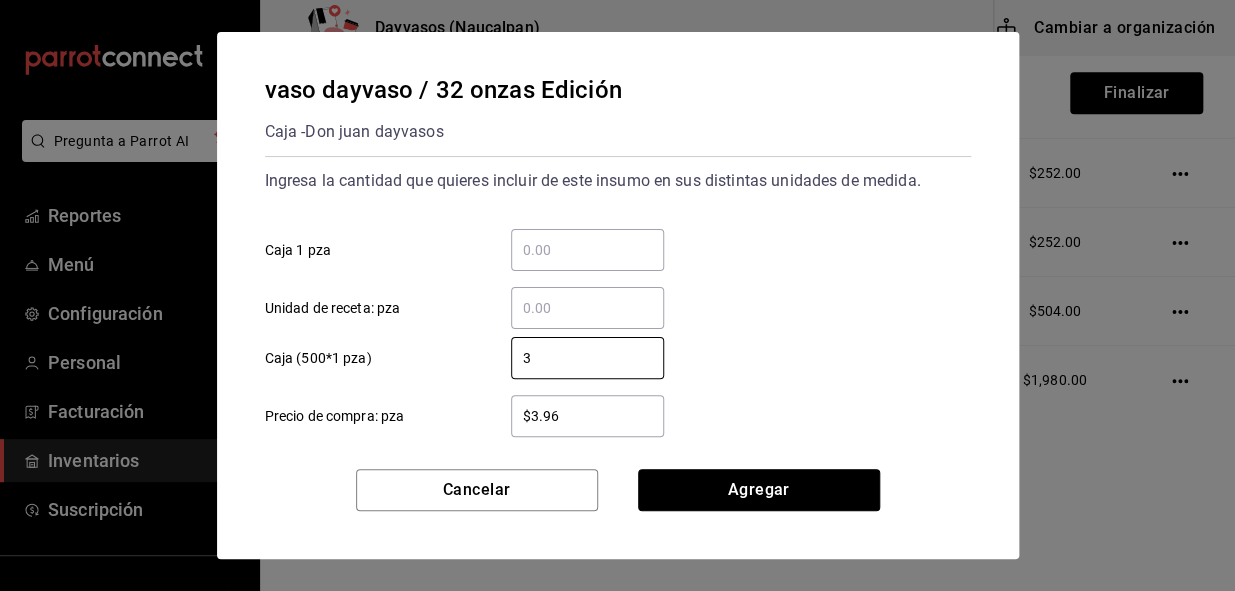 click on "Agregar" at bounding box center [759, 490] 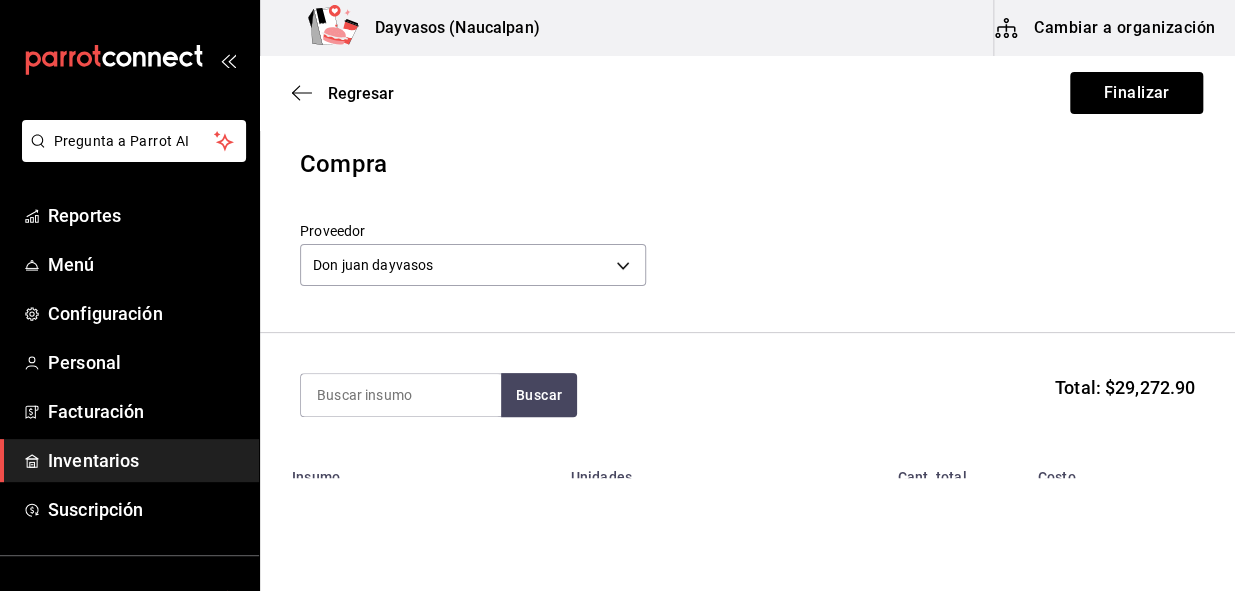 scroll, scrollTop: 181, scrollLeft: 0, axis: vertical 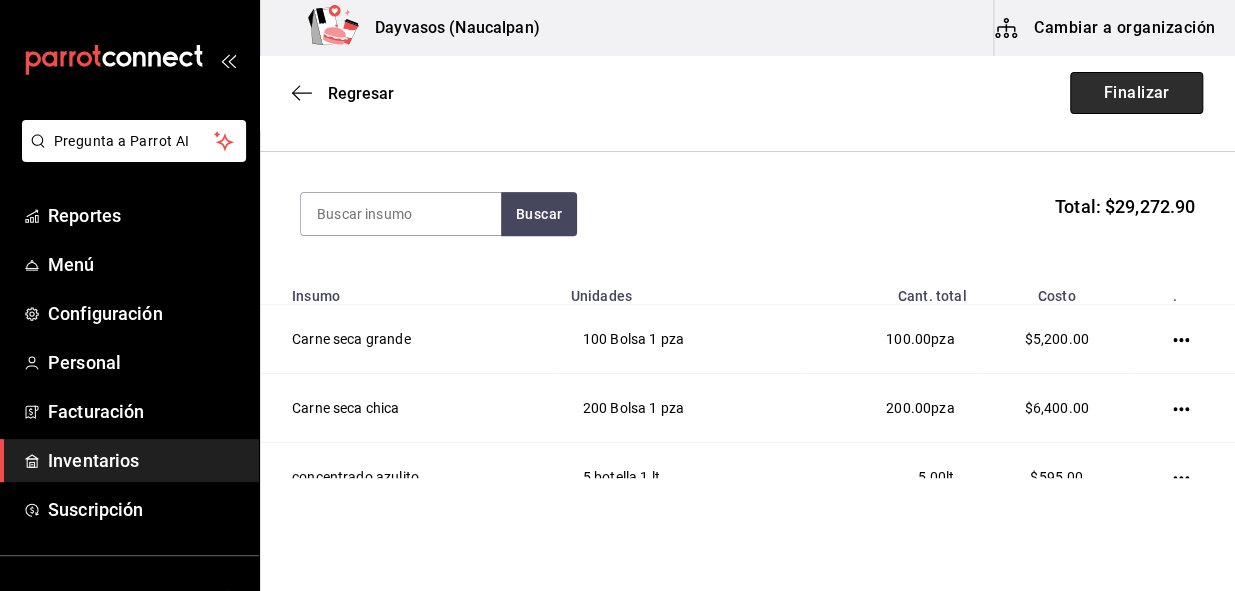click on "Finalizar" at bounding box center [1136, 93] 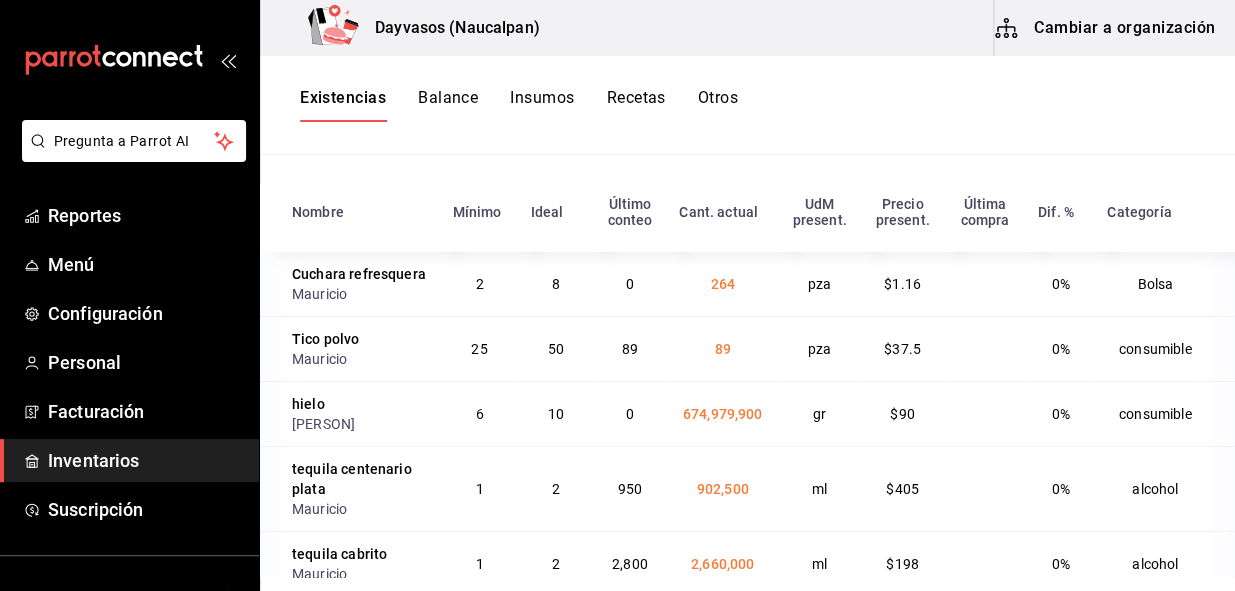 scroll, scrollTop: 245, scrollLeft: 0, axis: vertical 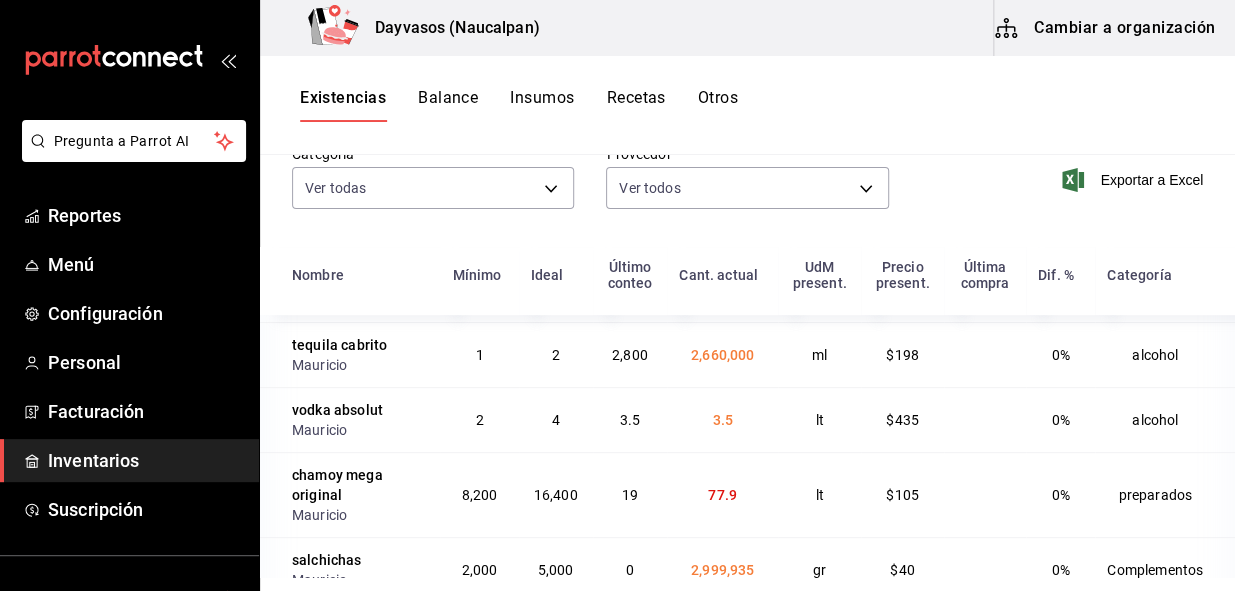 click on "2,800" at bounding box center [630, 354] 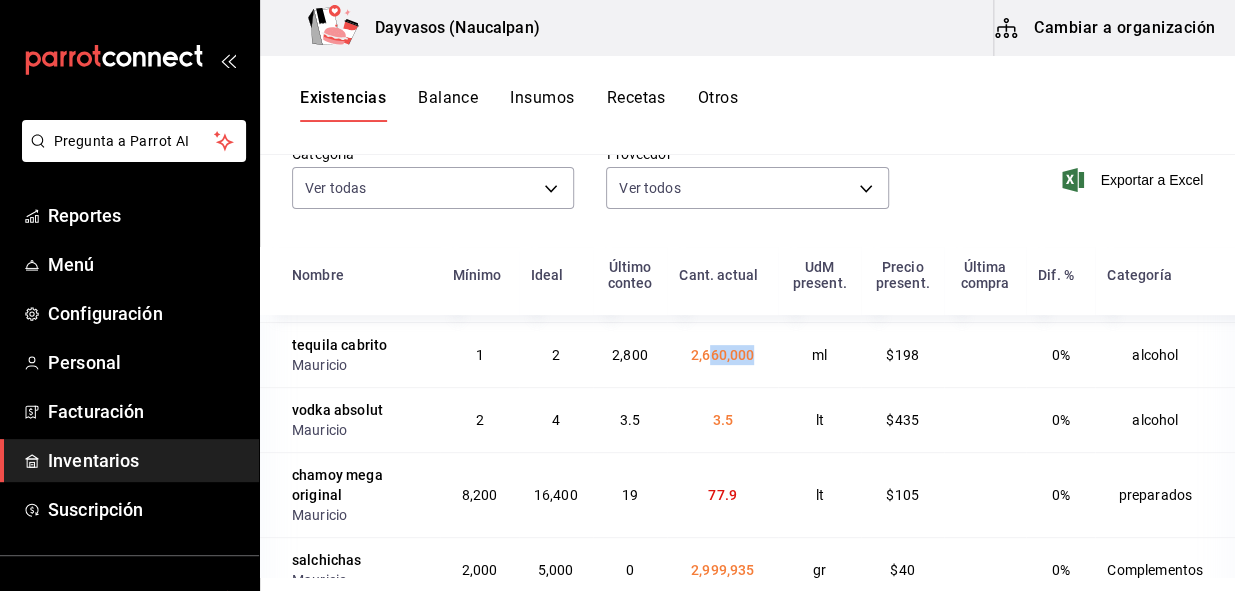 drag, startPoint x: 695, startPoint y: 397, endPoint x: 757, endPoint y: 387, distance: 62.801273 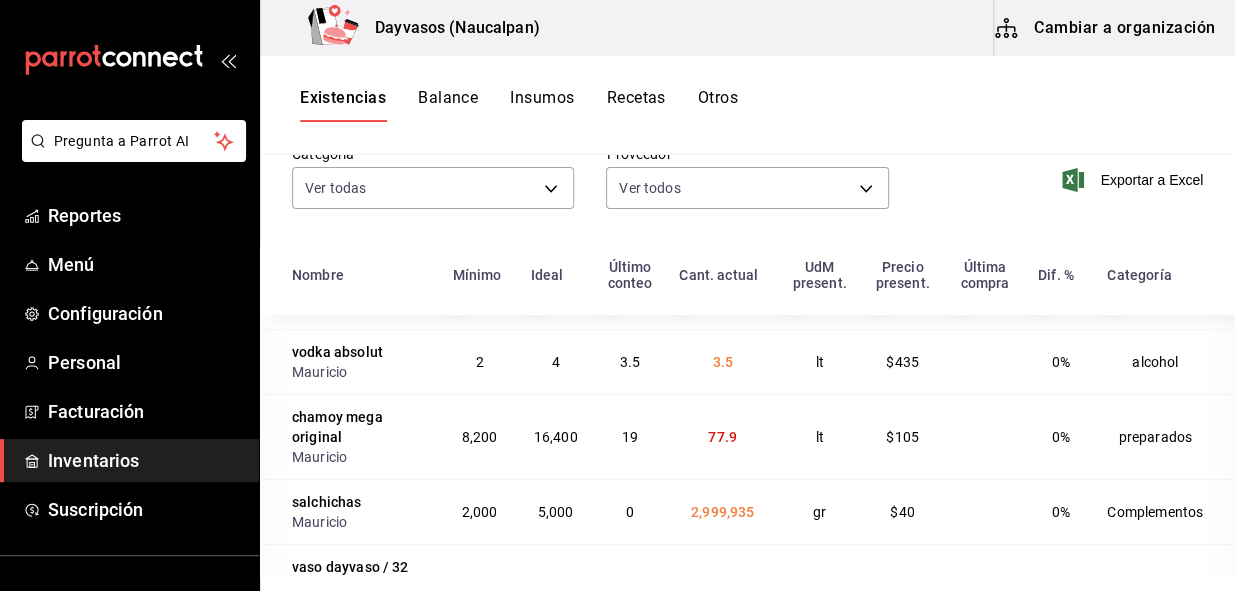 scroll, scrollTop: 0, scrollLeft: 0, axis: both 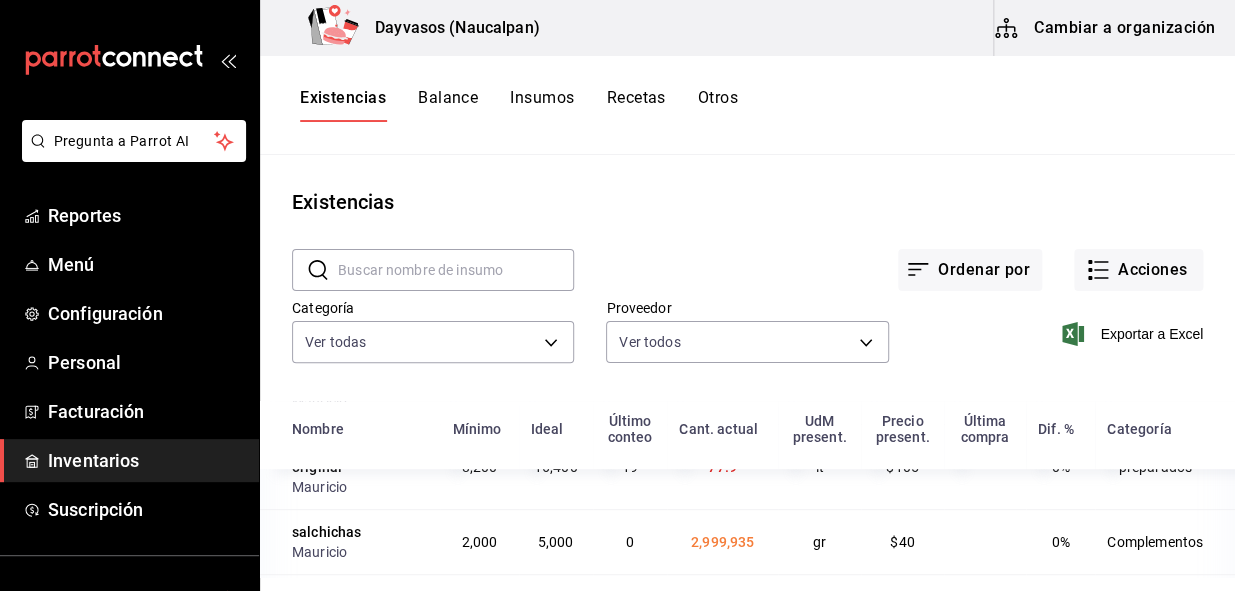 click at bounding box center (456, 270) 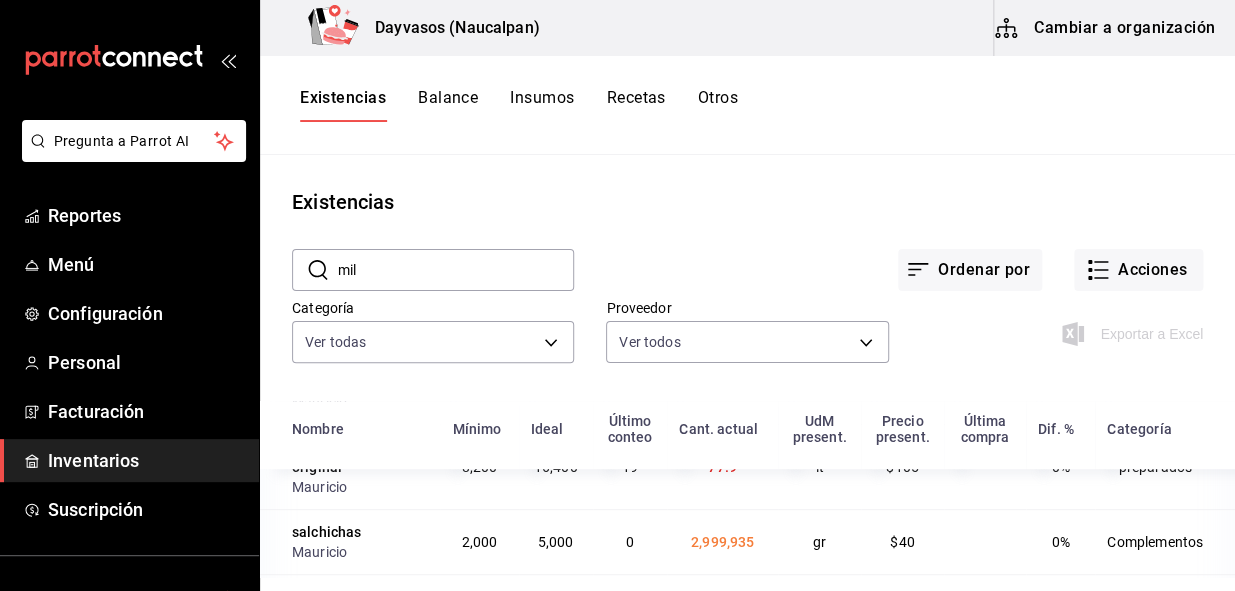 type on "mil" 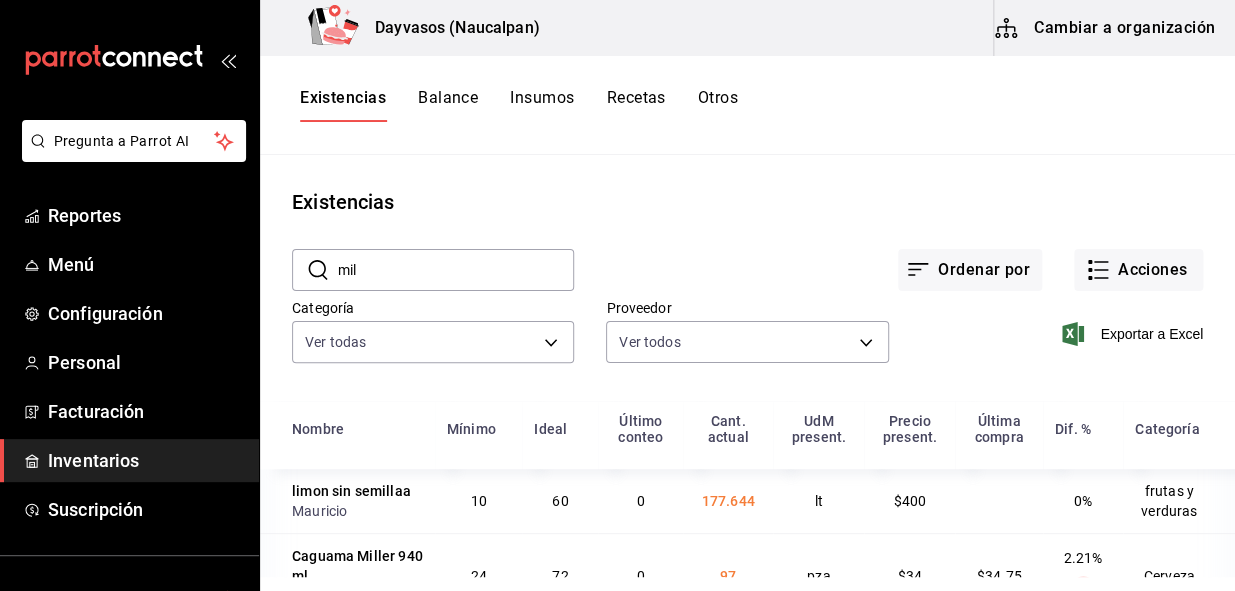 scroll, scrollTop: 0, scrollLeft: 0, axis: both 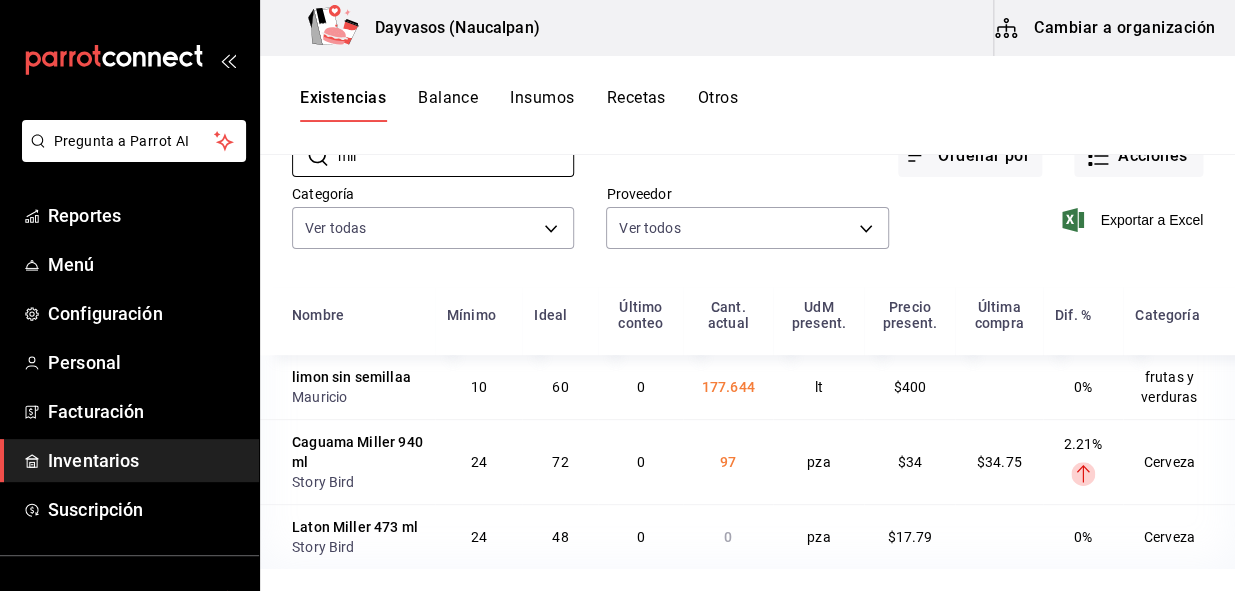 drag, startPoint x: 479, startPoint y: 459, endPoint x: 498, endPoint y: 459, distance: 19 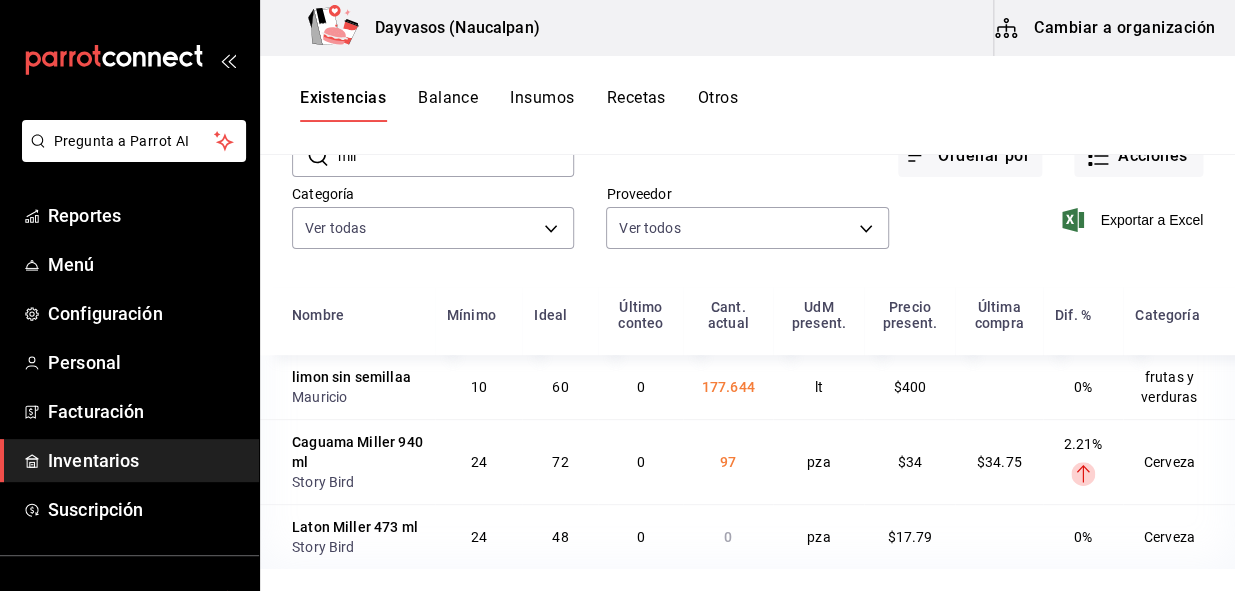 click on "72" at bounding box center (560, 462) 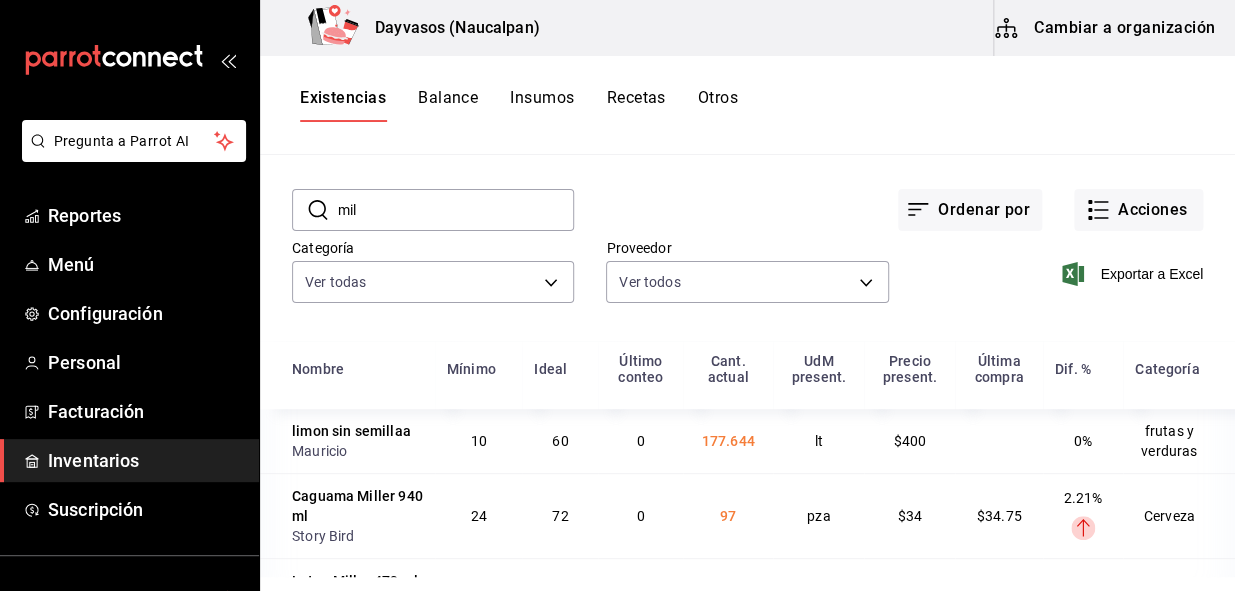 scroll, scrollTop: 0, scrollLeft: 0, axis: both 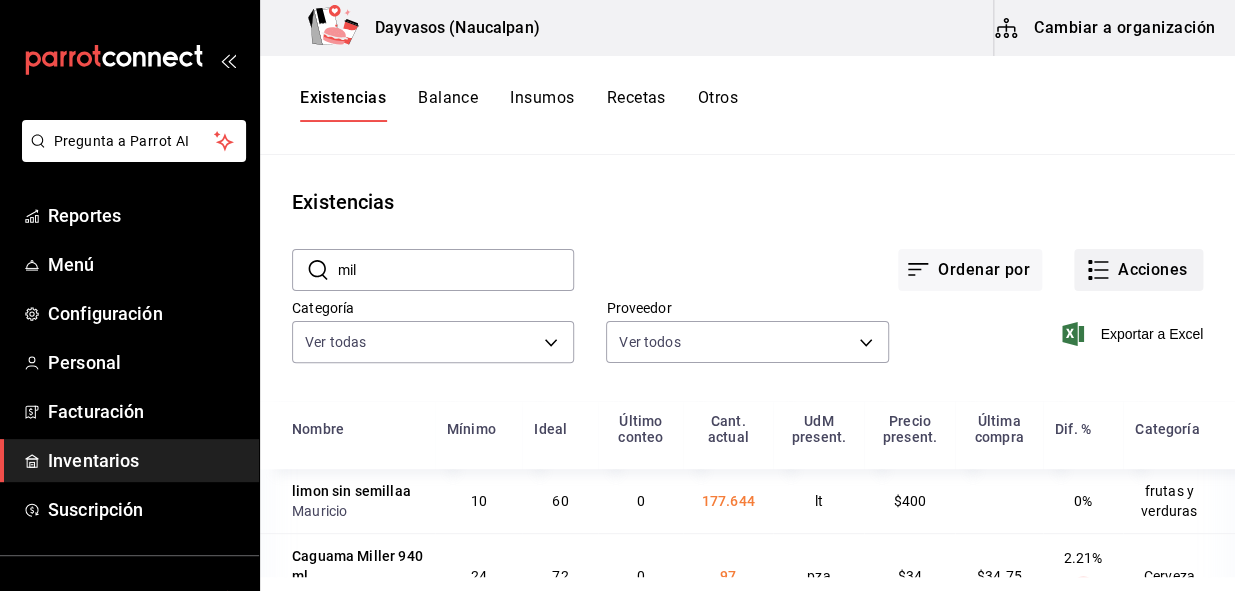 click on "Acciones" at bounding box center (1138, 270) 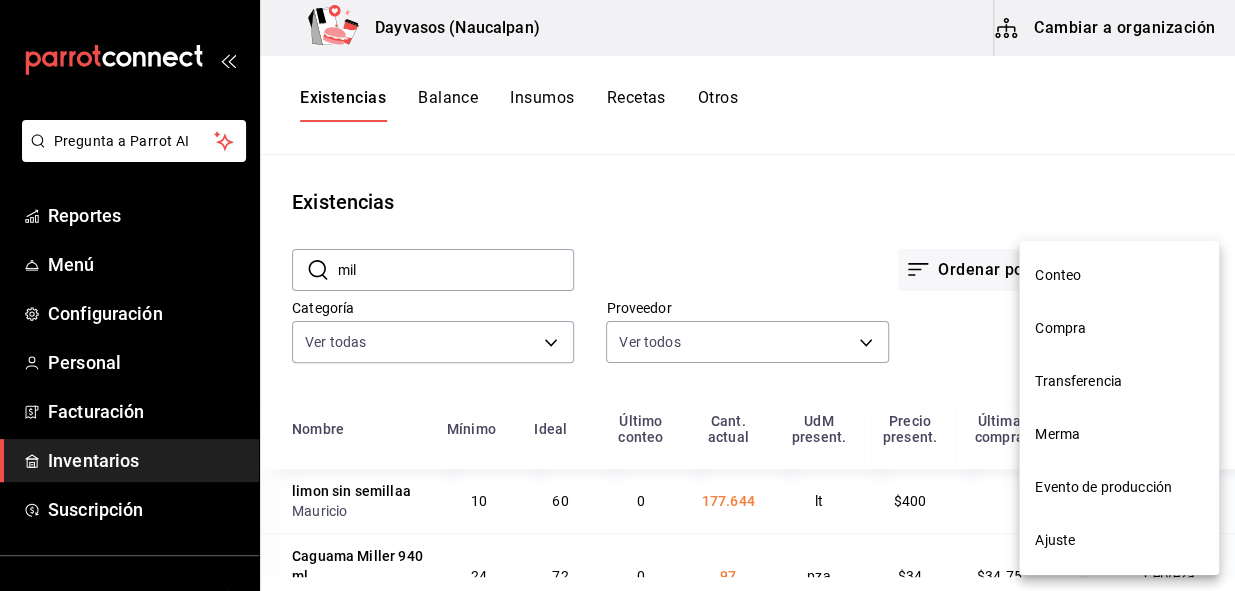 drag, startPoint x: 997, startPoint y: 116, endPoint x: 997, endPoint y: 130, distance: 14 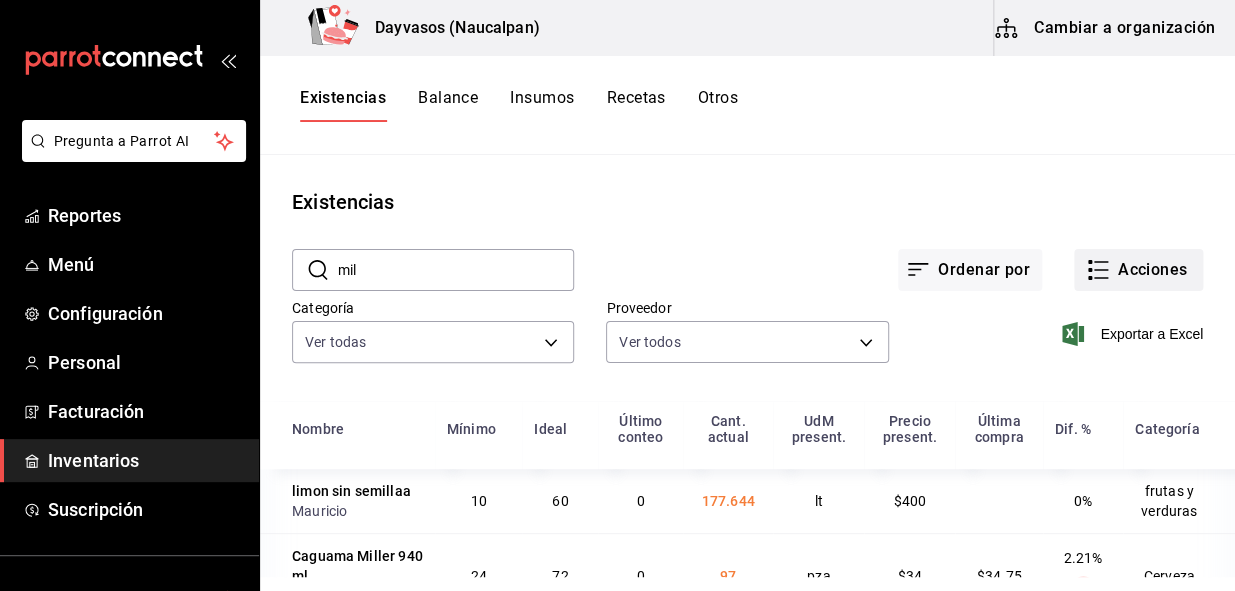 click on "Acciones" at bounding box center (1138, 270) 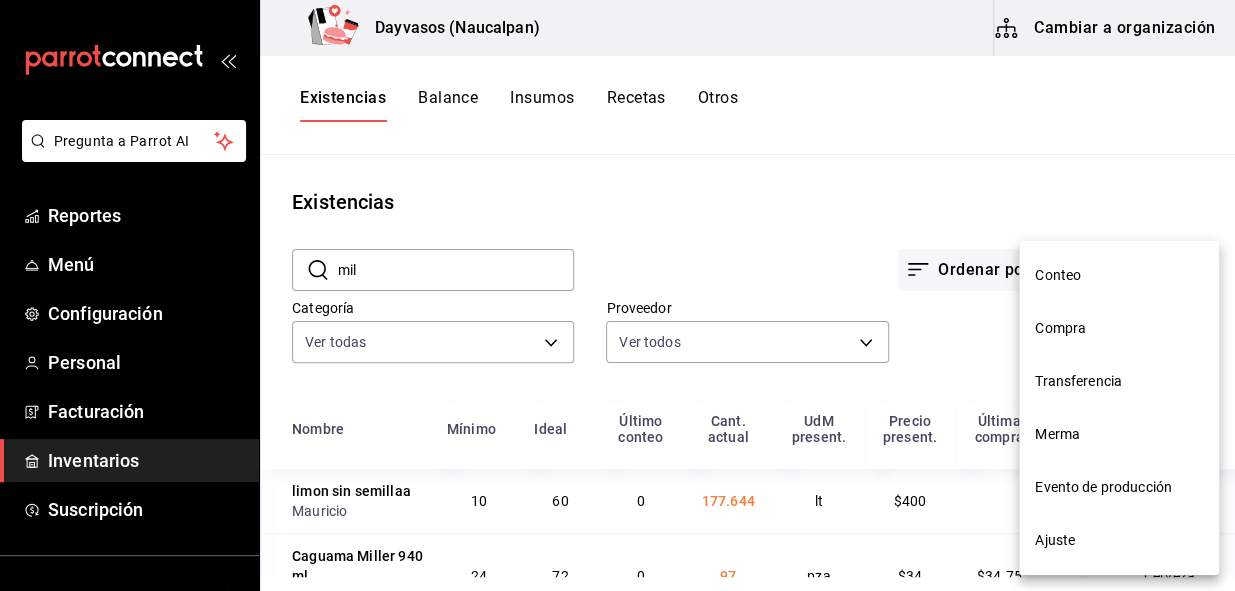 click on "Compra" at bounding box center (1119, 328) 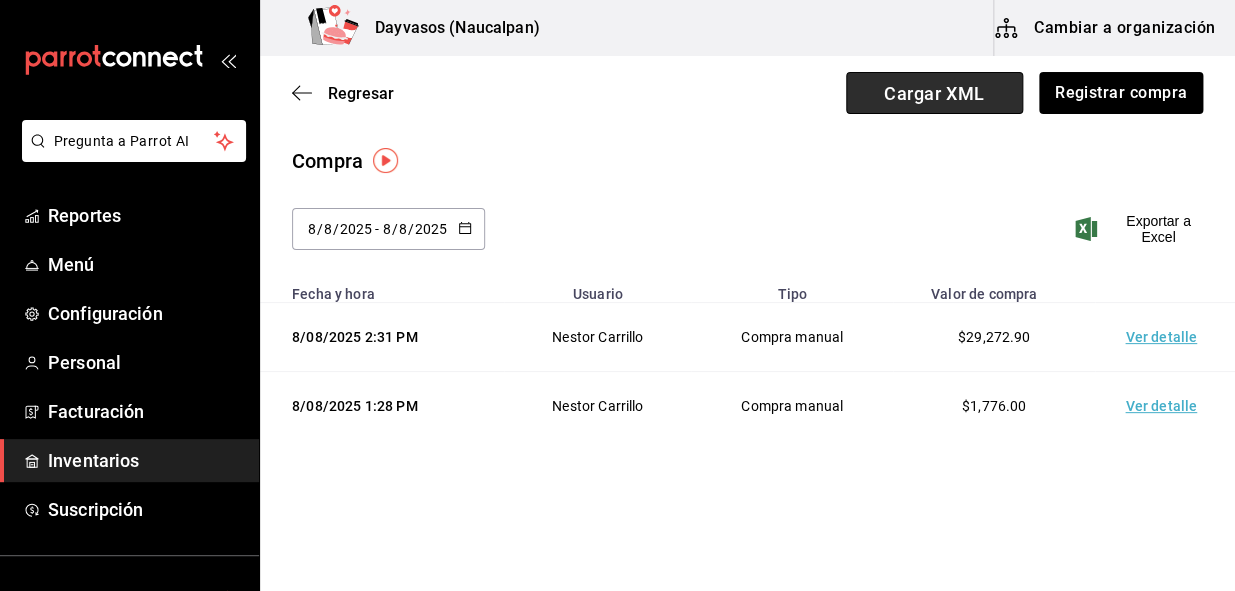click on "Cargar XML" at bounding box center [934, 93] 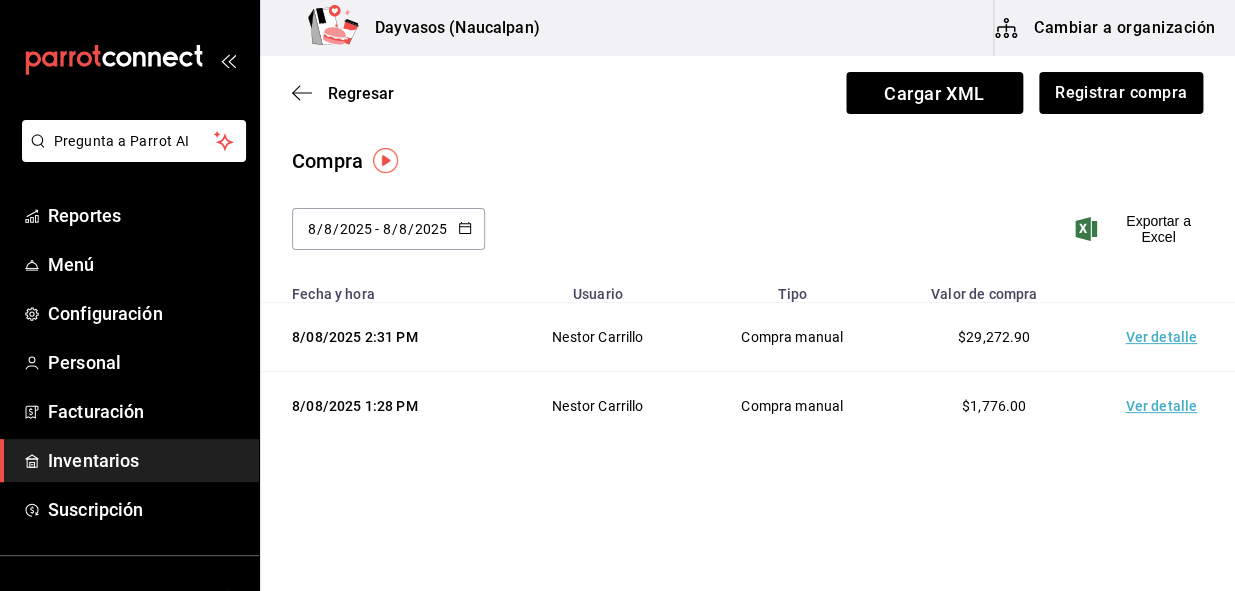 click on "Ver detalle" at bounding box center (1165, 337) 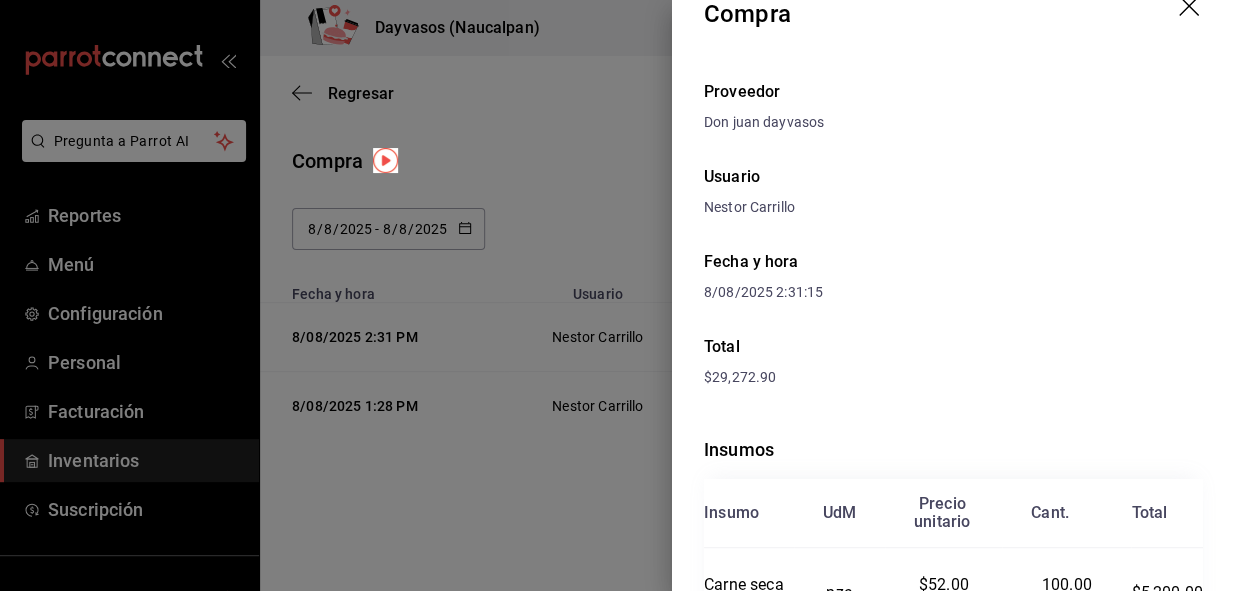 scroll, scrollTop: 0, scrollLeft: 0, axis: both 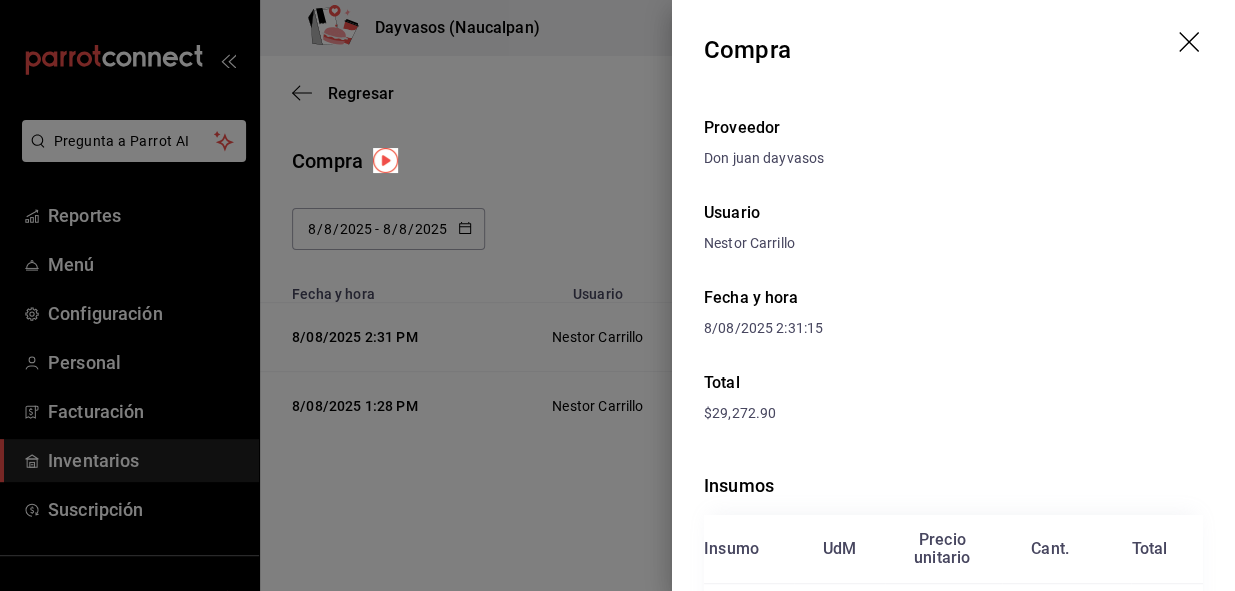 click 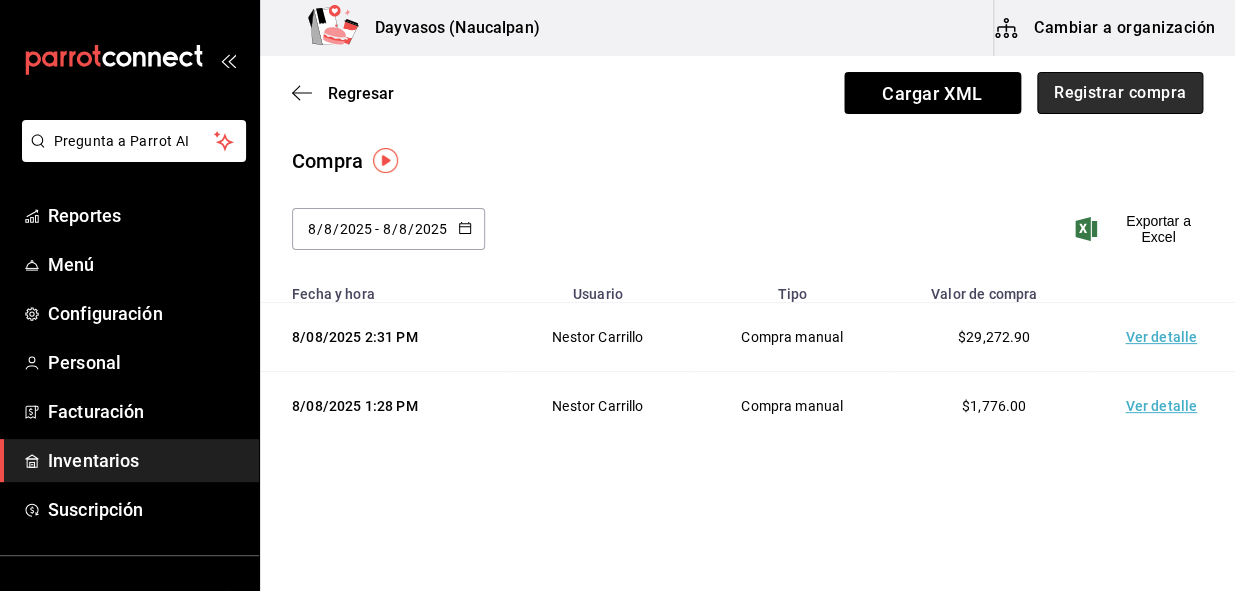 click on "Registrar compra" at bounding box center (1120, 93) 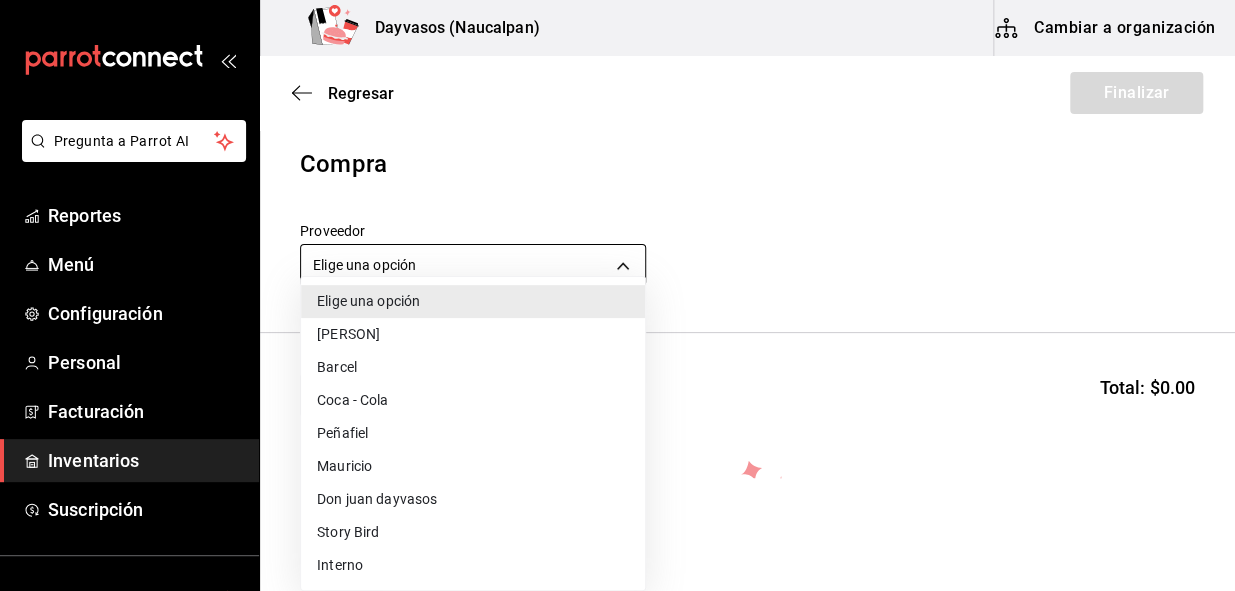 click on "Pregunta a Parrot AI Reportes   Menú   Configuración   Personal   Facturación   Inventarios   Suscripción   Ayuda Recomienda Parrot   [PERSON]   Sugerir nueva función   Dayvasos ([CITY]) Cambiar a organización Regresar Finalizar Compra Proveedor Elige una opción default Buscar Total: $0.00 No hay insumos a mostrar. Busca un insumo para agregarlo a la lista GANA 1 MES GRATIS EN TU SUSCRIPCIÓN AQUÍ ¿Recuerdas cómo empezó tu restaurante?
Hoy puedes ayudar a un colega a tener el mismo cambio que tú viviste.
Recomienda Parrot directamente desde tu Portal Administrador.
Es fácil y rápido.
🎁 Por cada restaurante que se una, ganas 1 mes gratis. Ver video tutorial Ir a video Pregunta a Parrot AI Reportes   Menú   Configuración   Personal   Facturación   Inventarios   Suscripción   Ayuda Recomienda Parrot   [PERSON]   Sugerir nueva función   Editar Eliminar Visitar centro de ayuda ([PHONE]) [EMAIL] Visitar centro de ayuda ([PHONE]) Elige una opción" at bounding box center [617, 239] 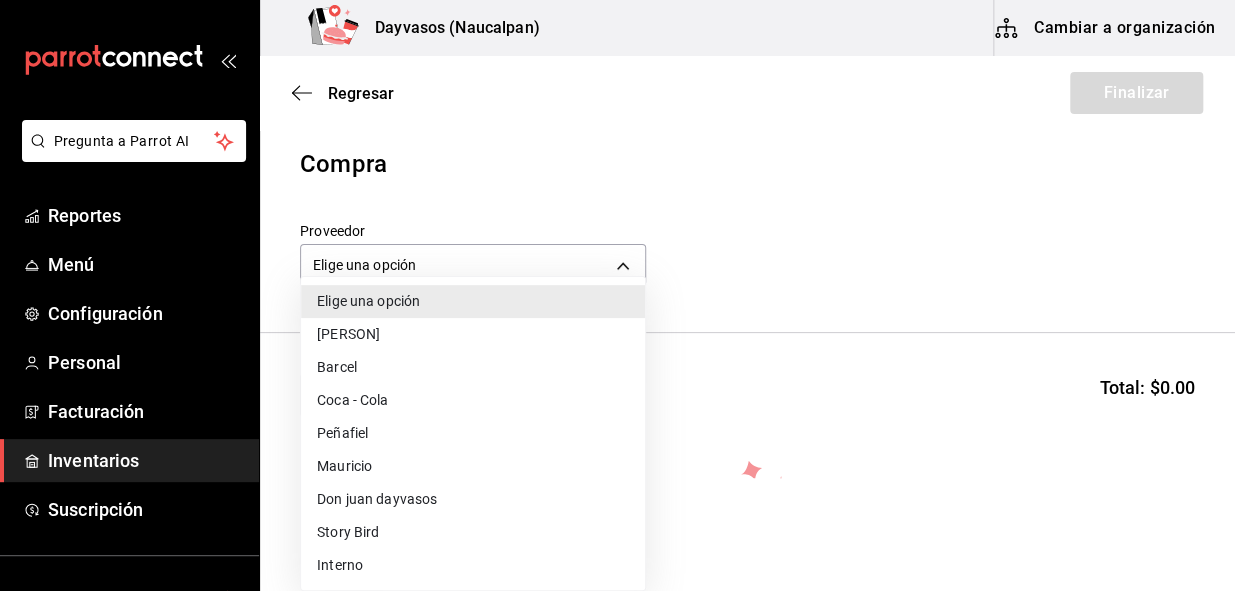 click at bounding box center [617, 295] 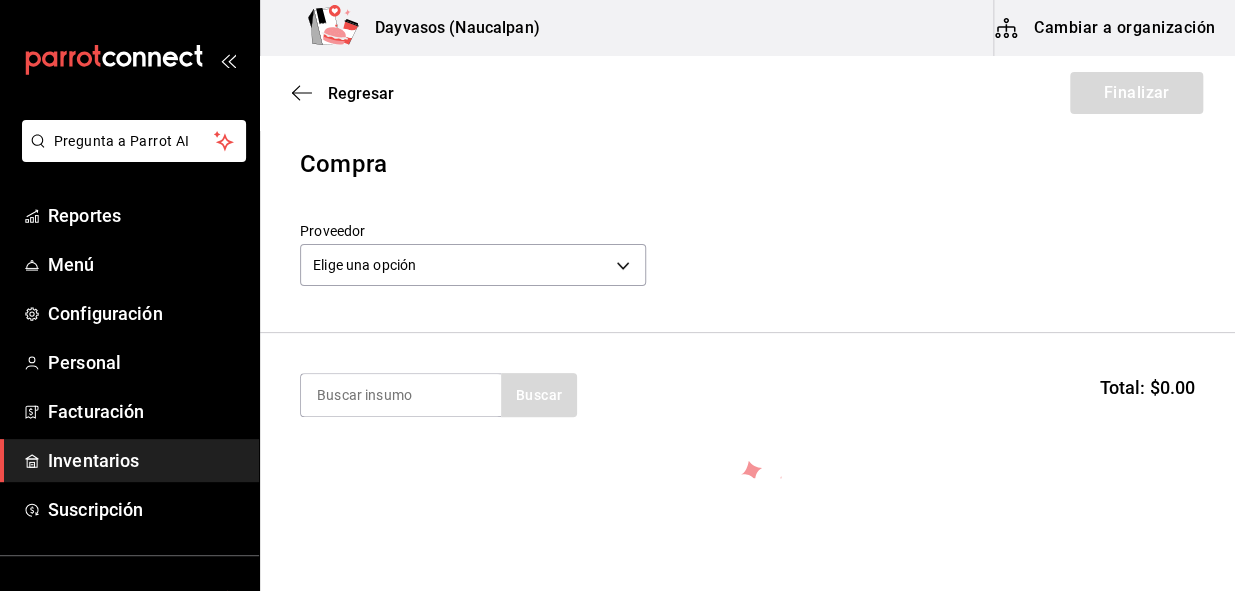 click on "Inventarios" at bounding box center (145, 460) 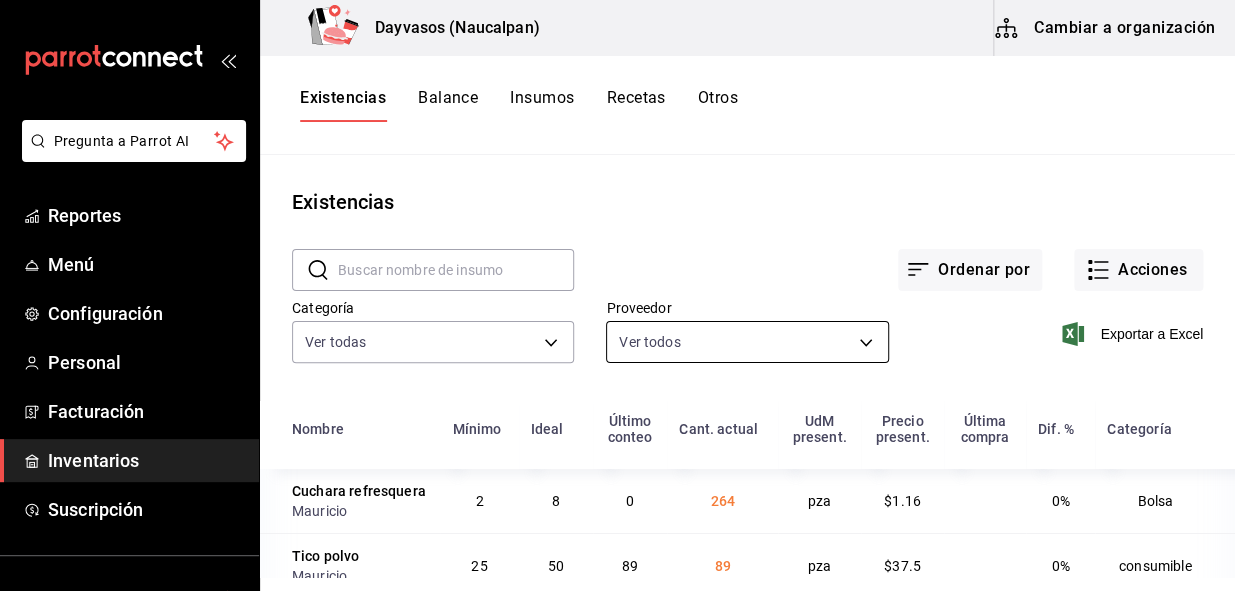 scroll, scrollTop: 245, scrollLeft: 0, axis: vertical 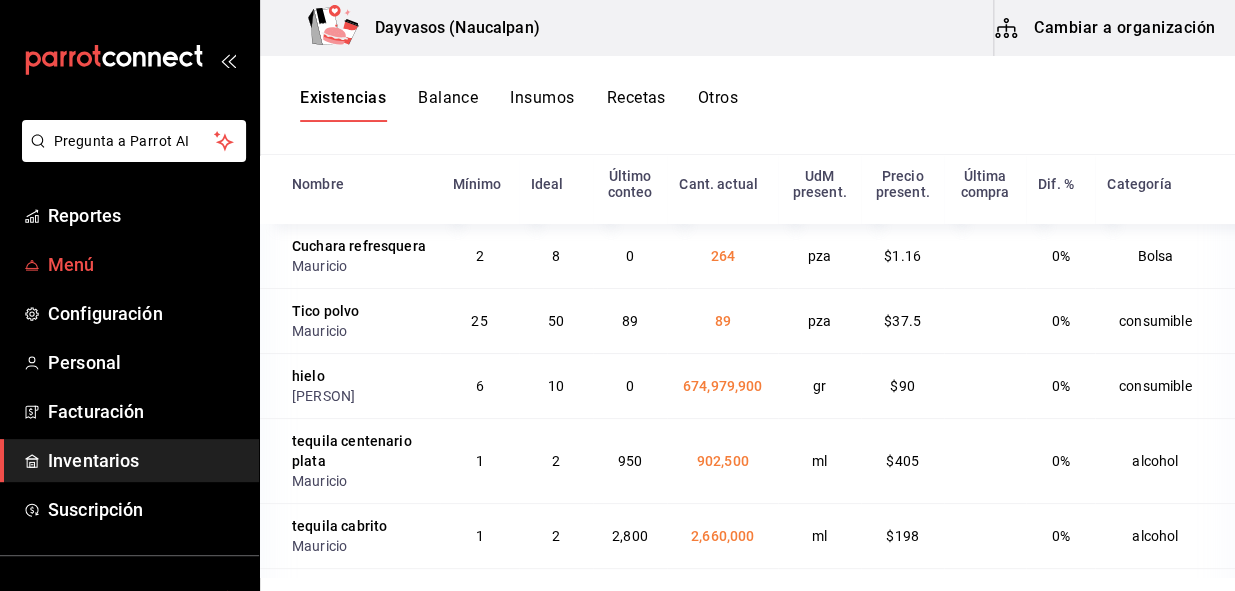 click on "Menú" at bounding box center (145, 264) 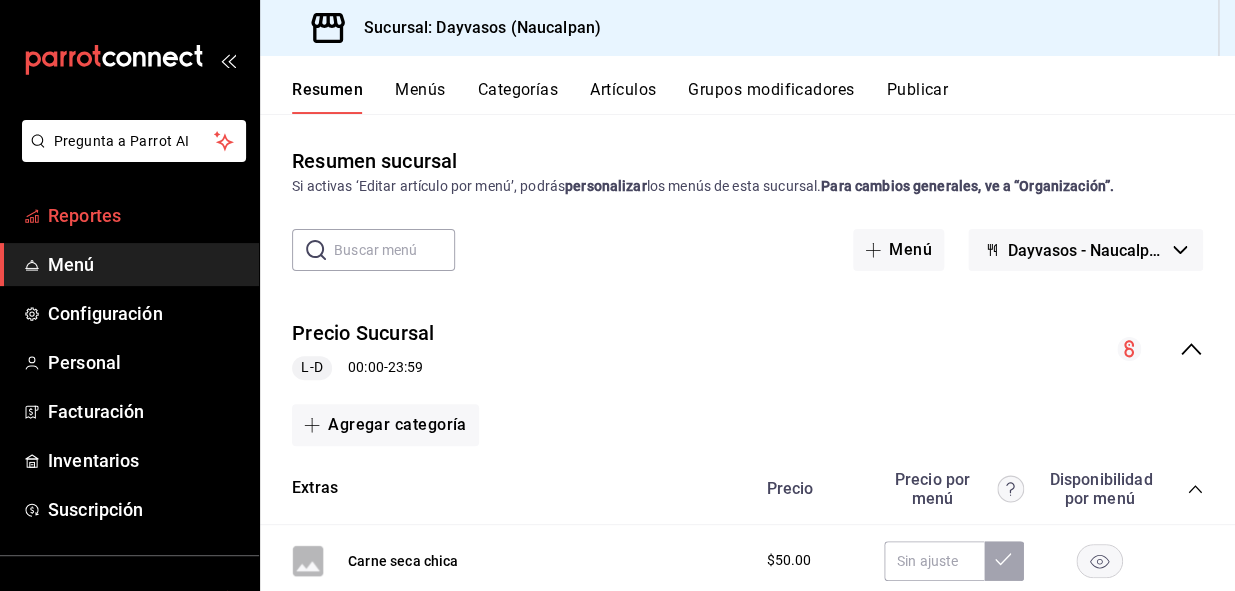 drag, startPoint x: 125, startPoint y: 232, endPoint x: 130, endPoint y: 219, distance: 13.928389 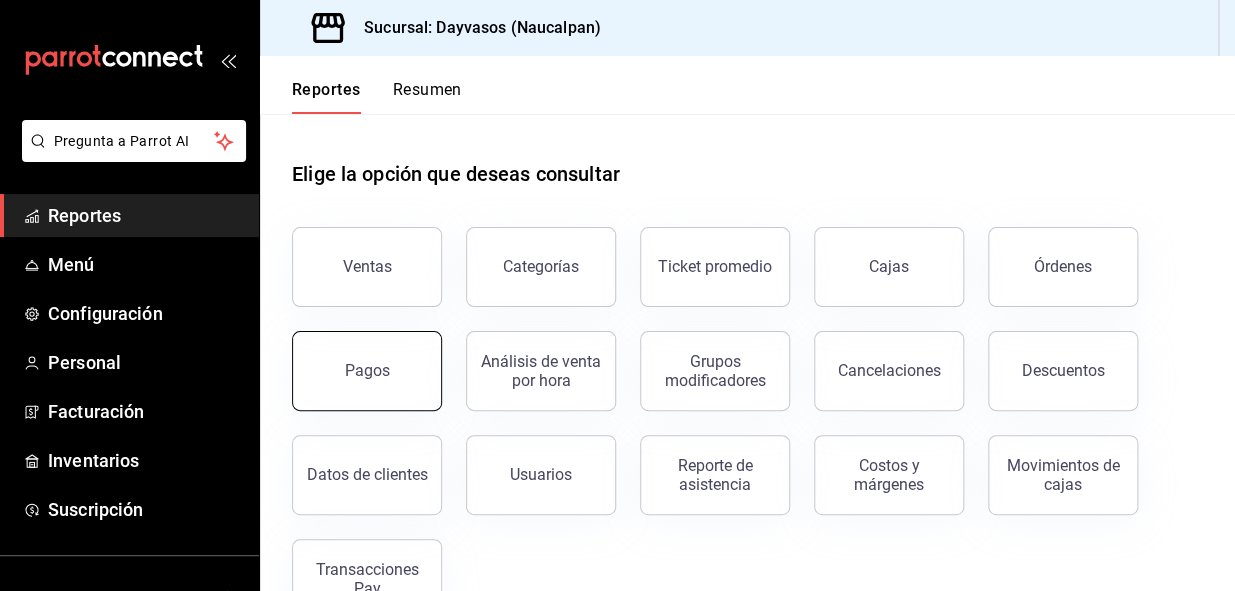 click on "Pagos" at bounding box center (367, 371) 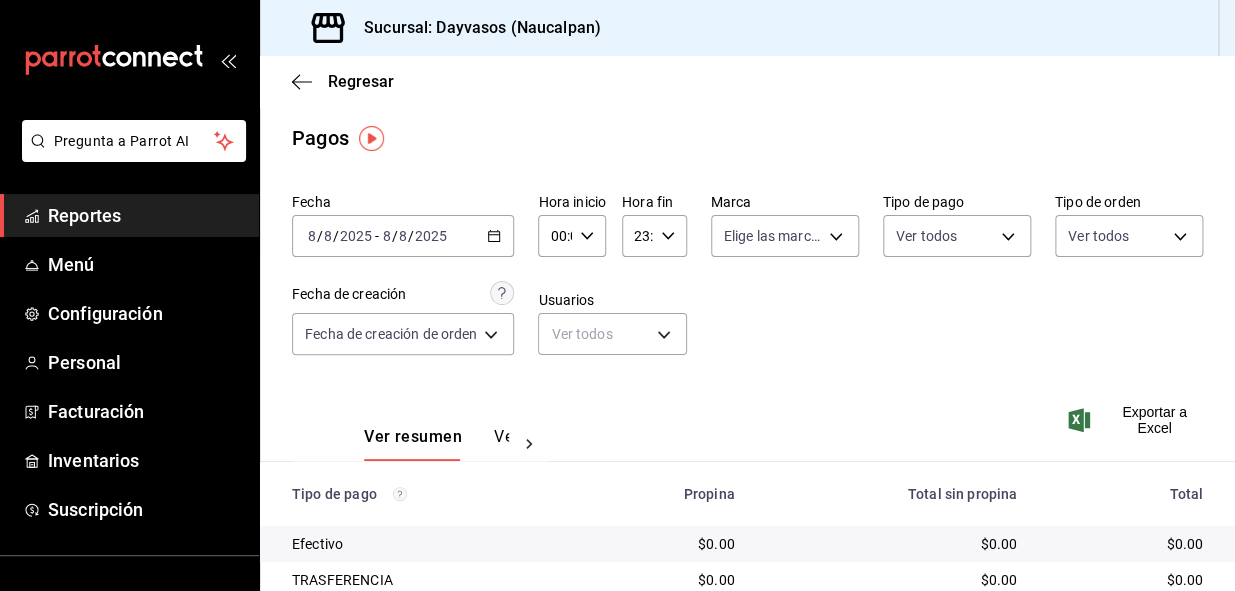 click on "2025-08-08 8 / 8 / 2025 - 2025-08-08 8 / 8 / 2025" at bounding box center (403, 236) 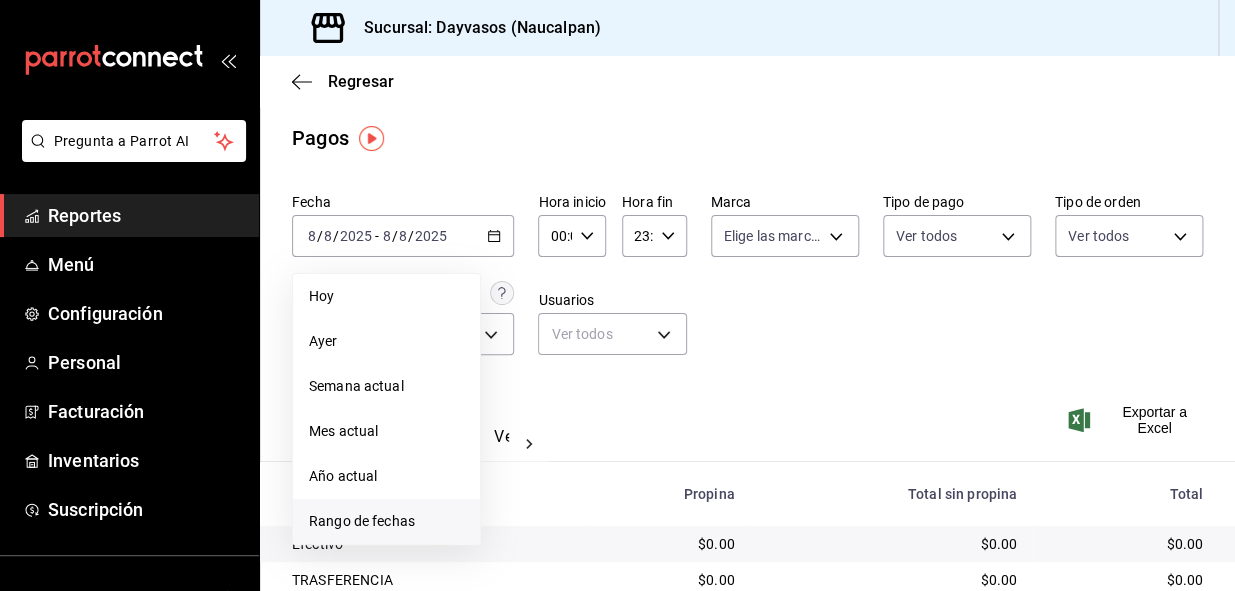 click on "Rango de fechas" at bounding box center [386, 521] 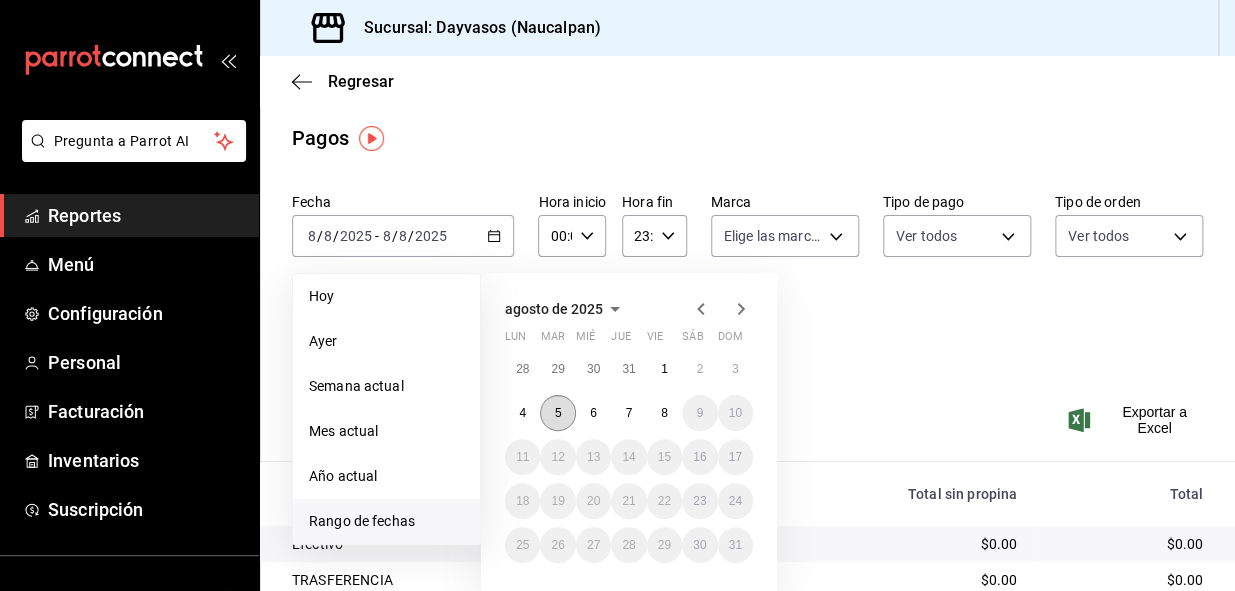 click on "5" at bounding box center [558, 413] 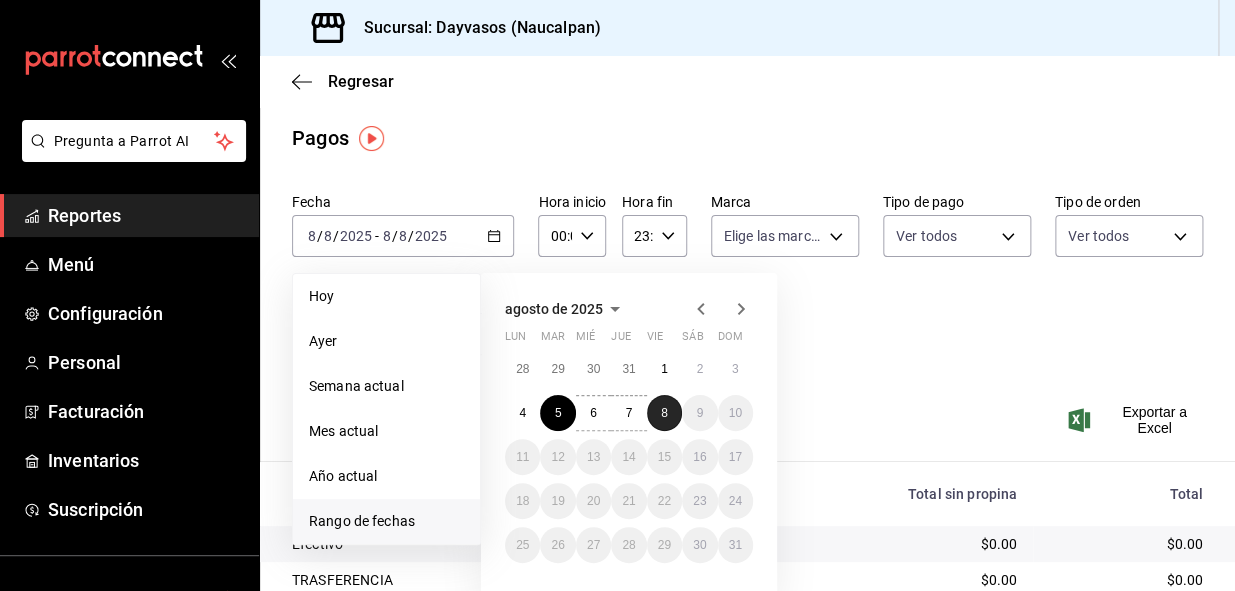 click on "8" at bounding box center [664, 413] 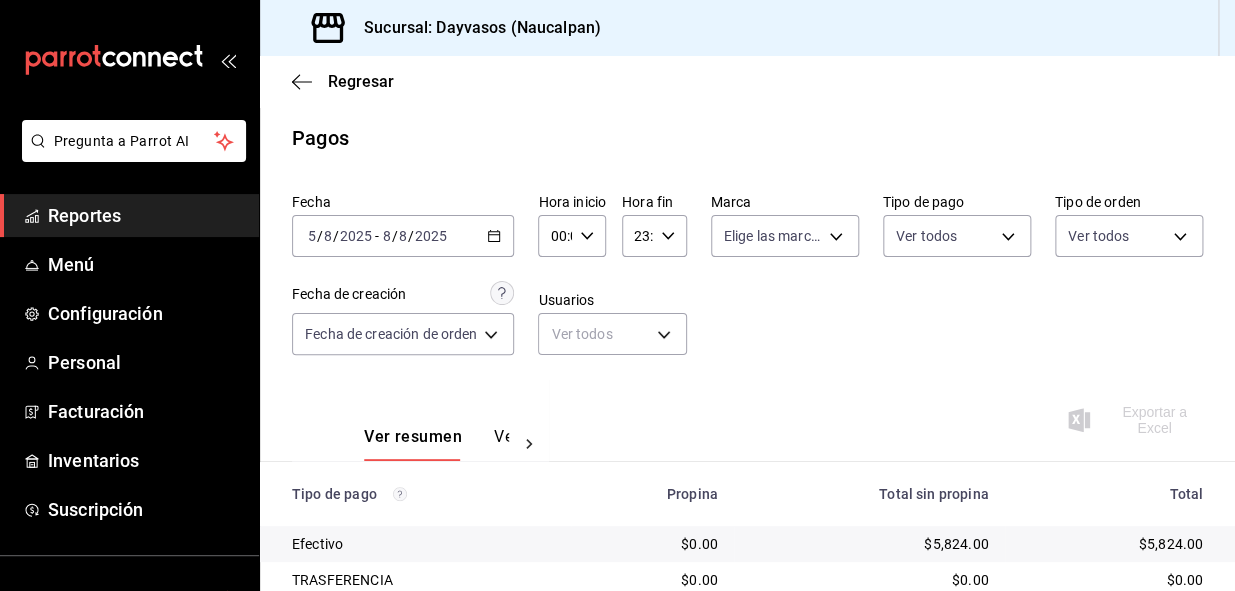 scroll, scrollTop: 111, scrollLeft: 0, axis: vertical 